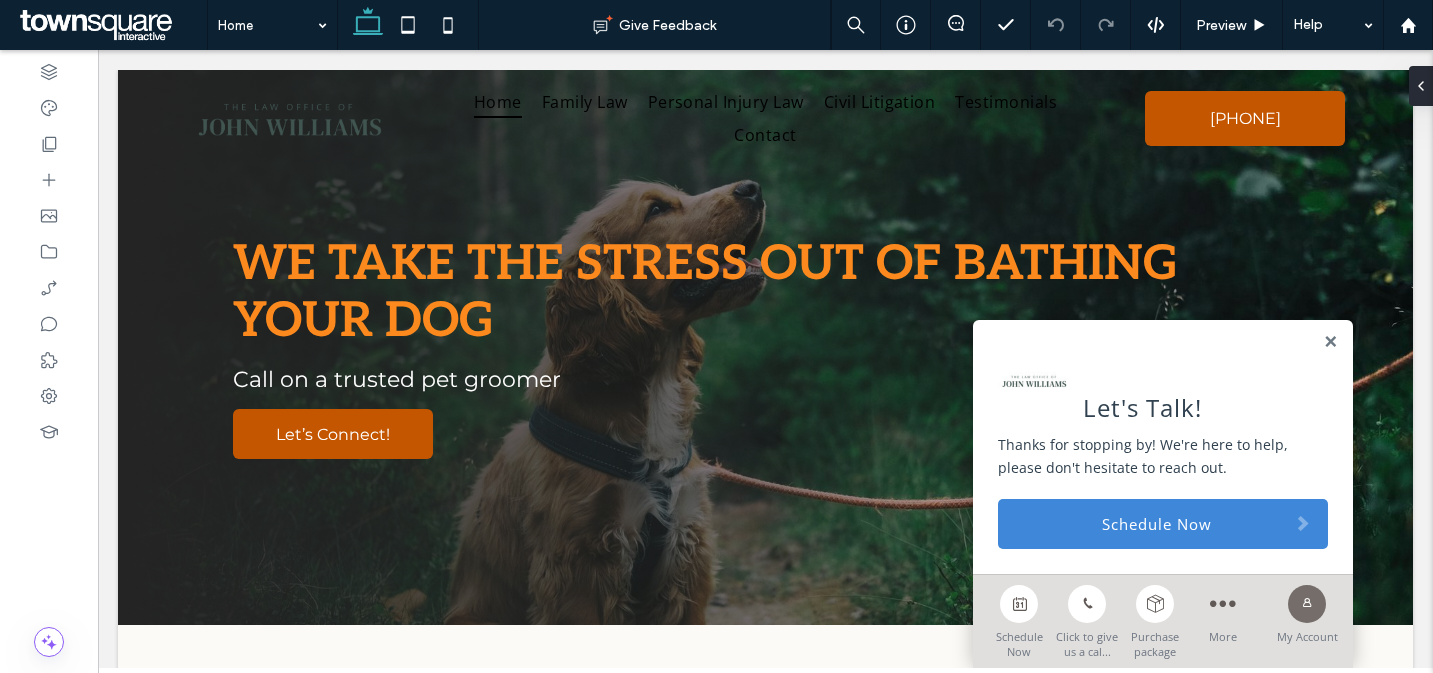 scroll, scrollTop: 0, scrollLeft: 0, axis: both 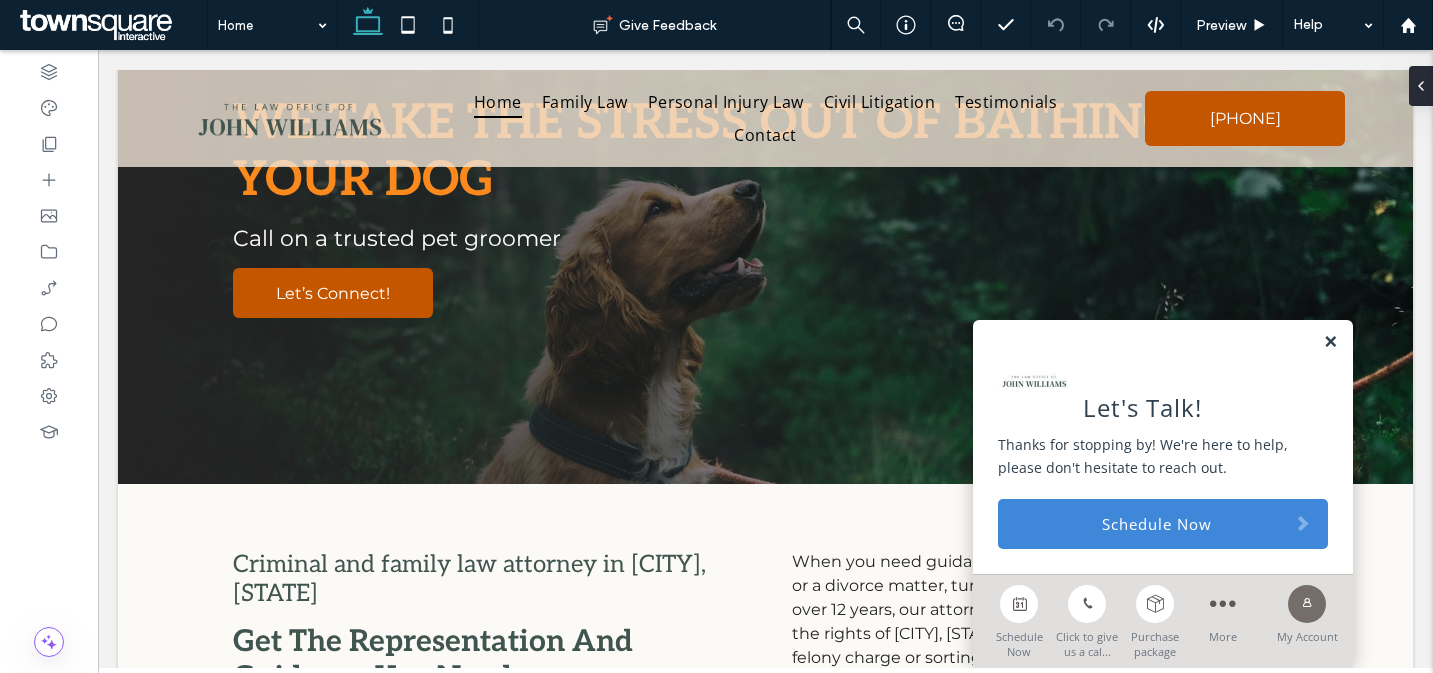 click at bounding box center (1330, 342) 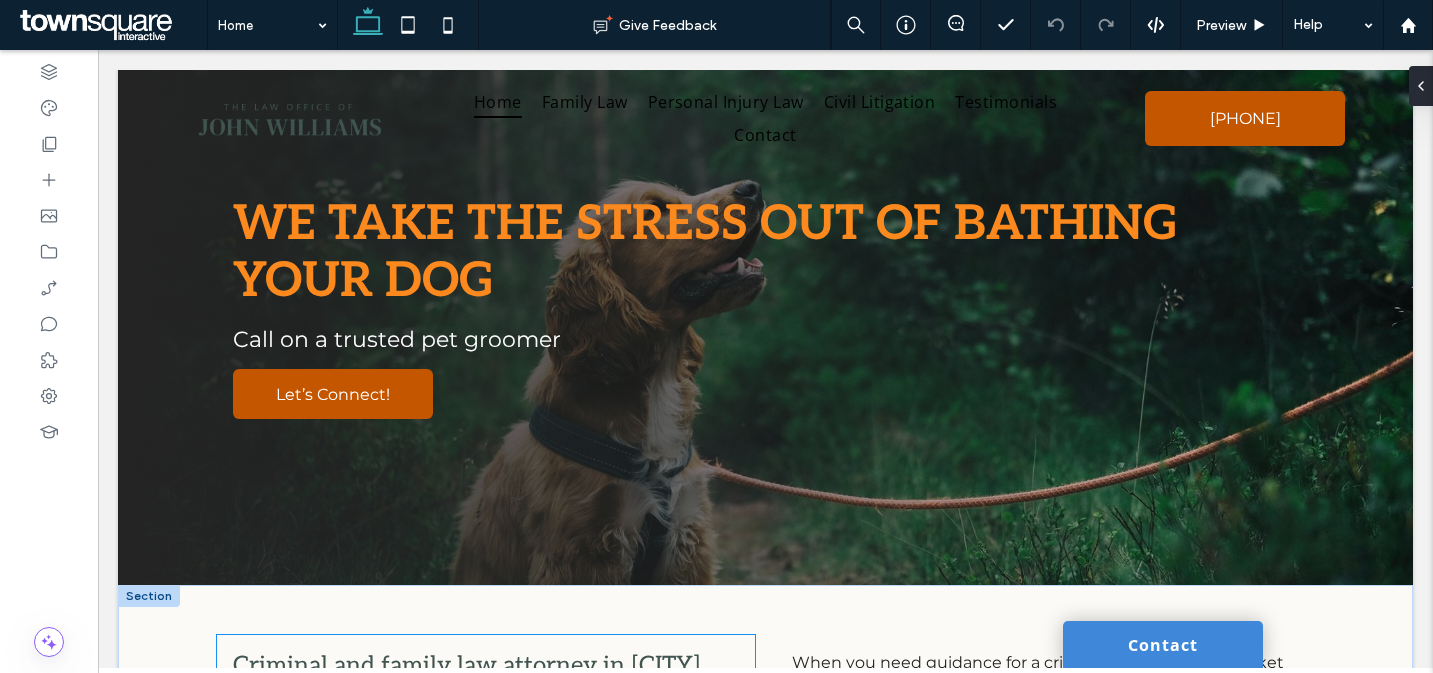 scroll, scrollTop: 0, scrollLeft: 0, axis: both 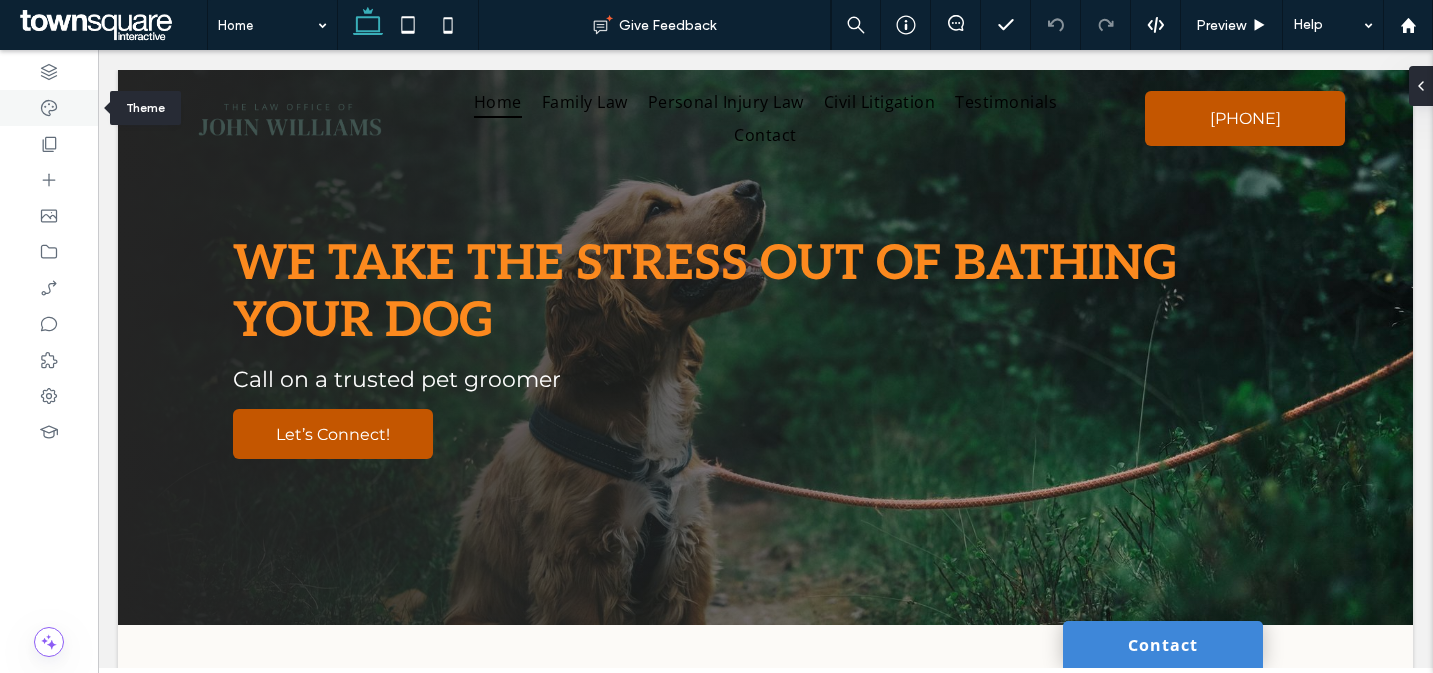 click at bounding box center [49, 108] 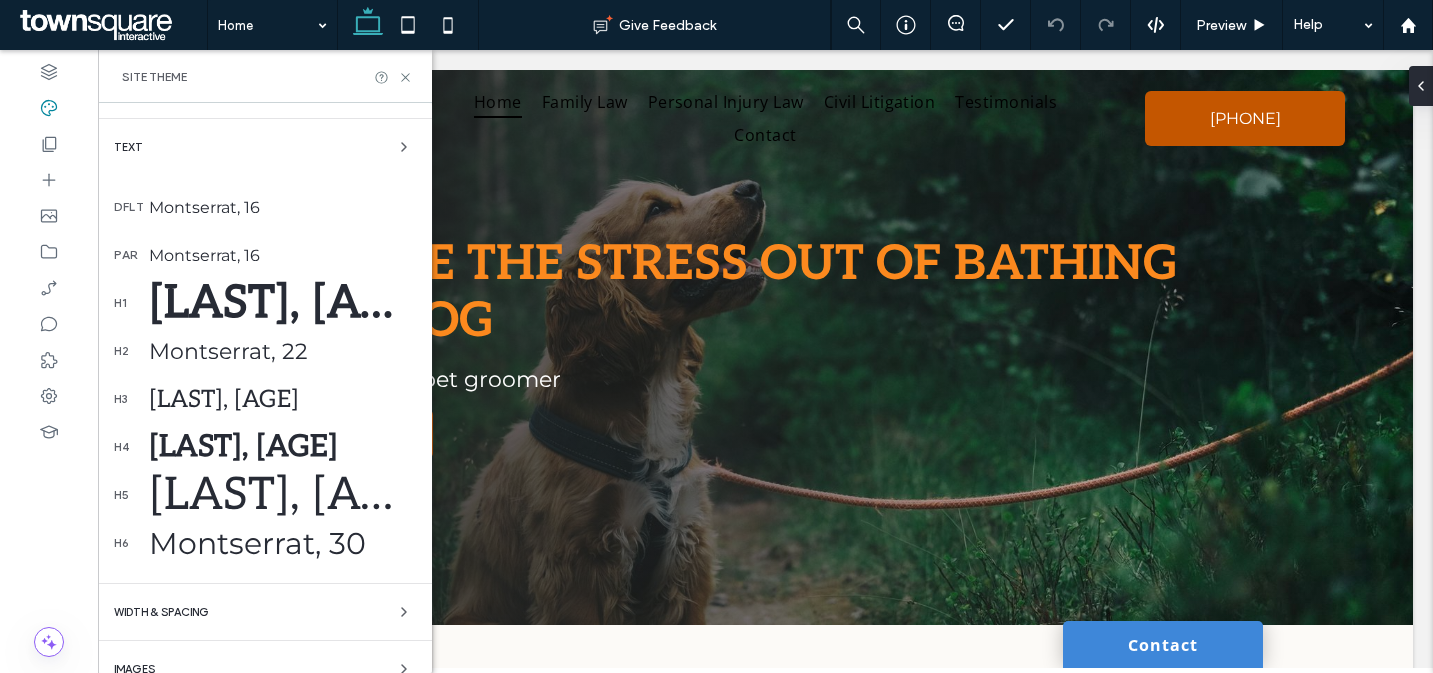 scroll, scrollTop: 284, scrollLeft: 0, axis: vertical 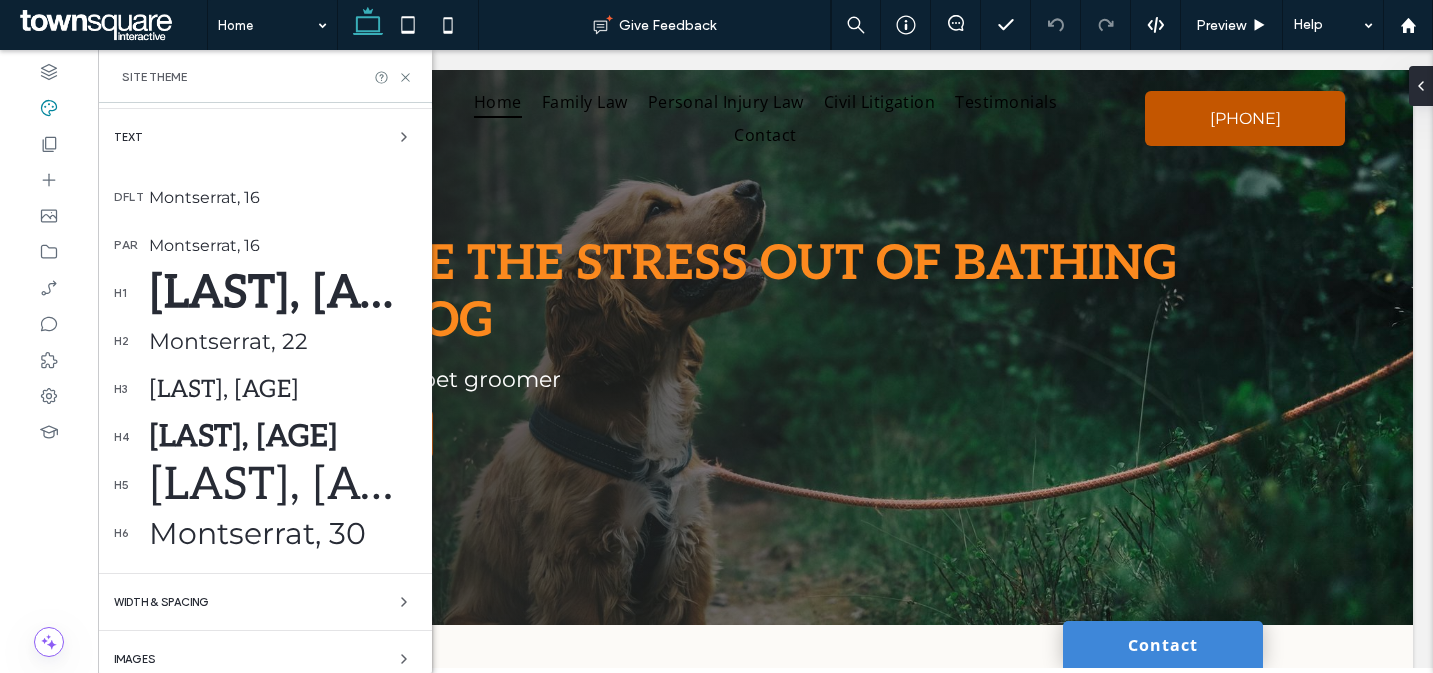 click on "[LAST], [AGE]" at bounding box center [282, 389] 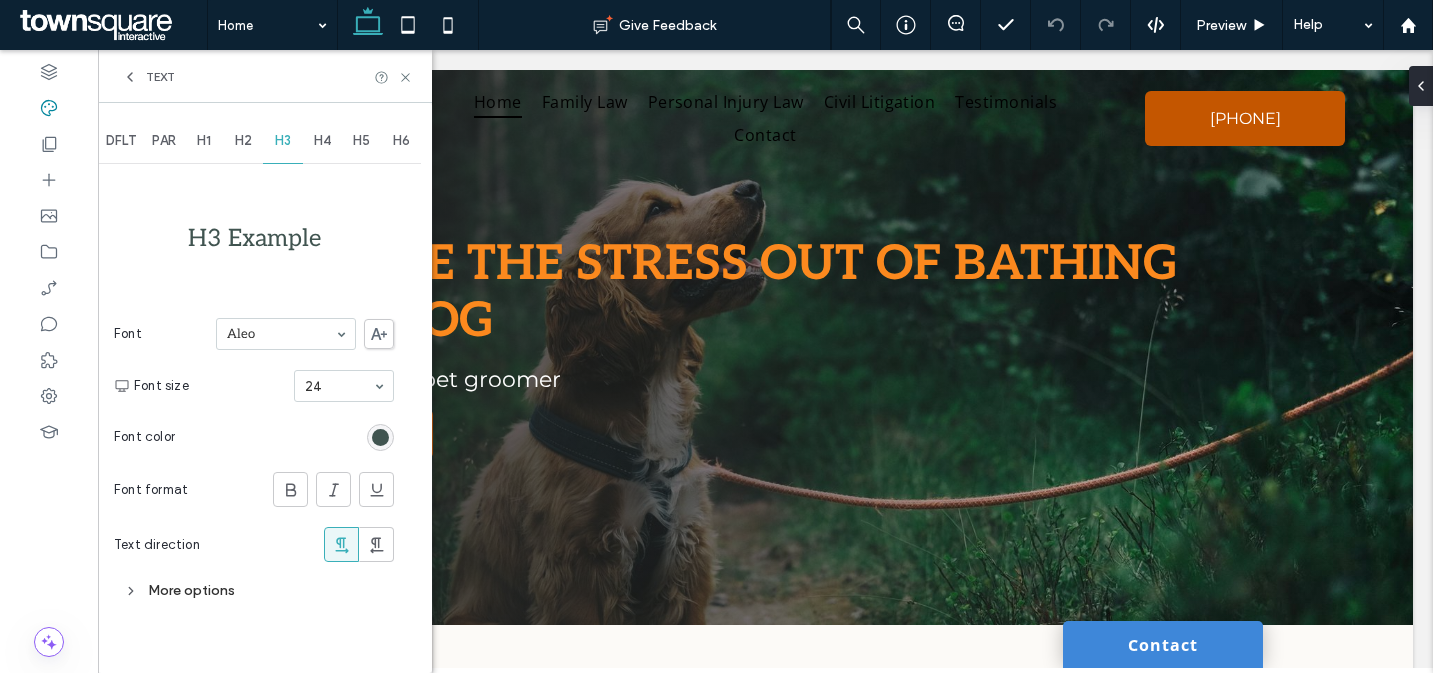 scroll, scrollTop: 0, scrollLeft: 0, axis: both 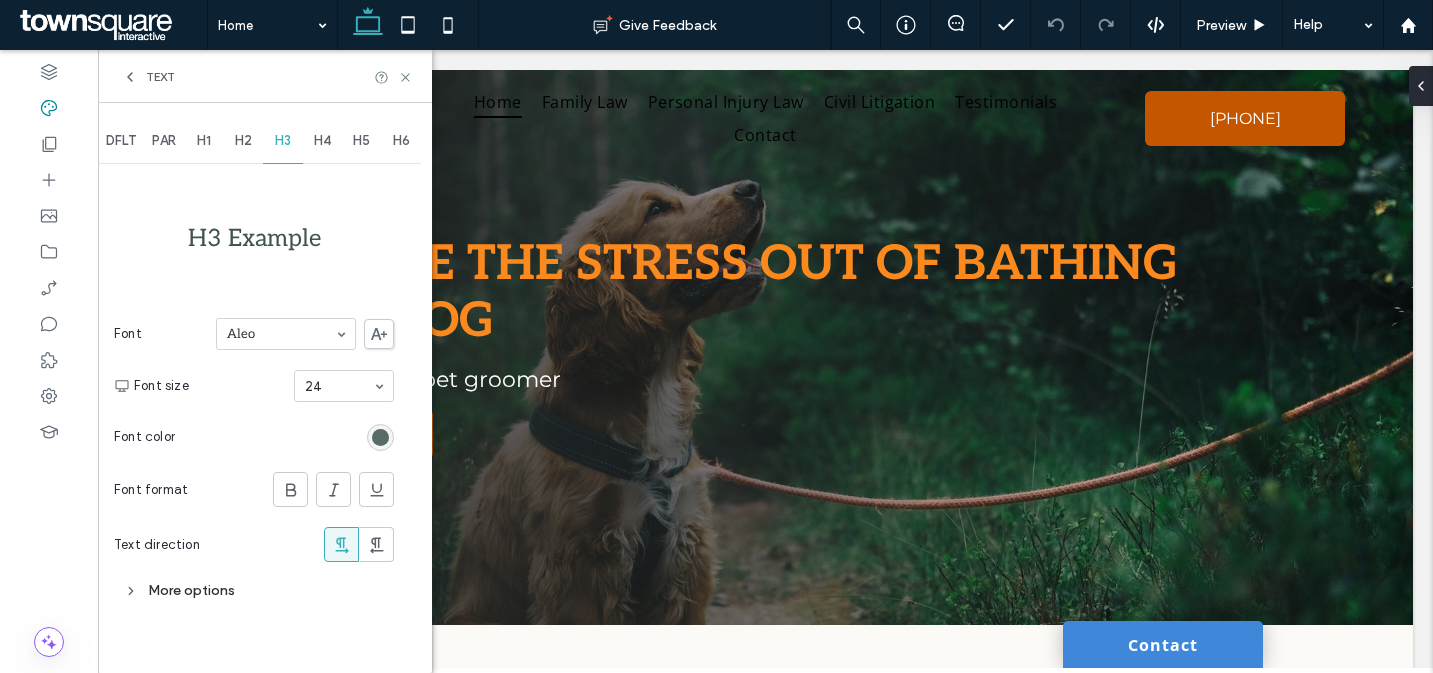 click at bounding box center [380, 437] 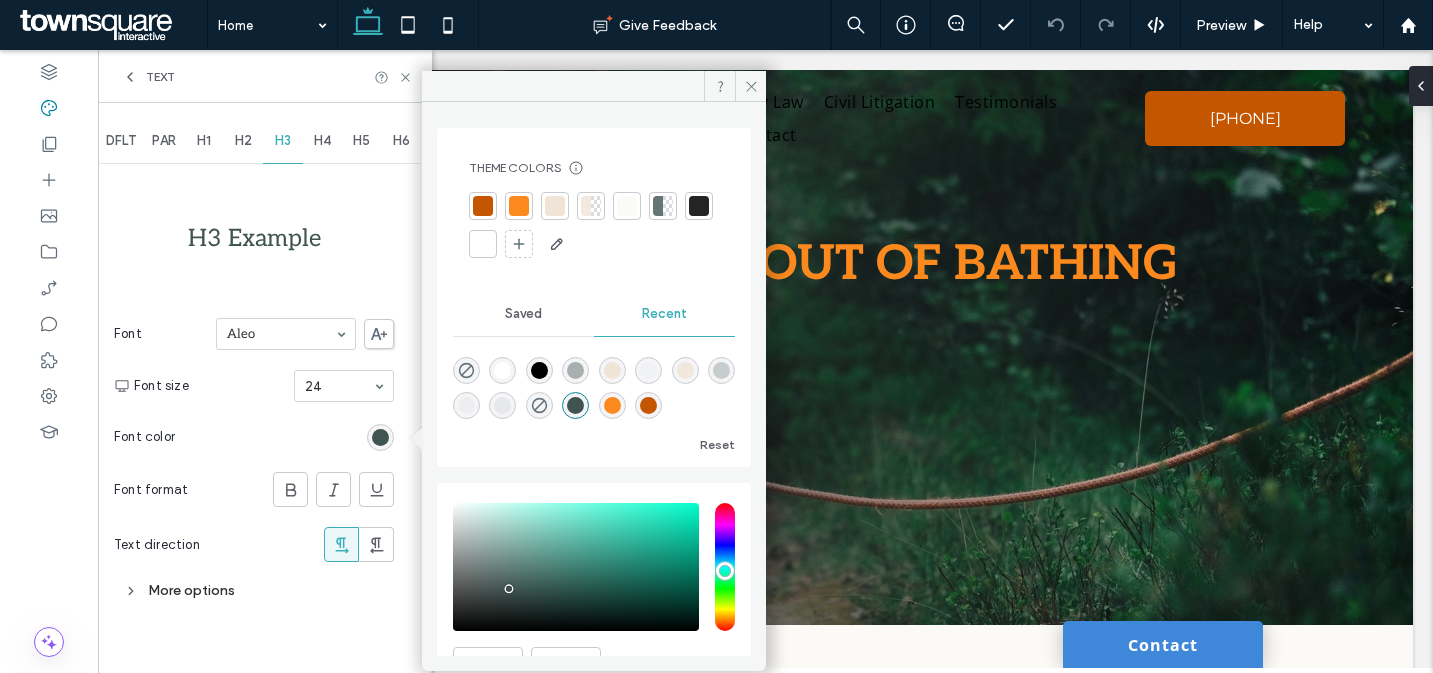 click at bounding box center (699, 206) 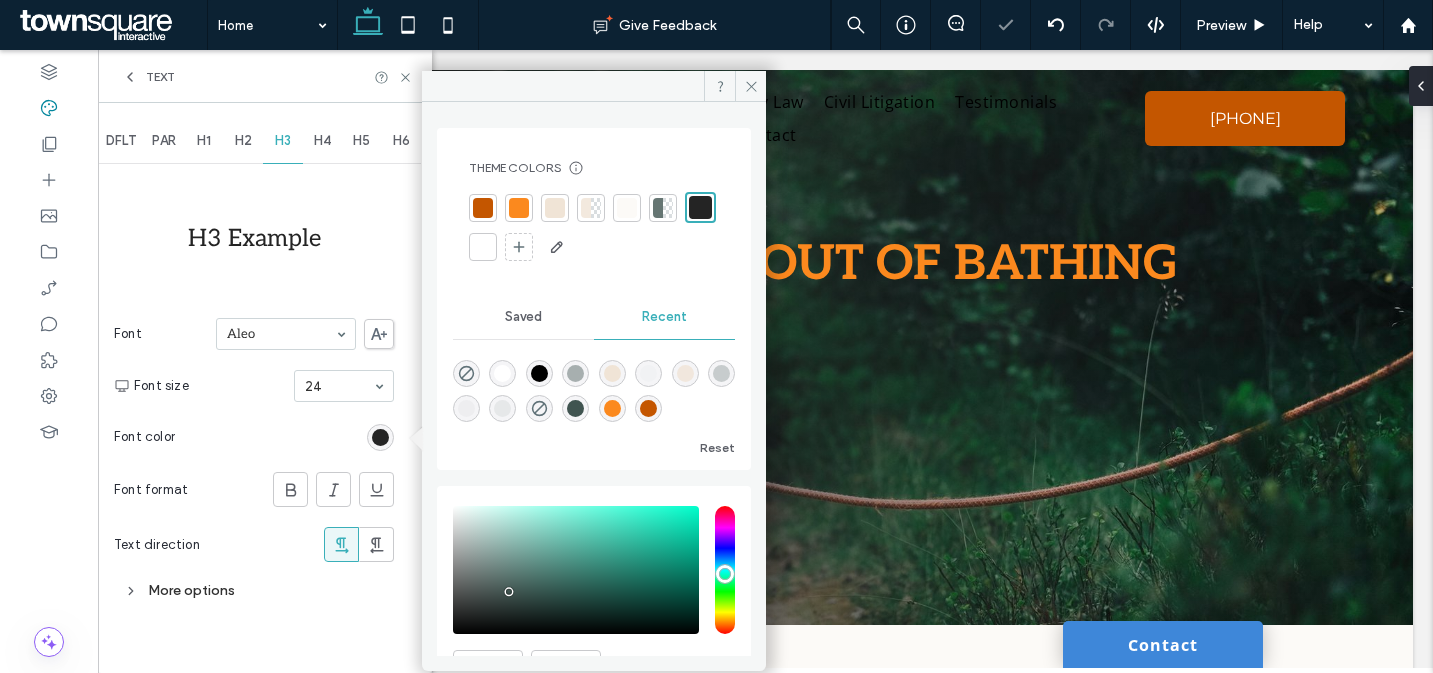 click at bounding box center [302, 404] 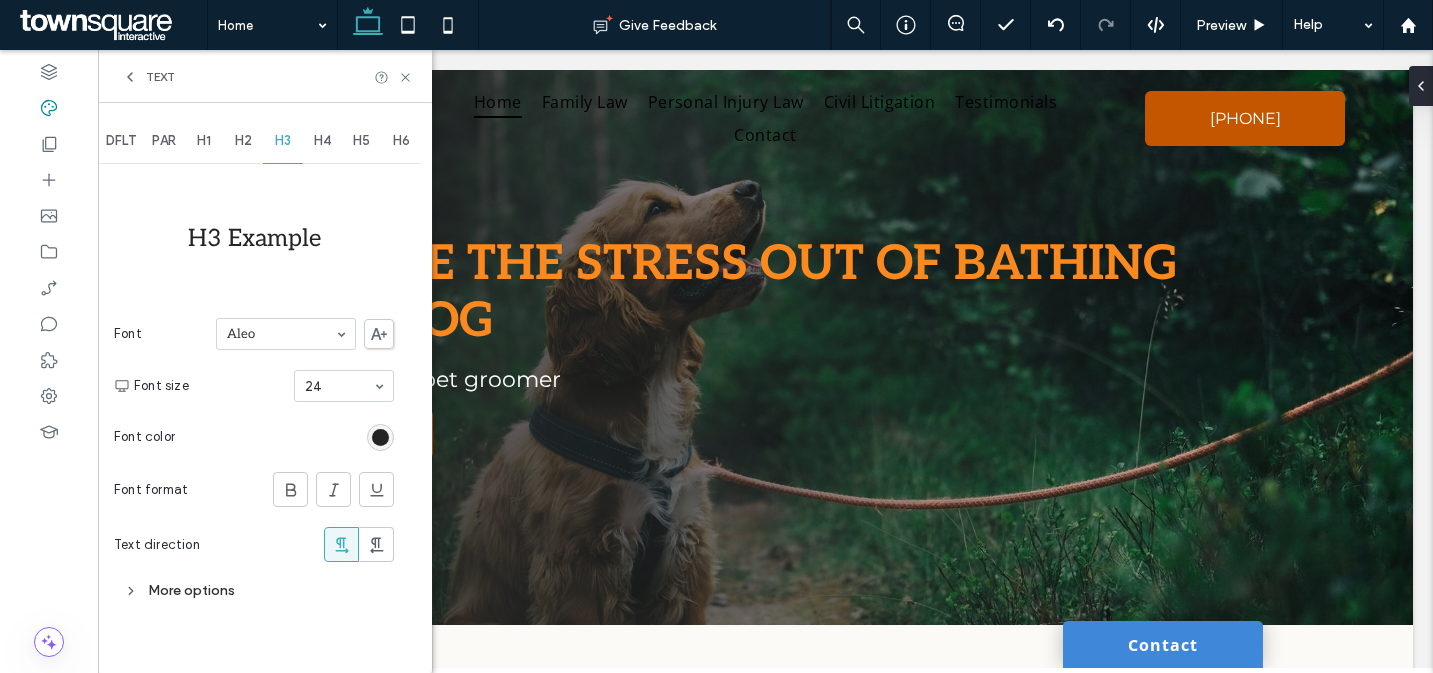 click 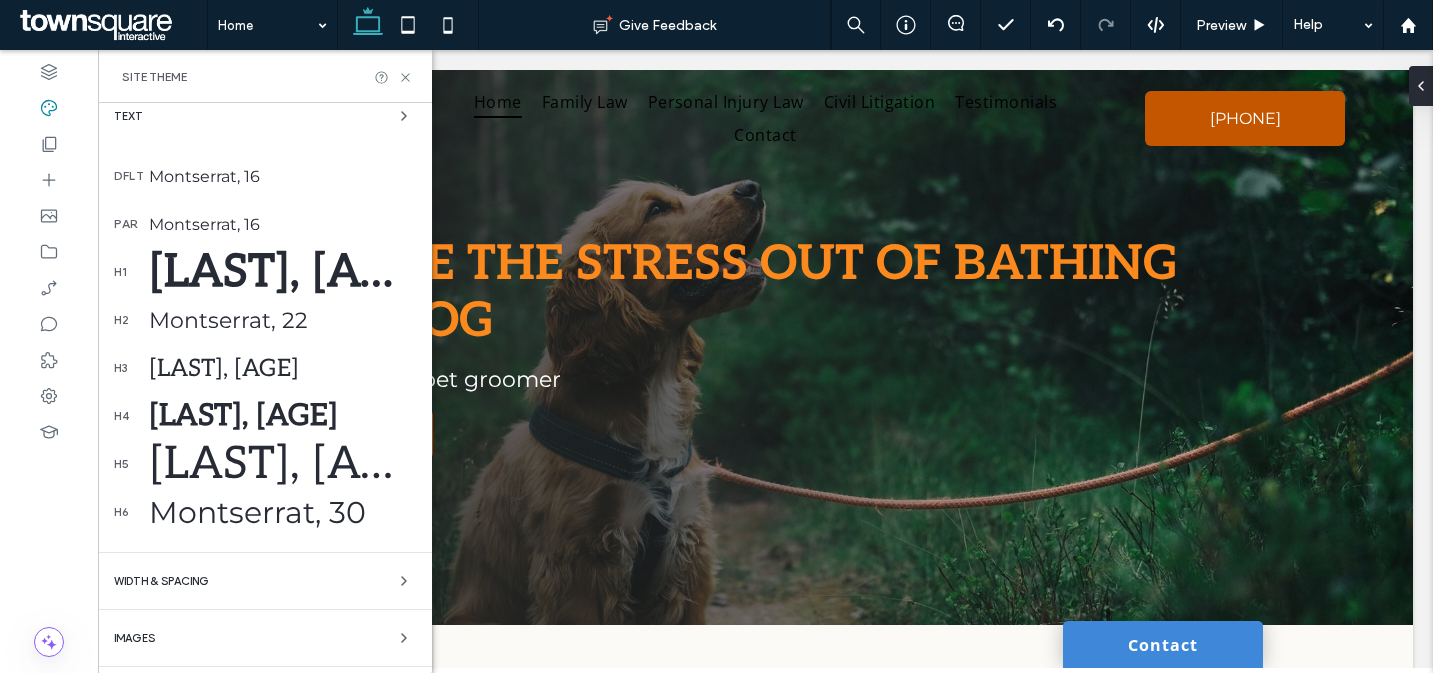 scroll, scrollTop: 356, scrollLeft: 0, axis: vertical 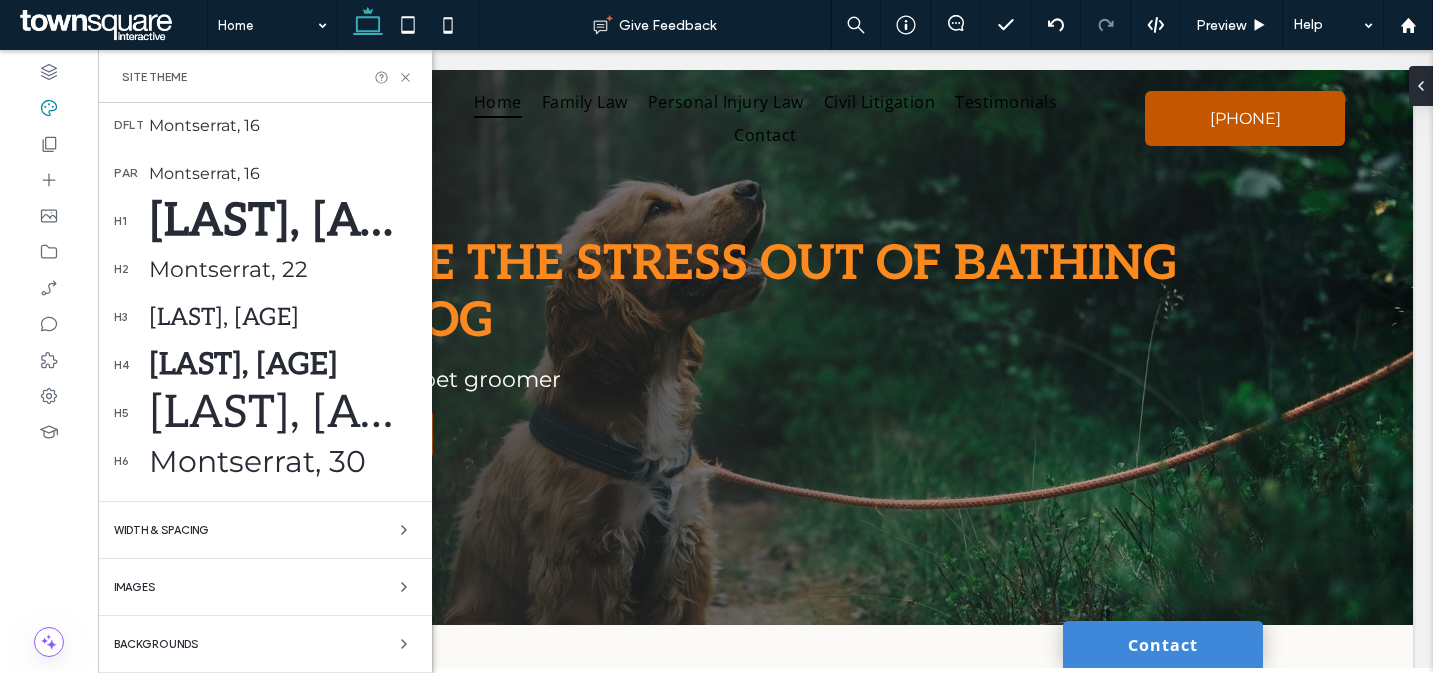 click on "[LAST], [AGE]" at bounding box center (282, 365) 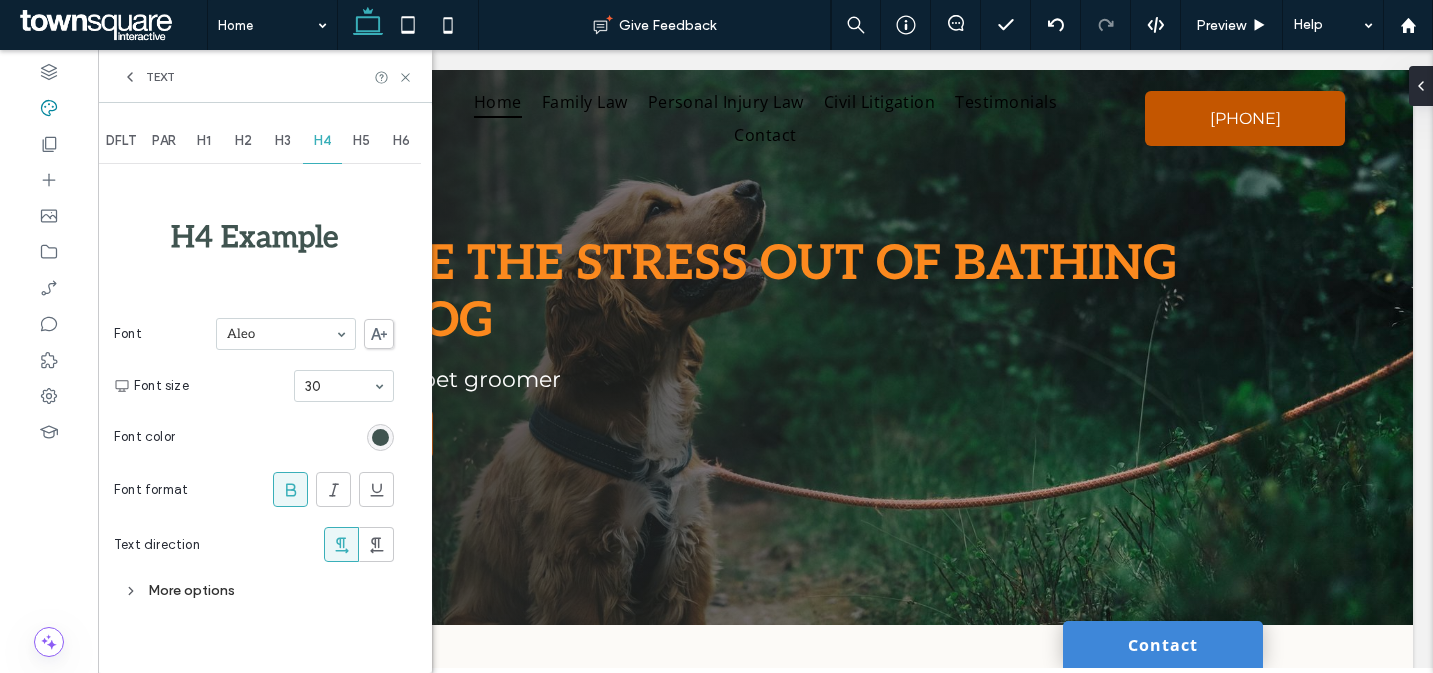 scroll, scrollTop: 0, scrollLeft: 0, axis: both 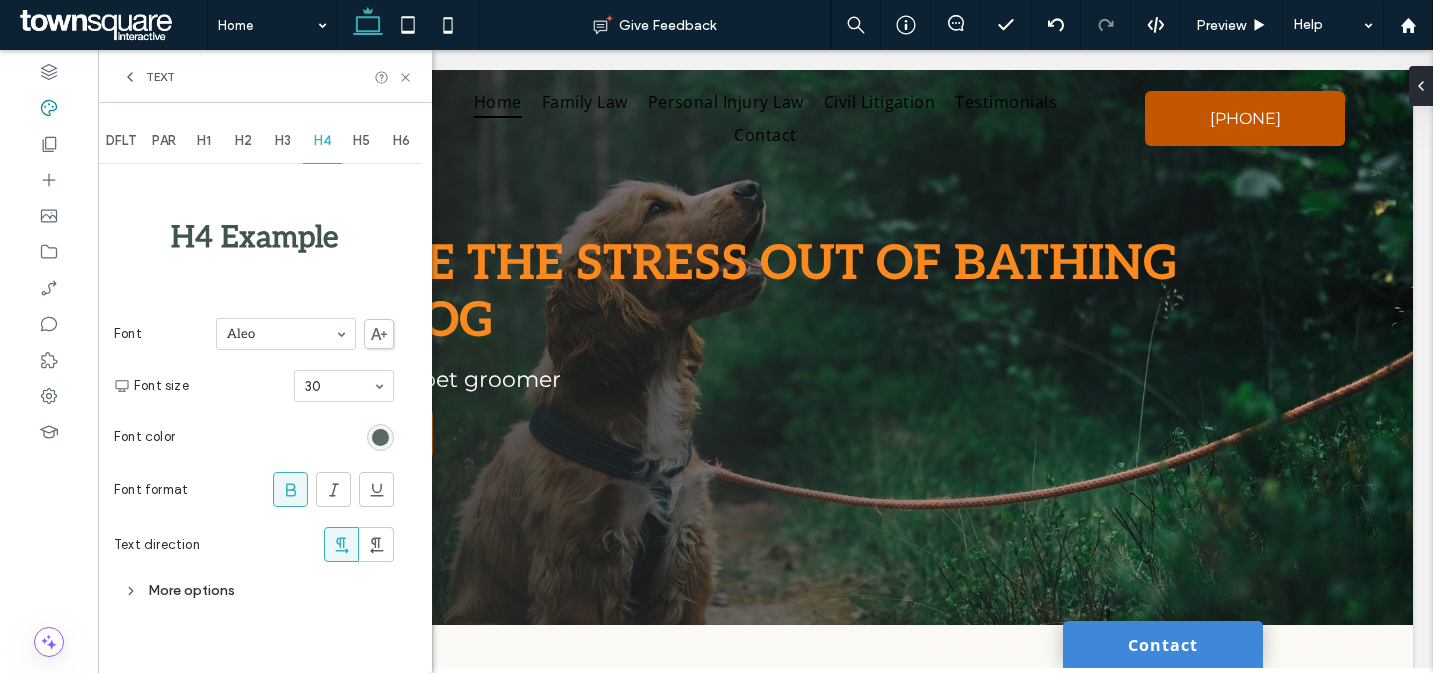 click at bounding box center [380, 437] 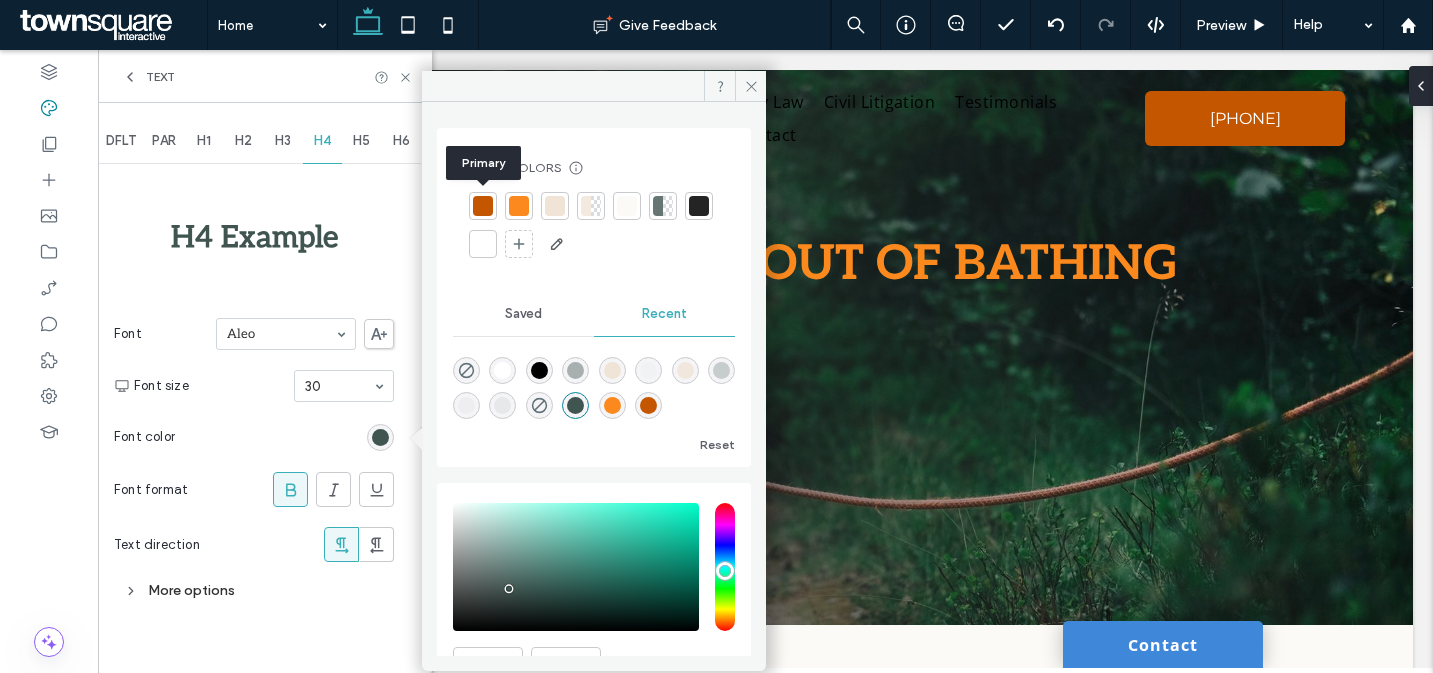click at bounding box center [483, 206] 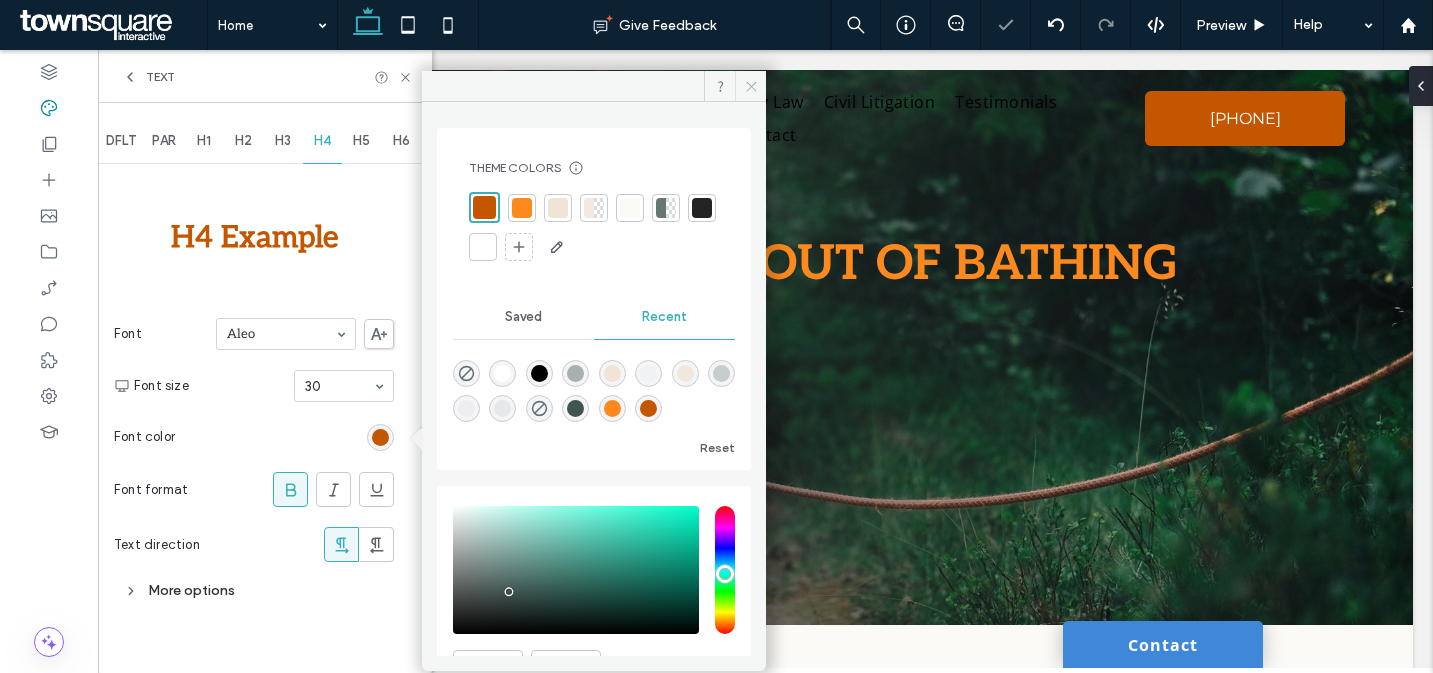 click 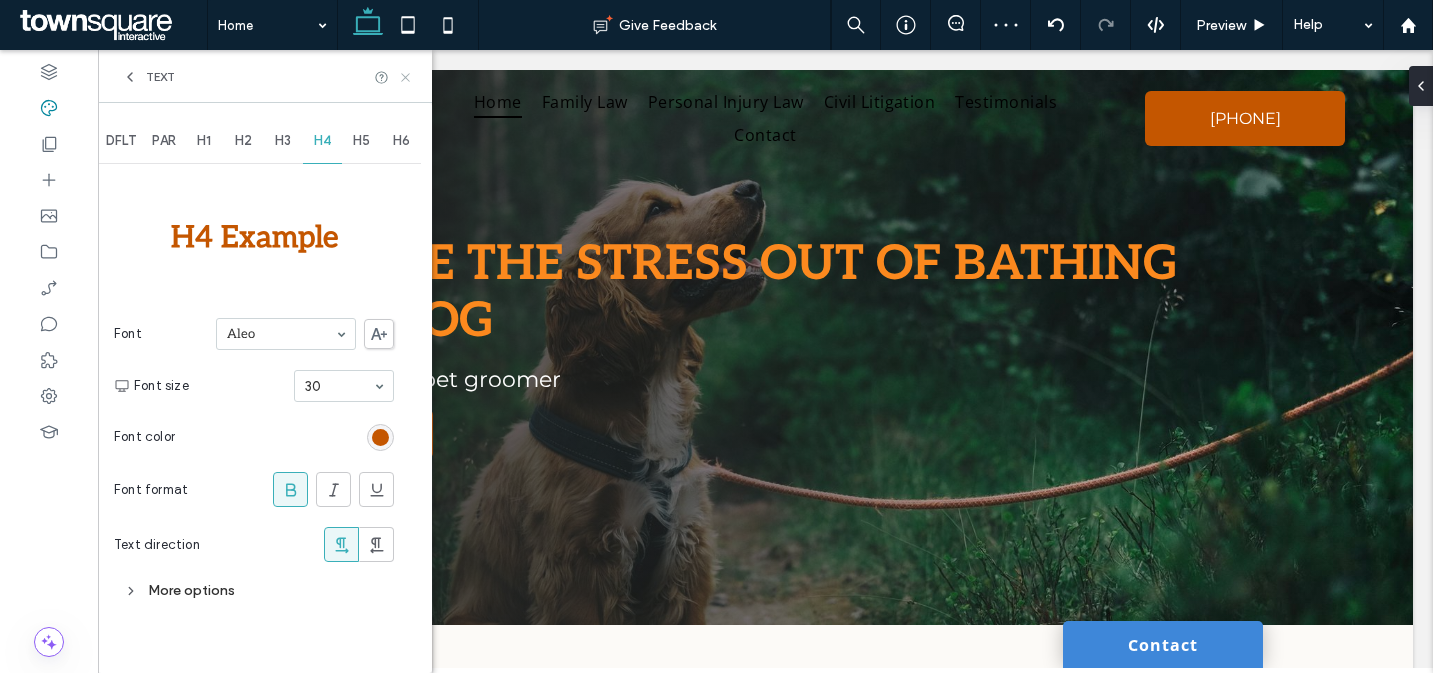 click 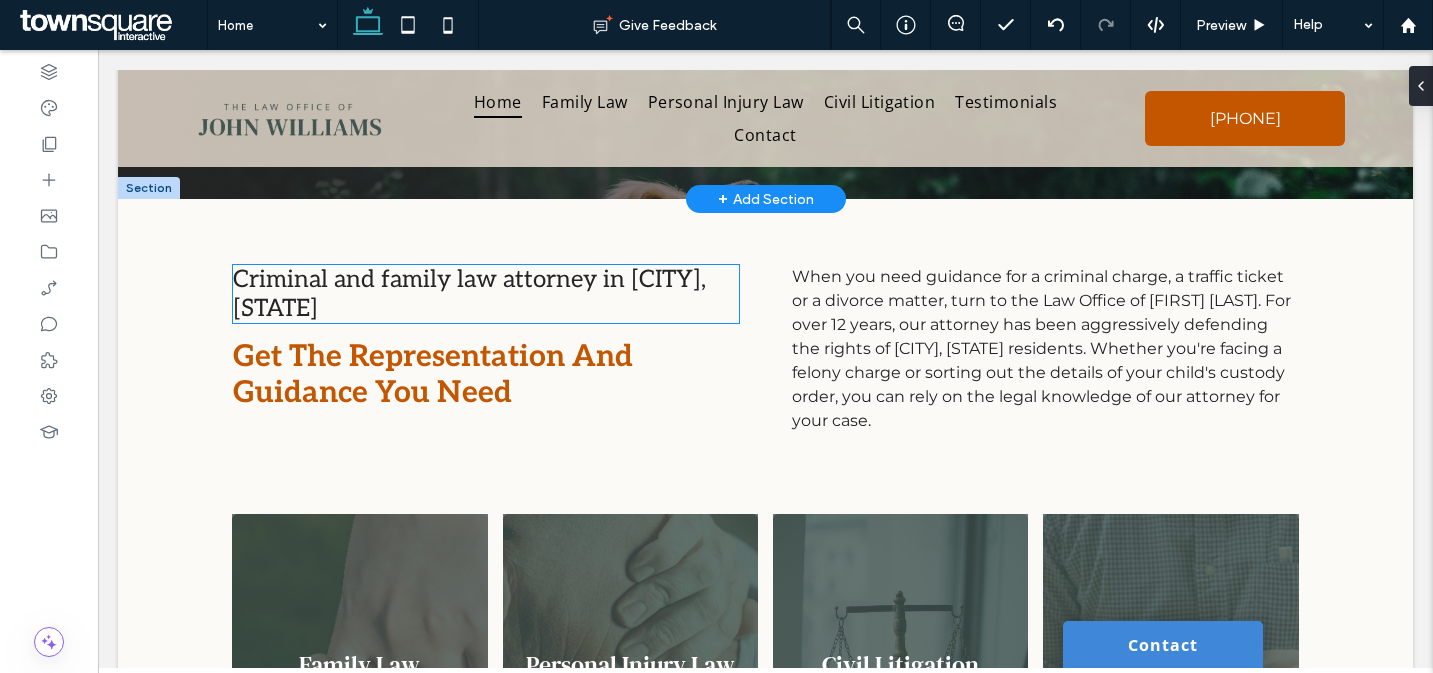 scroll, scrollTop: 424, scrollLeft: 0, axis: vertical 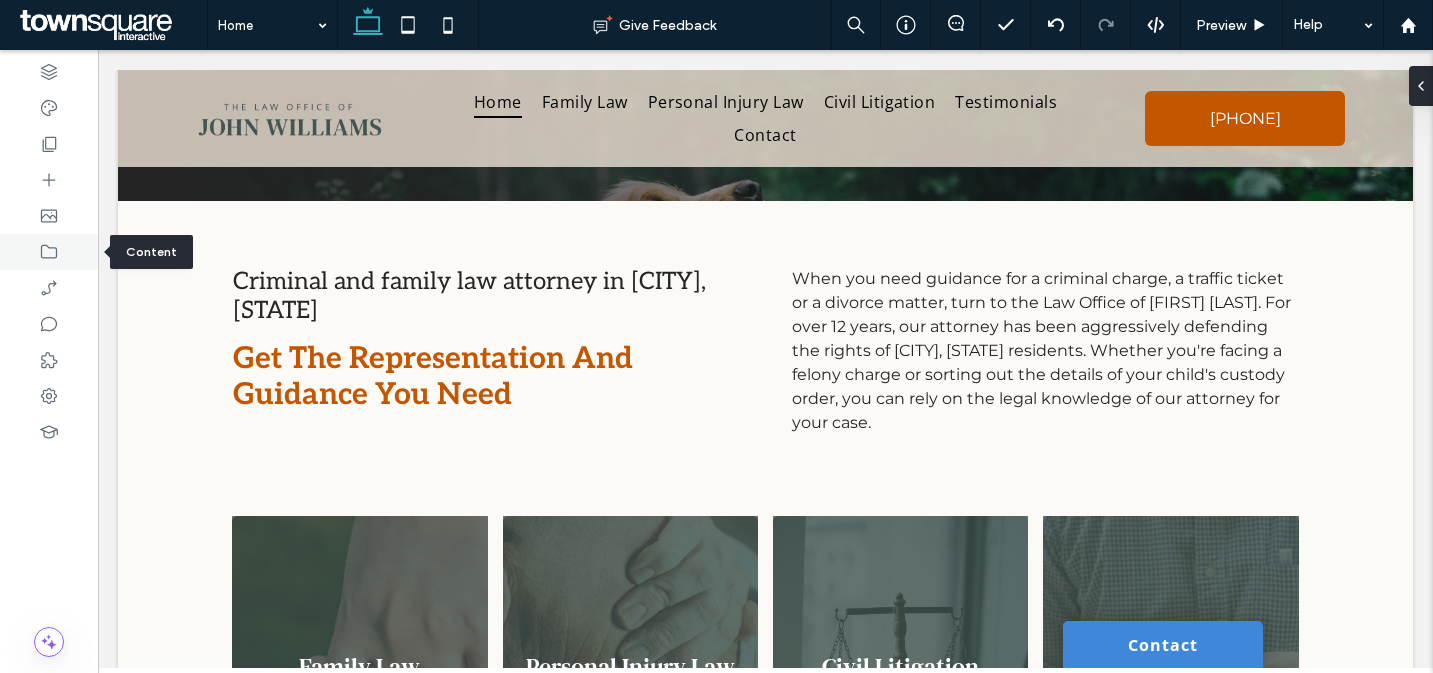 click 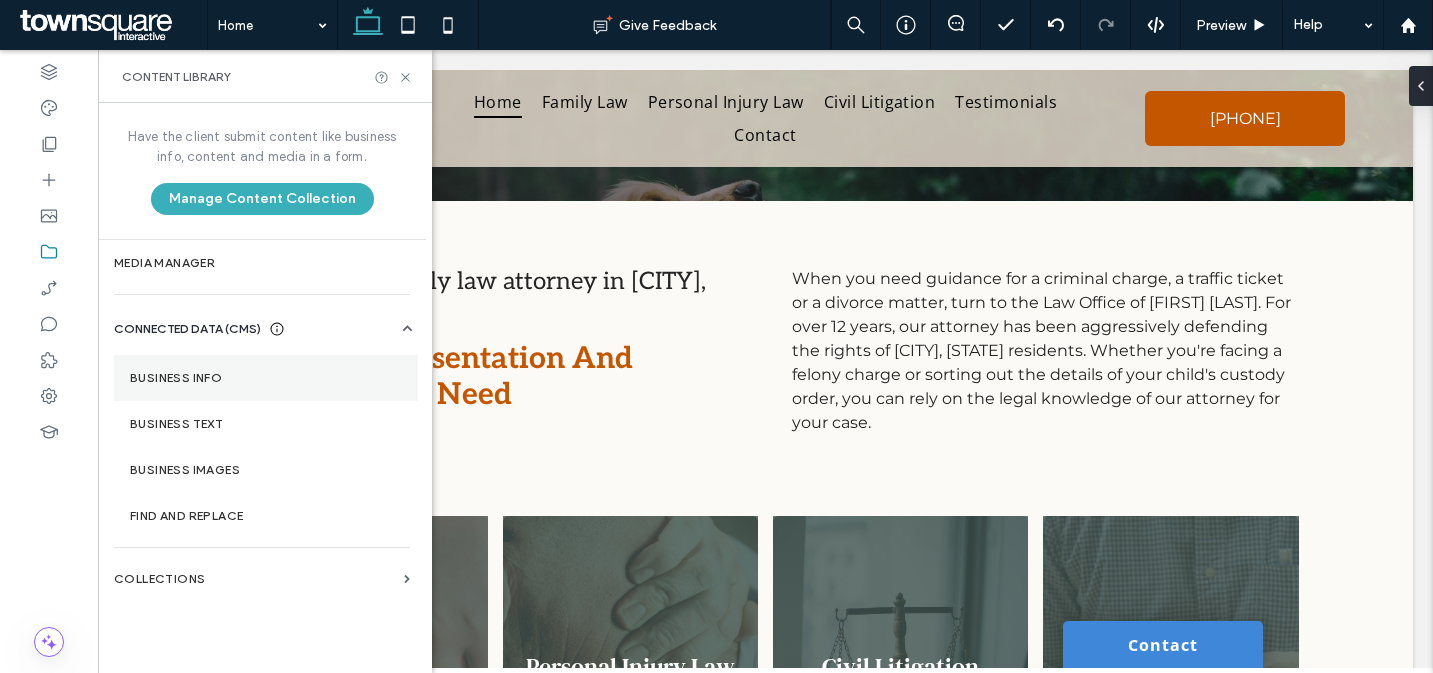 click on "Business Info" at bounding box center (266, 378) 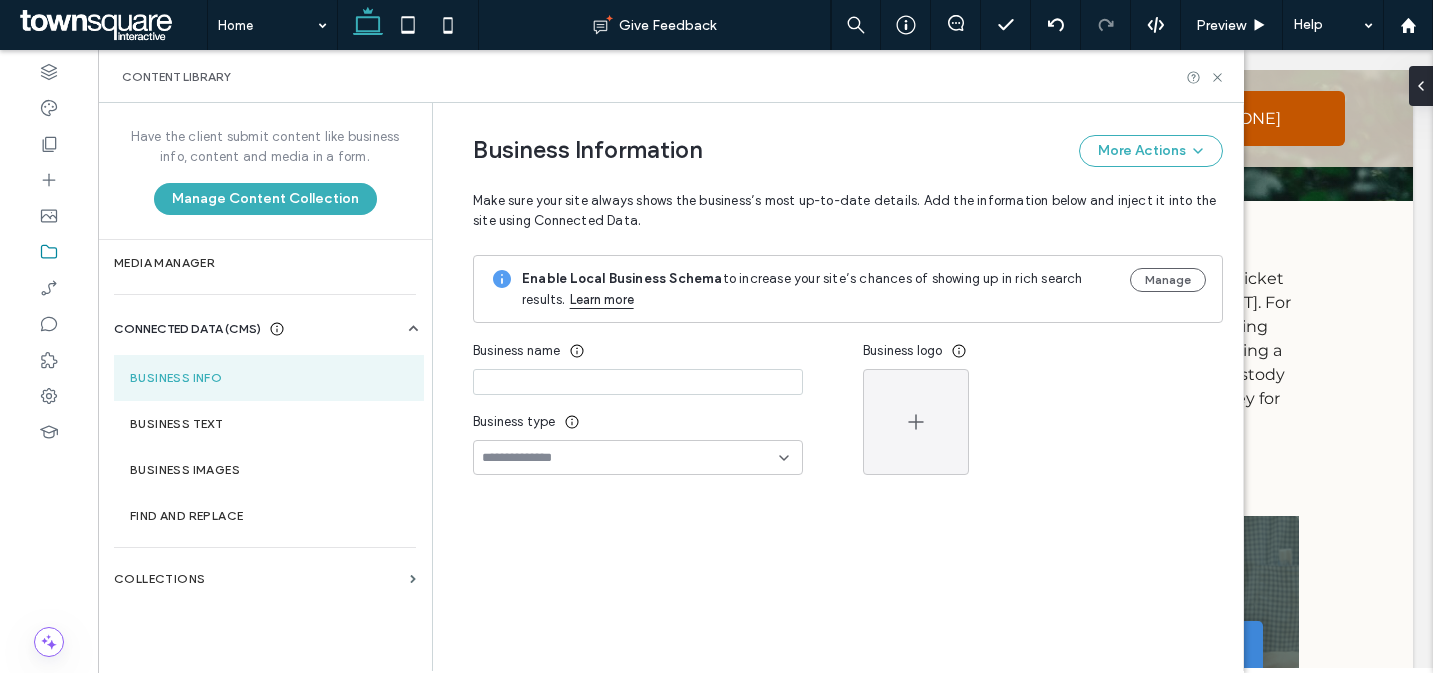 type on "**********" 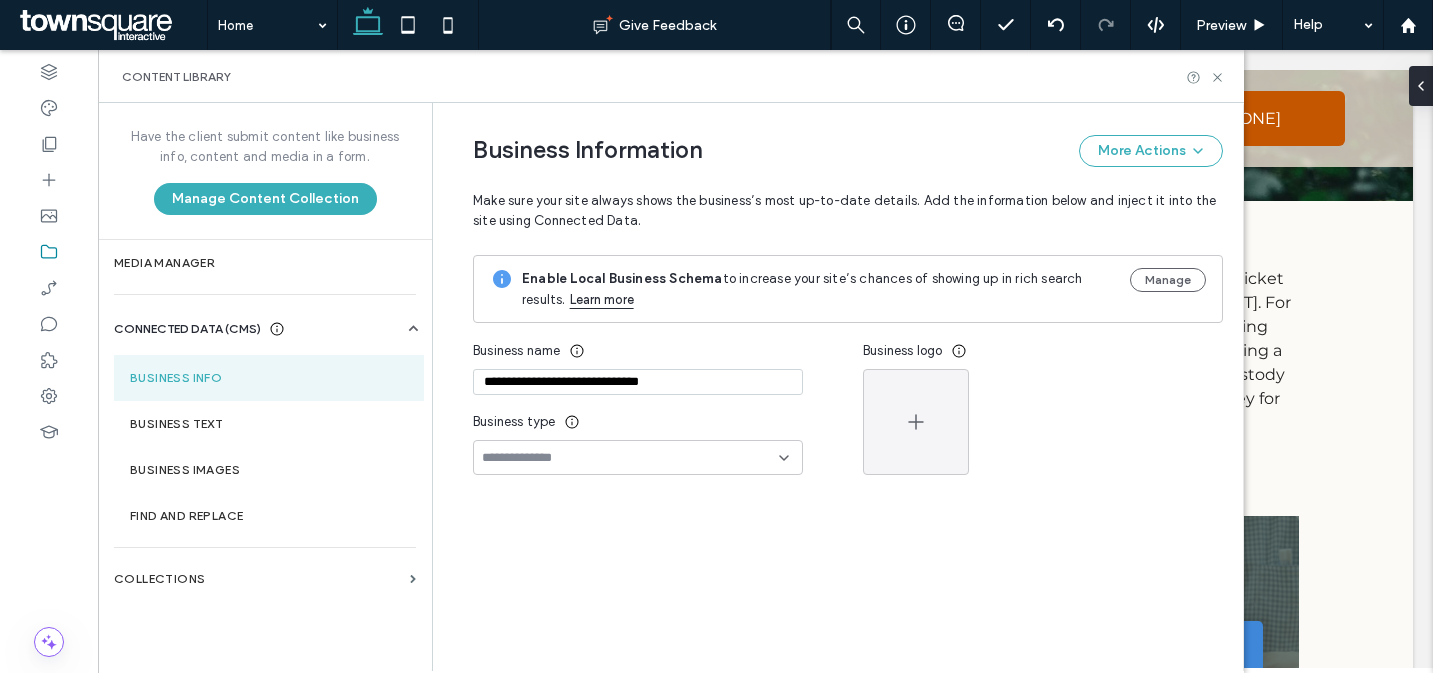 scroll, scrollTop: 66, scrollLeft: 0, axis: vertical 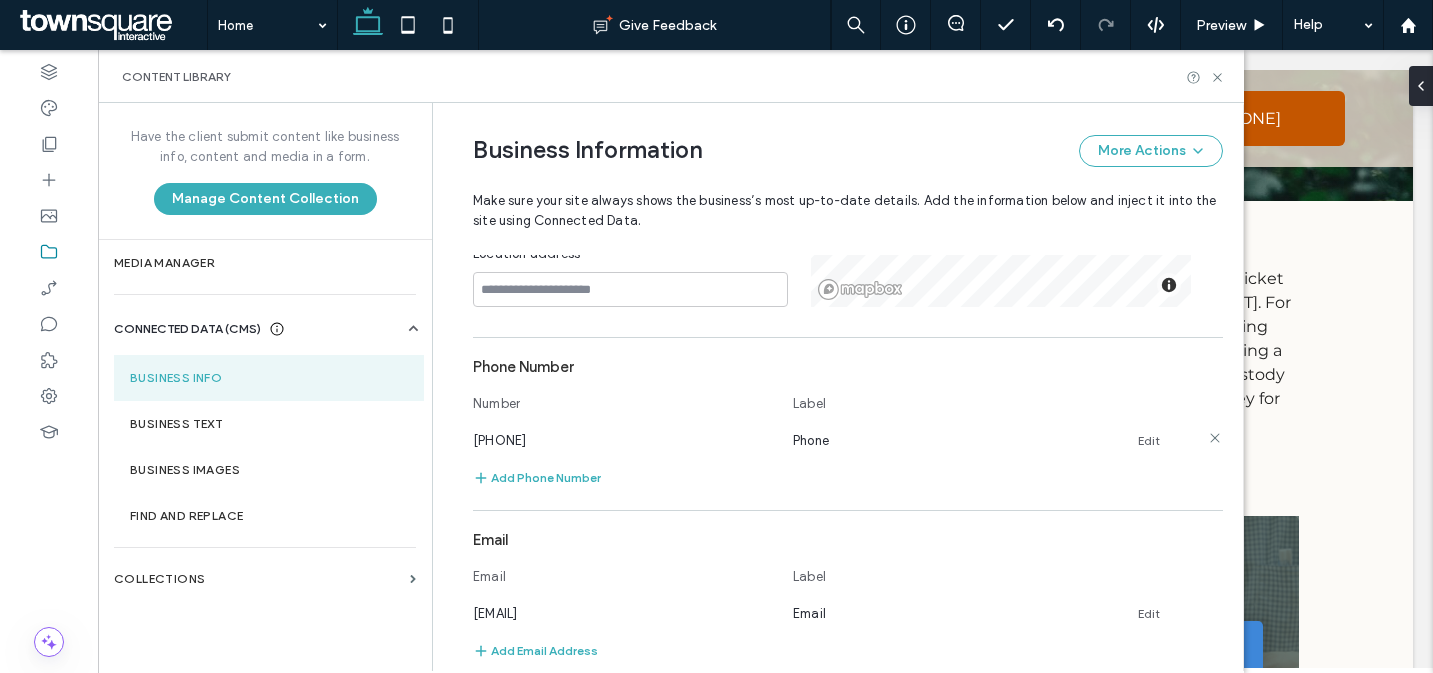 click on "Edit" at bounding box center (1149, 441) 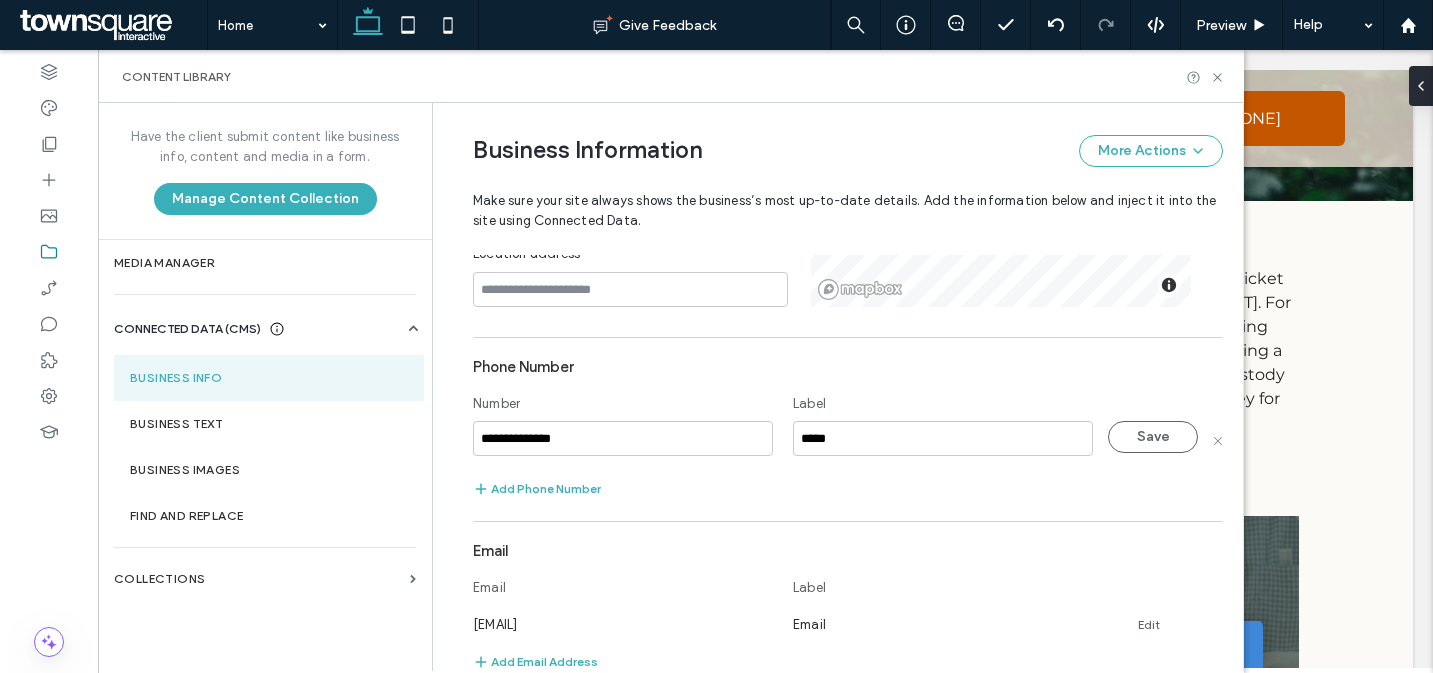 click on "**********" at bounding box center [623, 438] 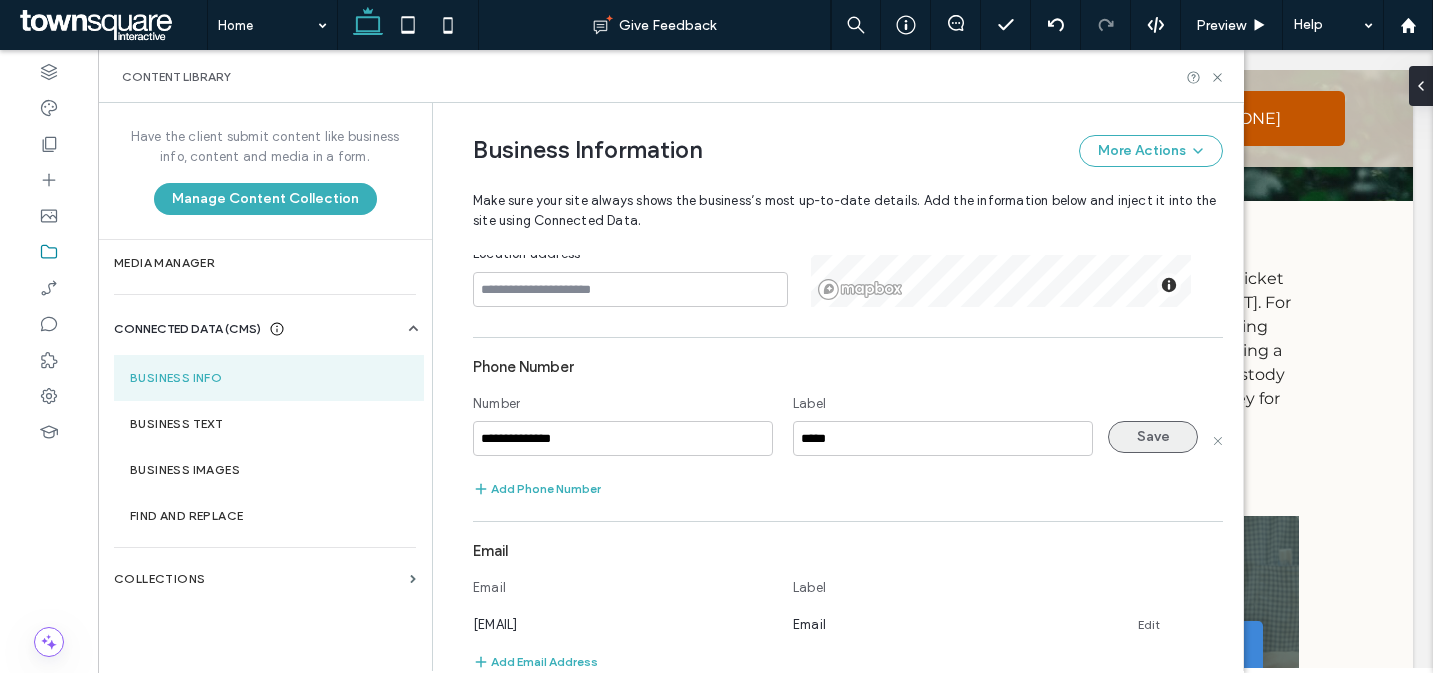 click on "Save" at bounding box center [1153, 437] 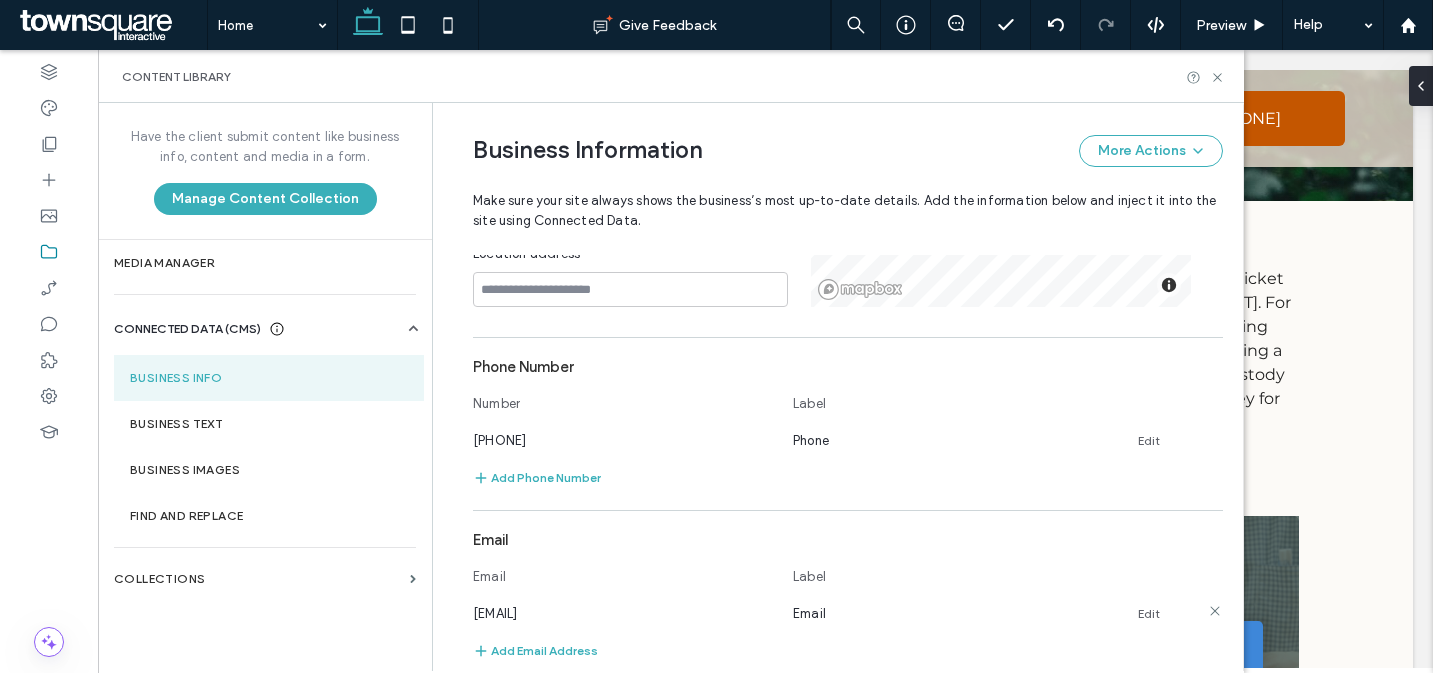 click on "Edit" at bounding box center (1149, 614) 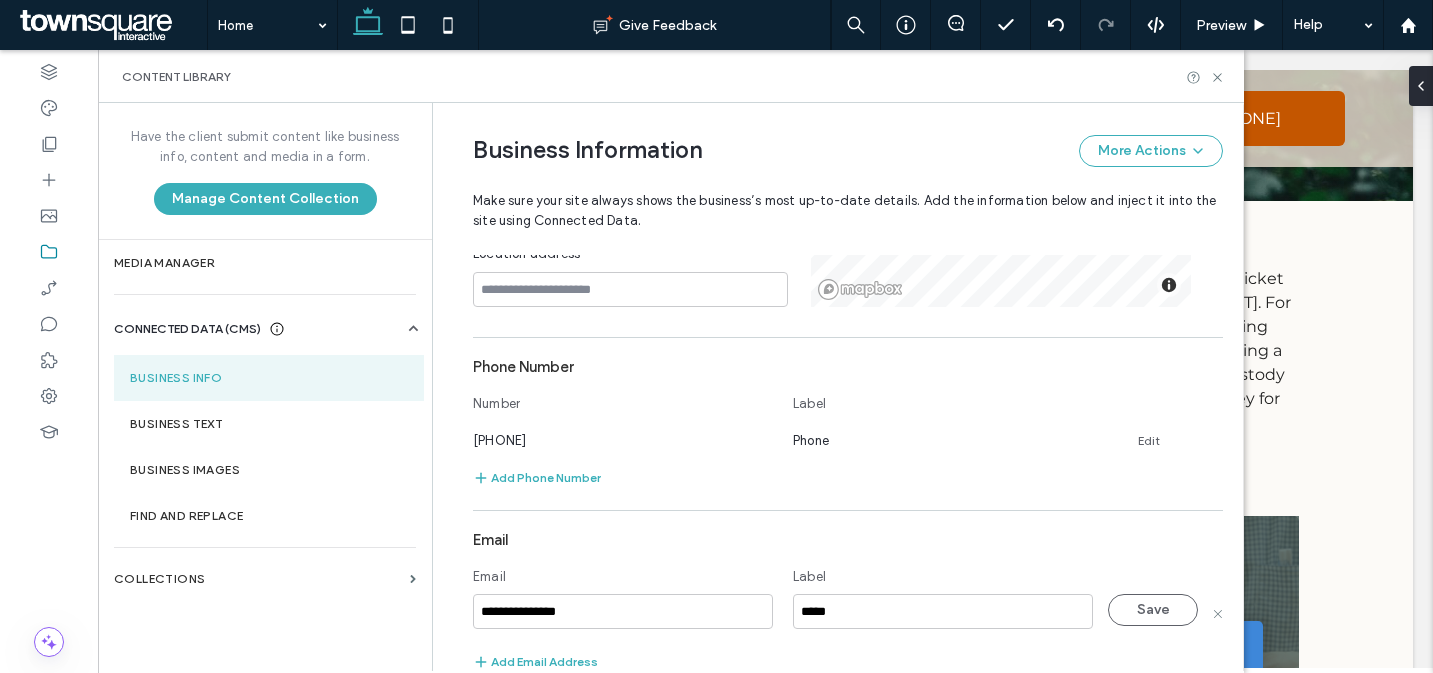 click on "**********" at bounding box center (623, 611) 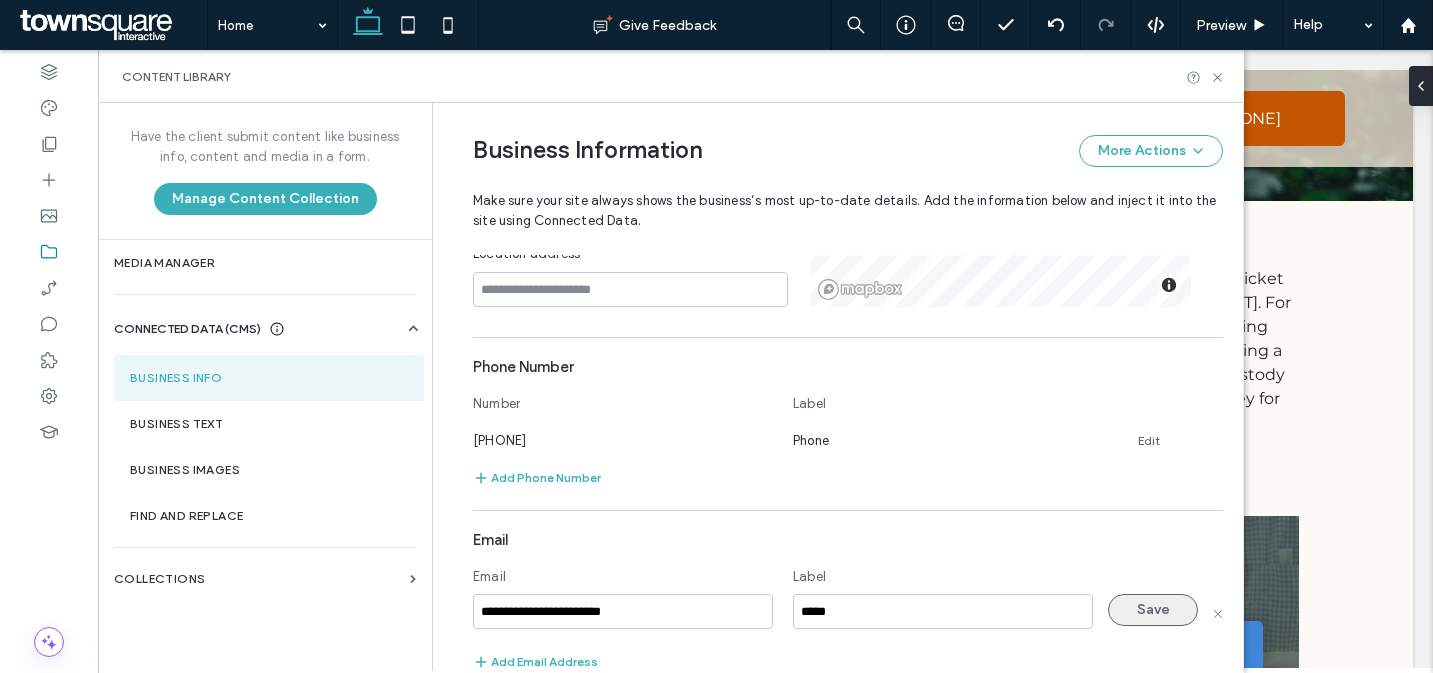 click on "Save" at bounding box center [1153, 610] 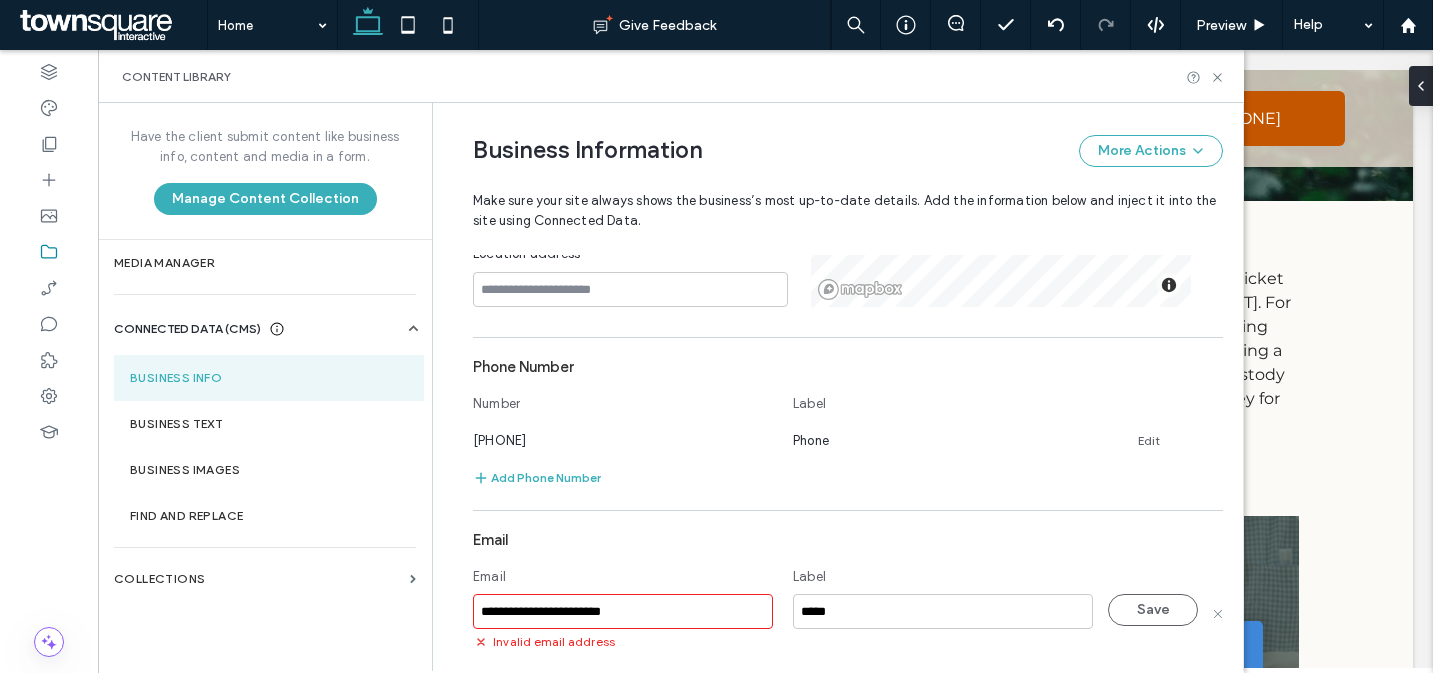click on "Email" at bounding box center (848, 540) 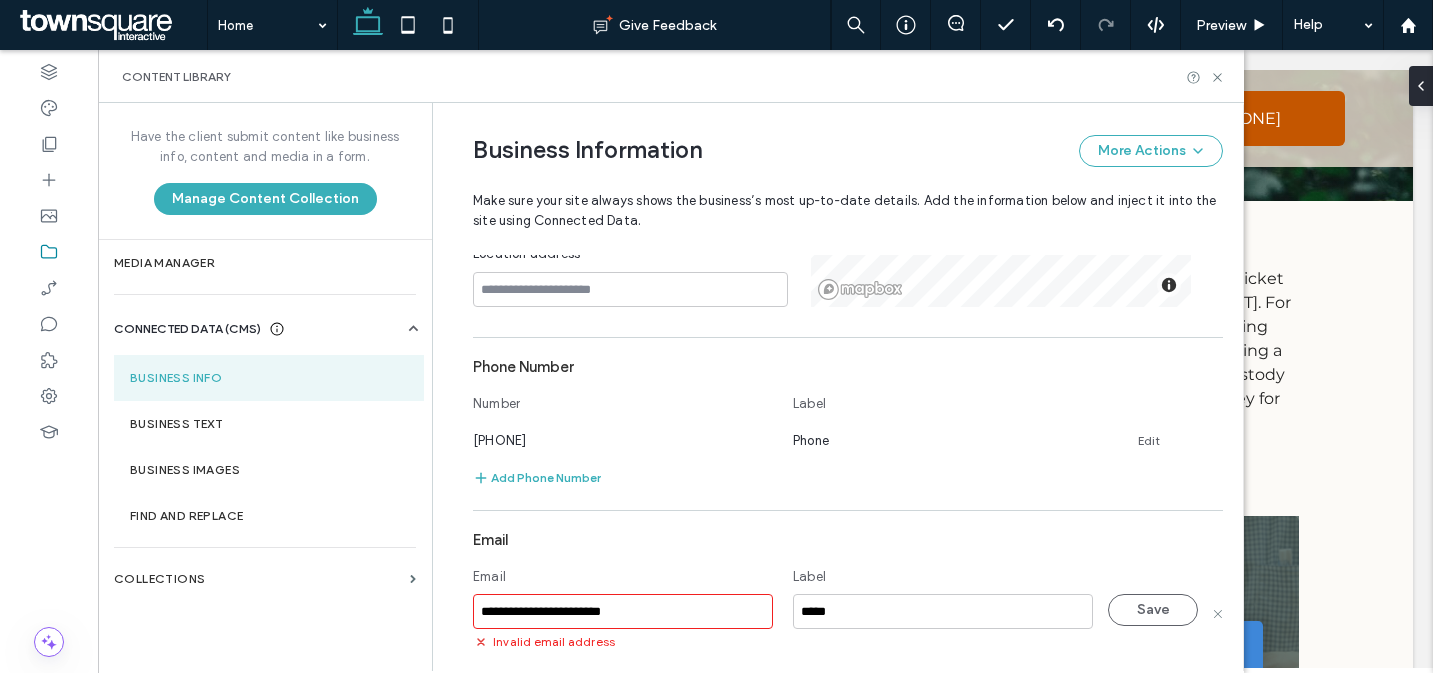 click on "**********" at bounding box center (623, 611) 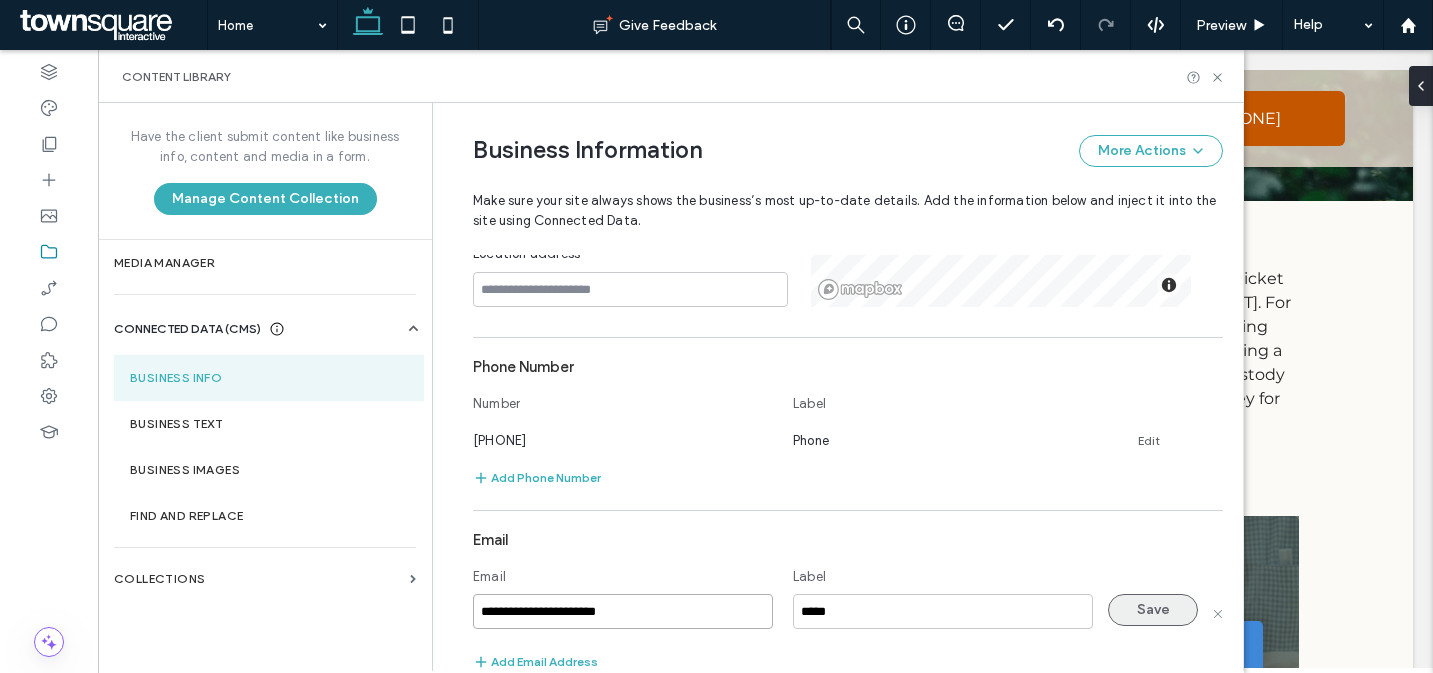 type on "**********" 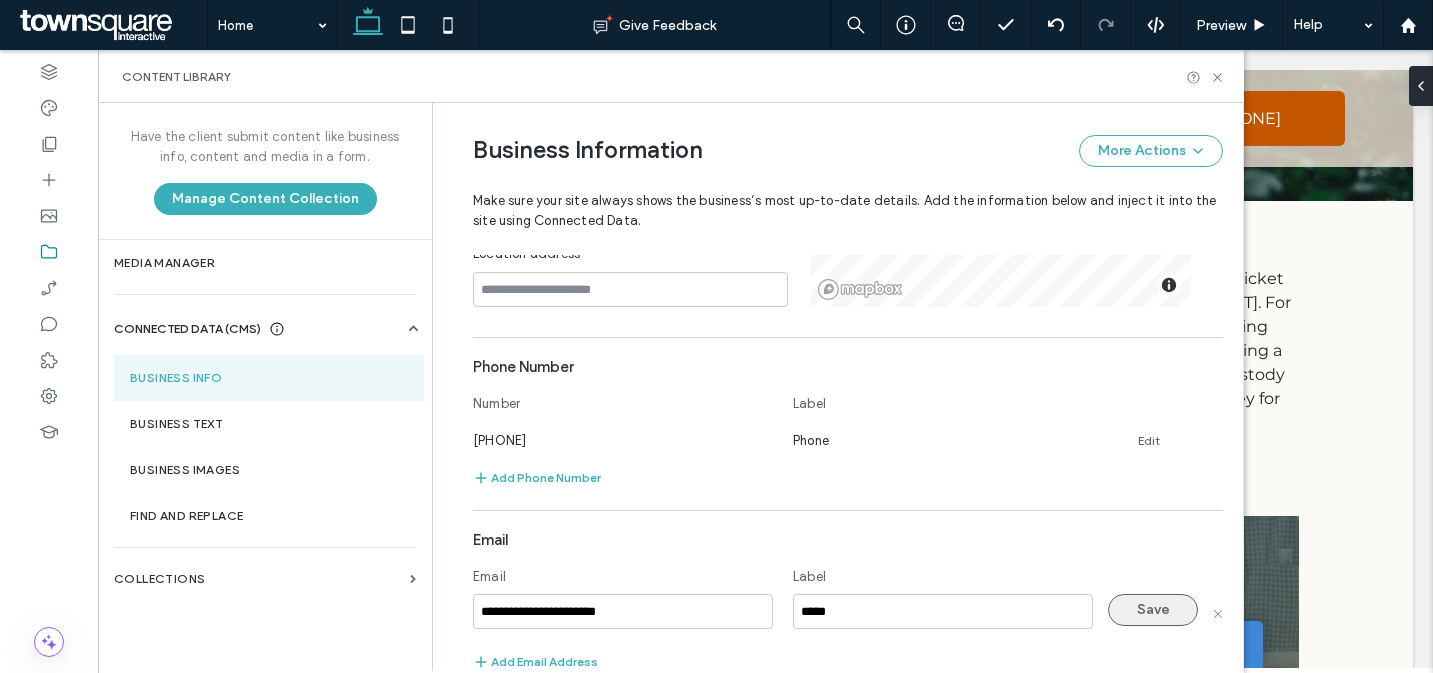 click on "Save" at bounding box center (1153, 610) 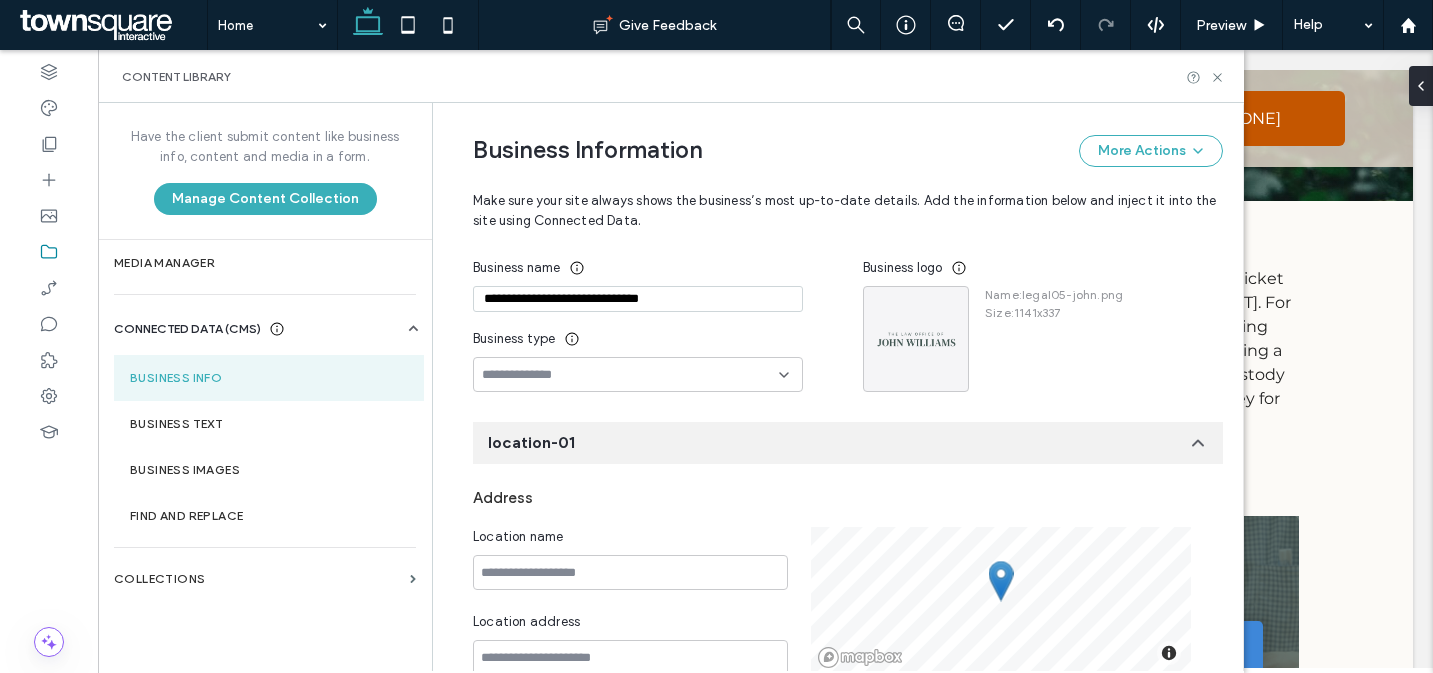 scroll, scrollTop: 0, scrollLeft: 0, axis: both 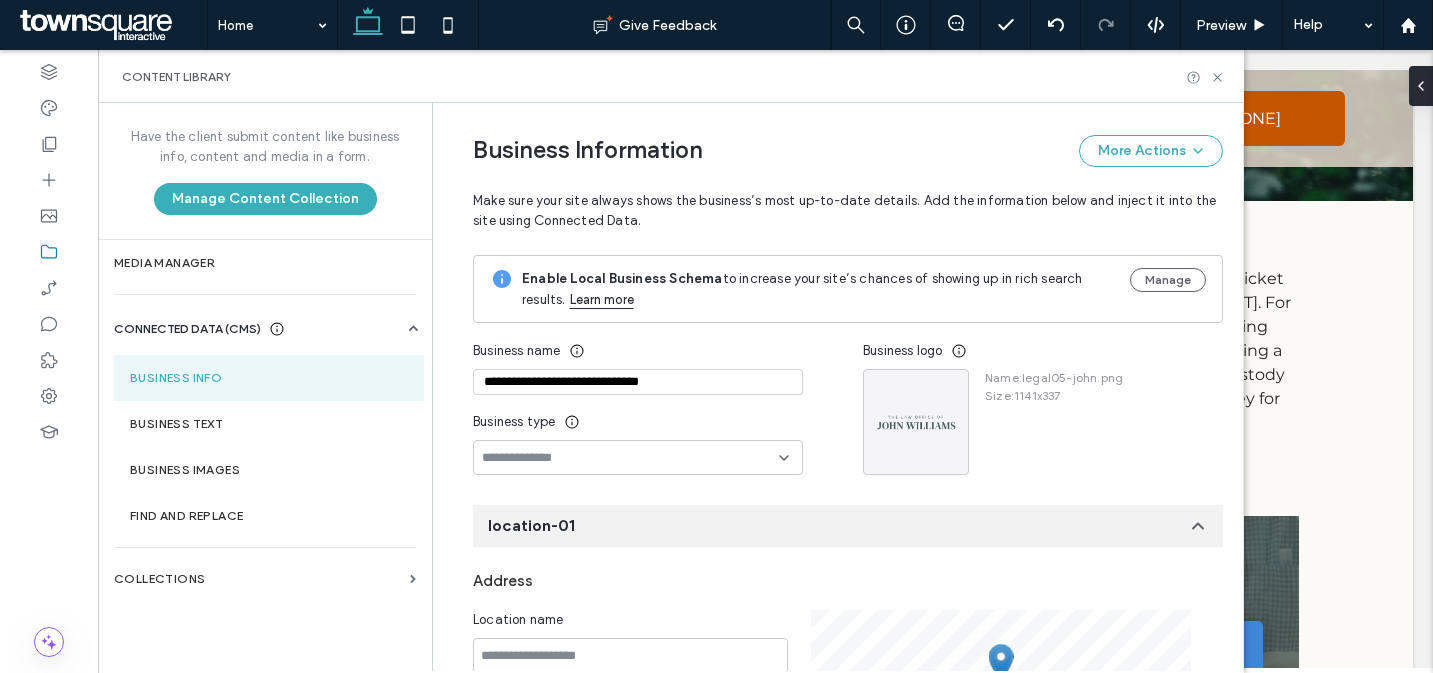click on "**********" at bounding box center (638, 382) 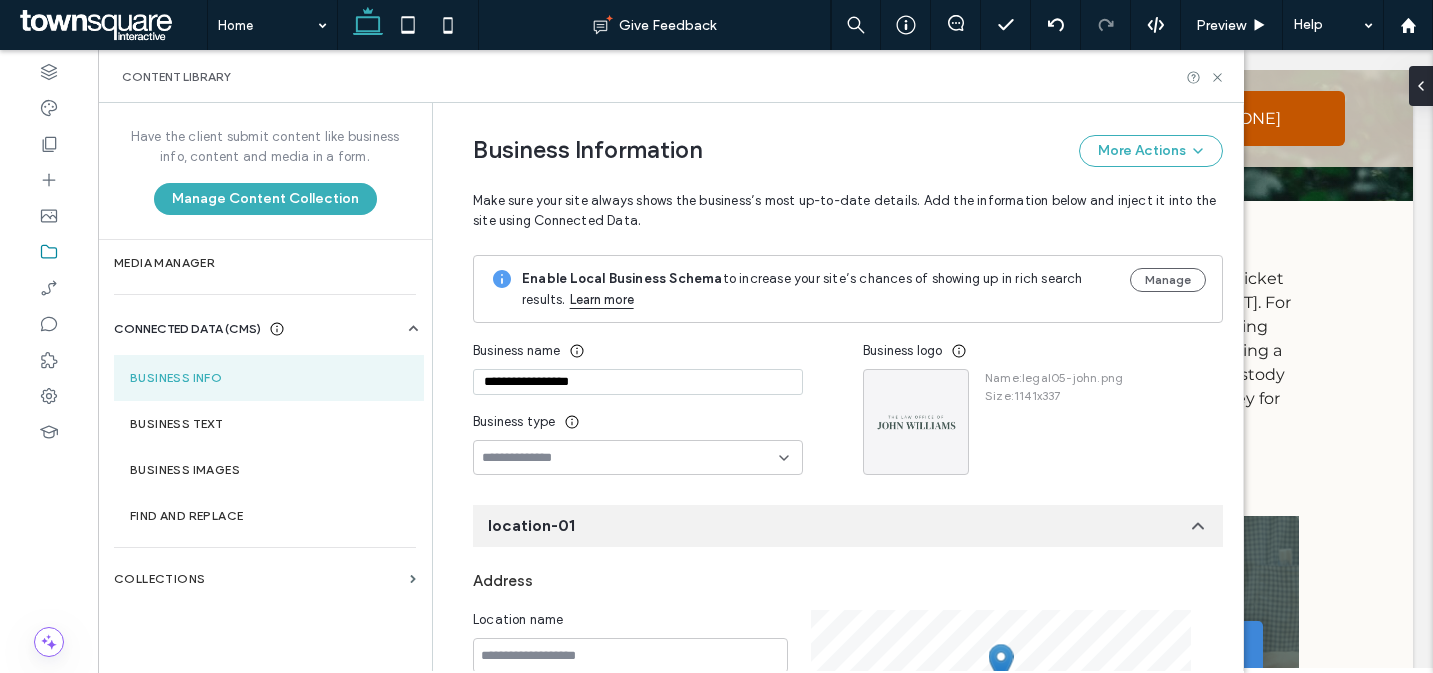 type on "**********" 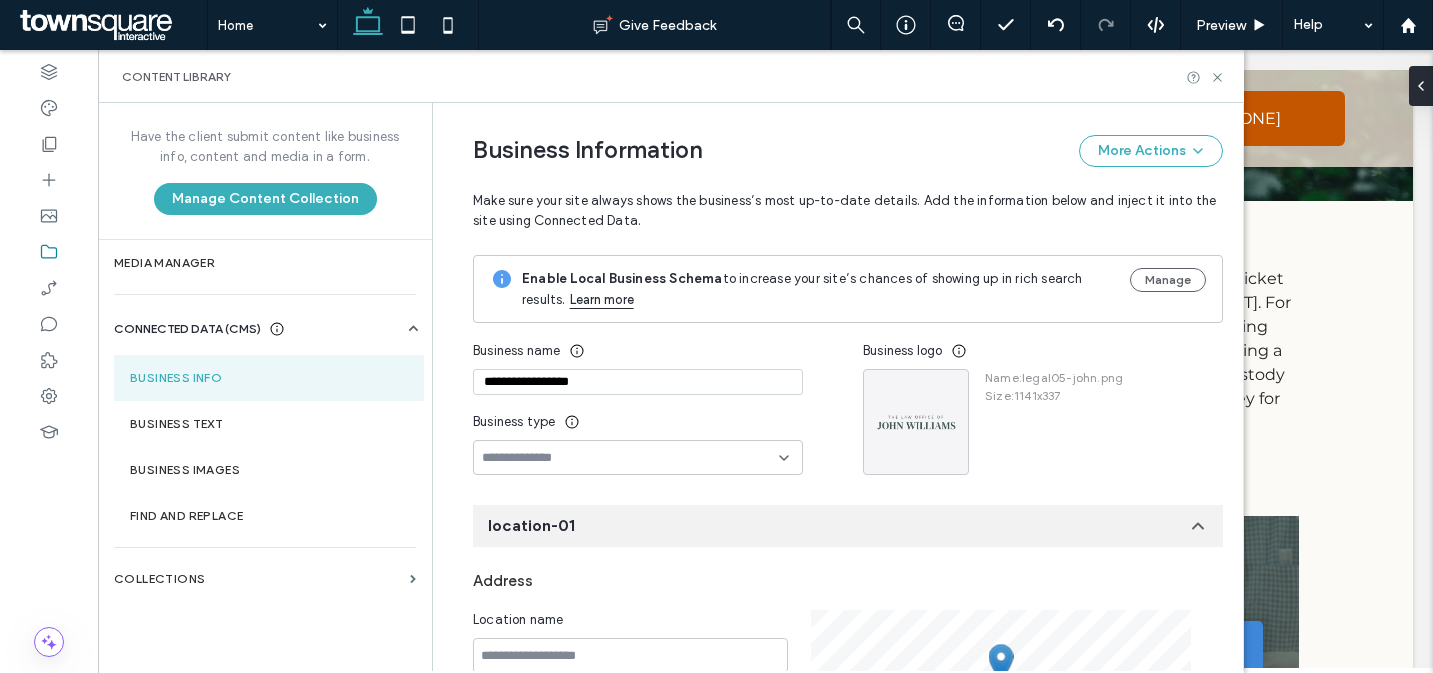 click on "**********" at bounding box center (668, 404) 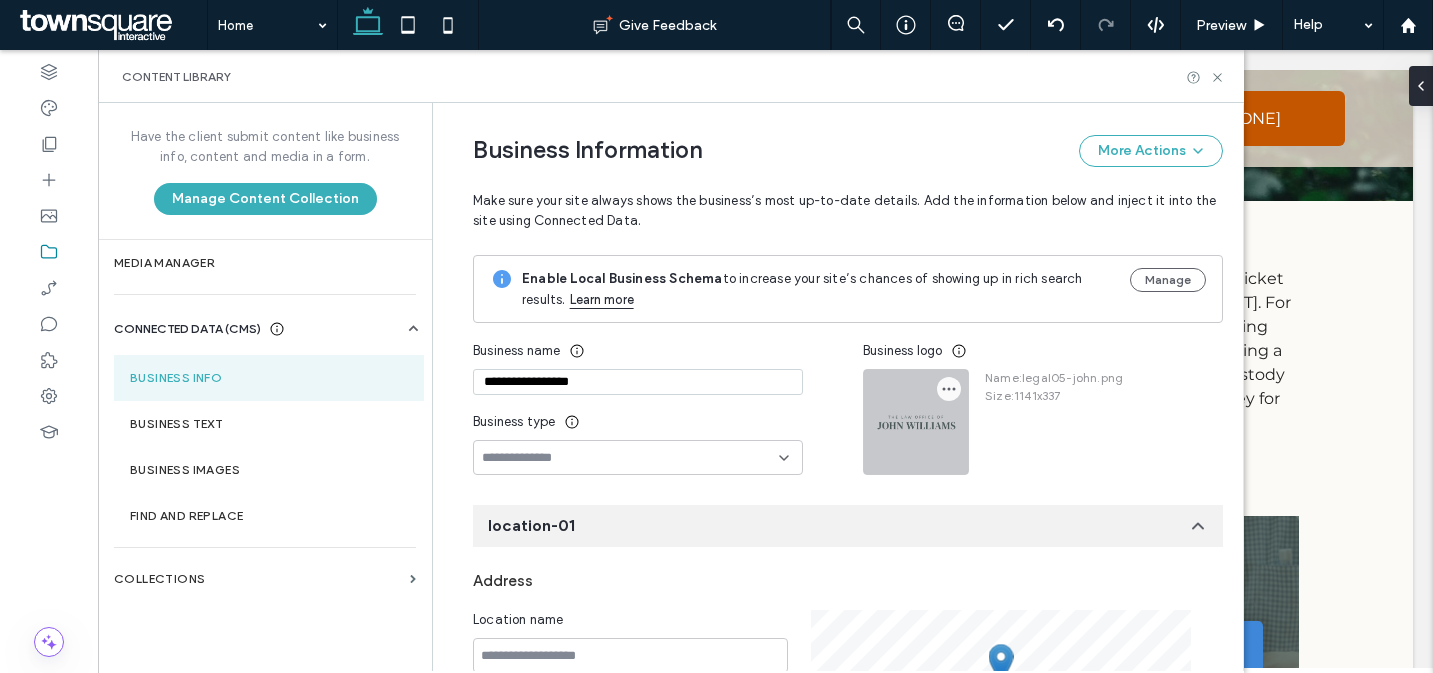 click 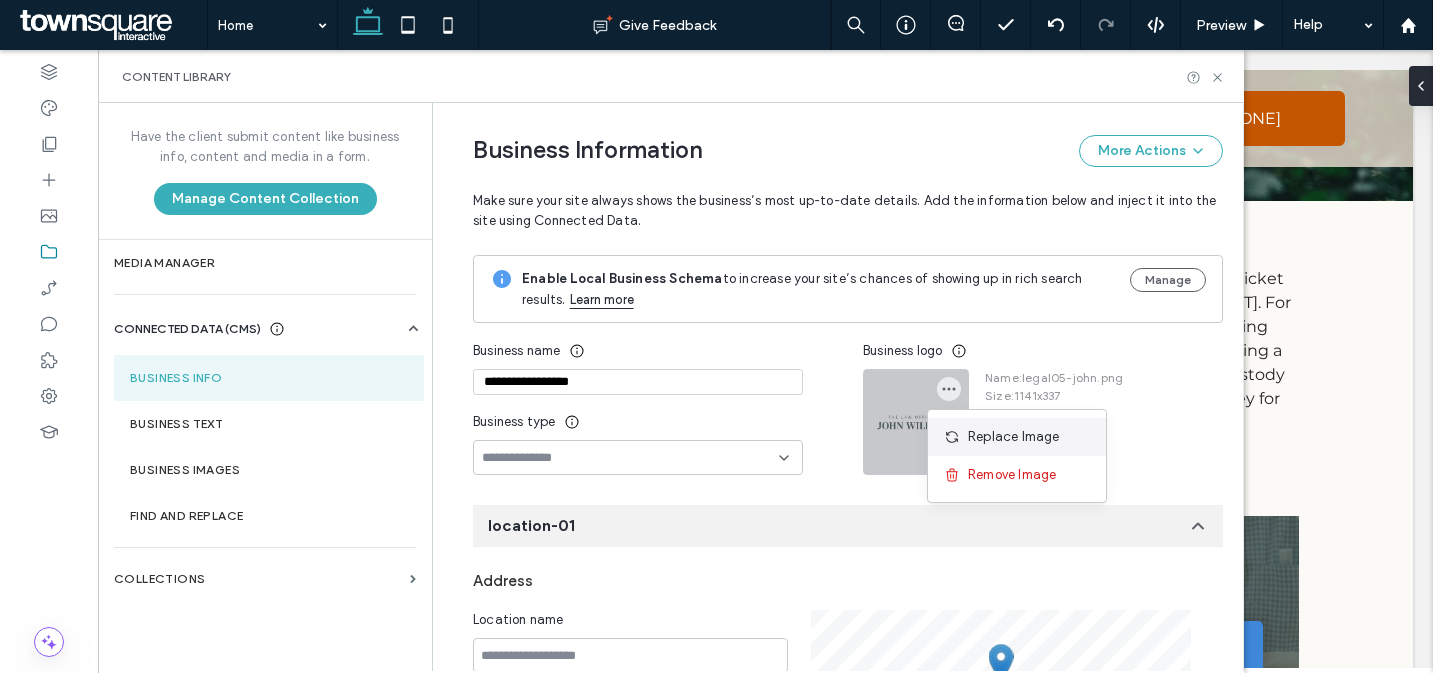 click 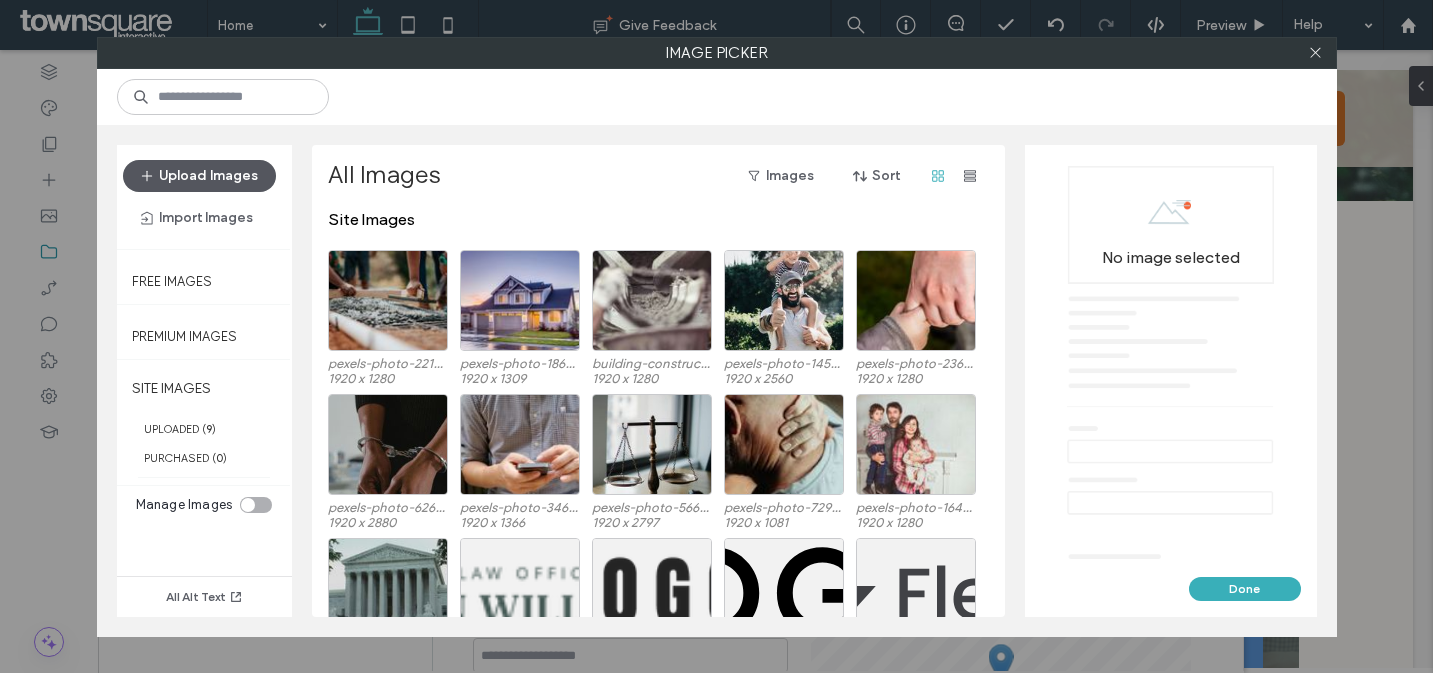 click on "Upload Images" at bounding box center [199, 176] 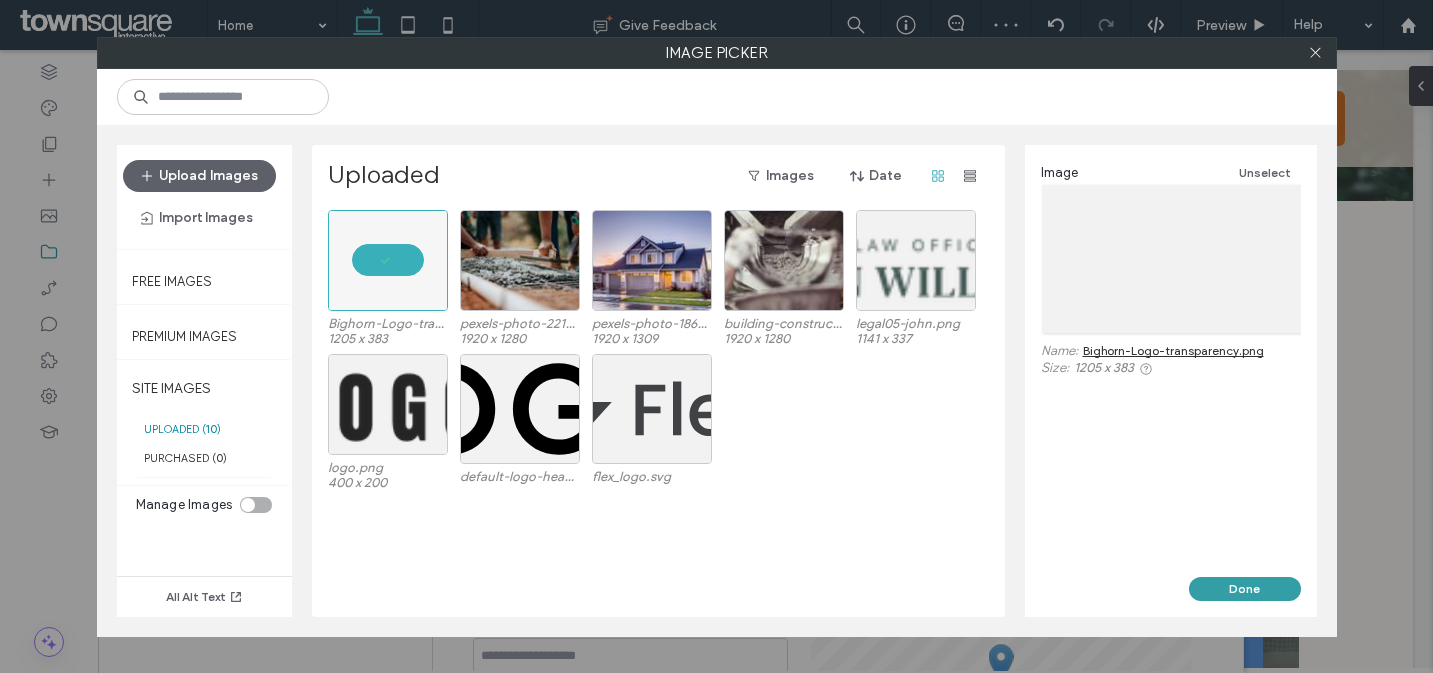 click on "Done" at bounding box center (1245, 589) 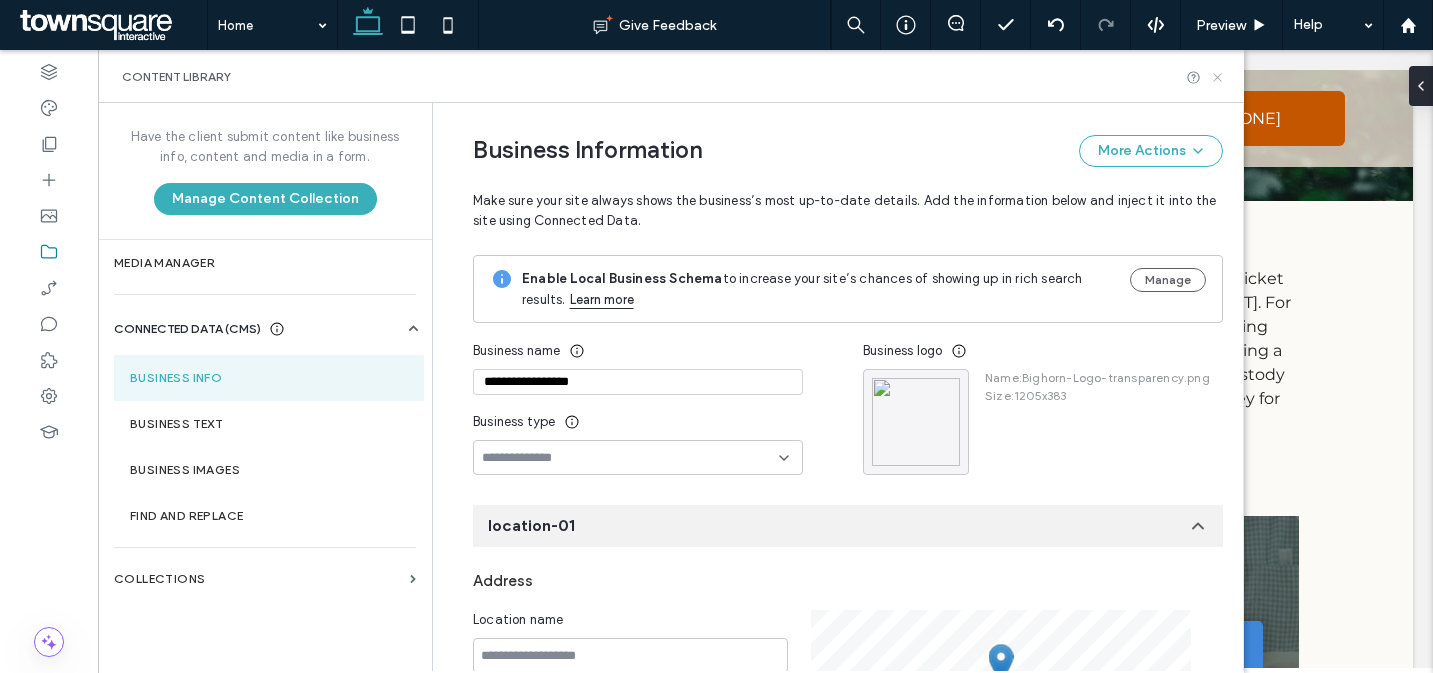 click 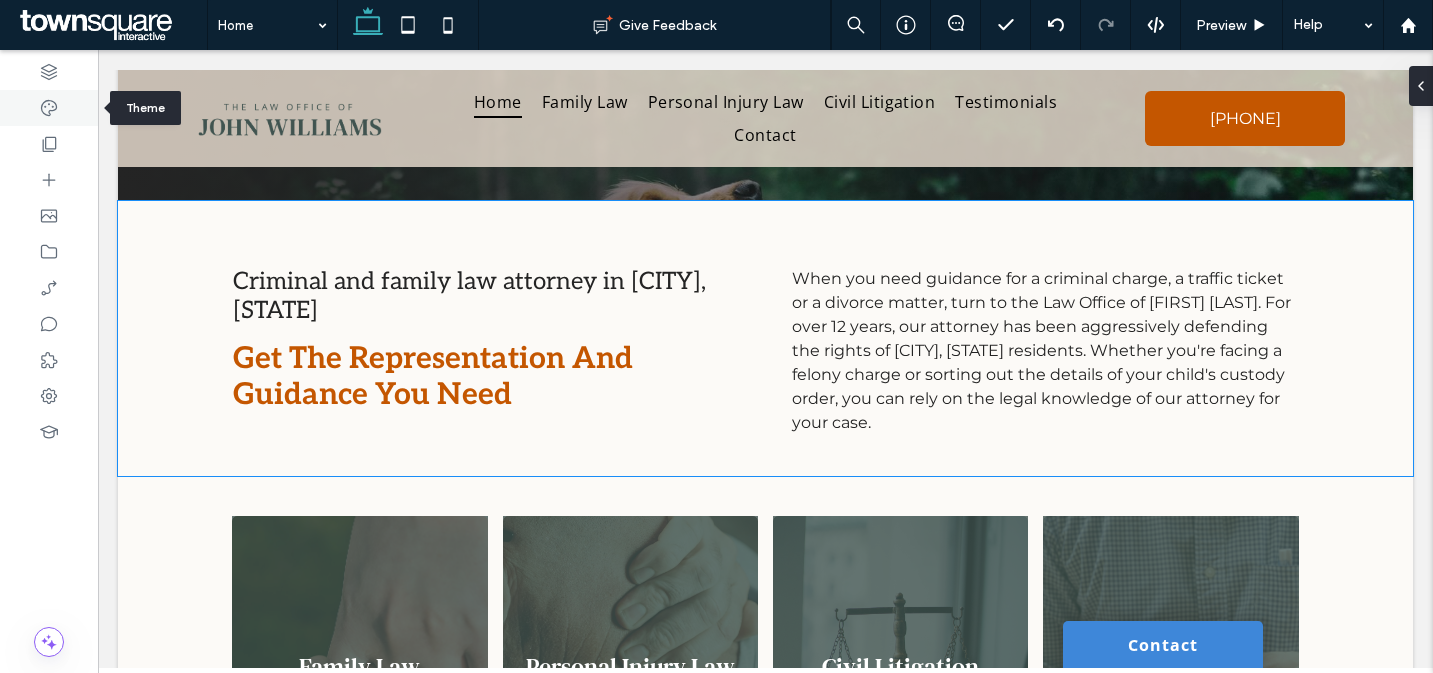 click at bounding box center (49, 108) 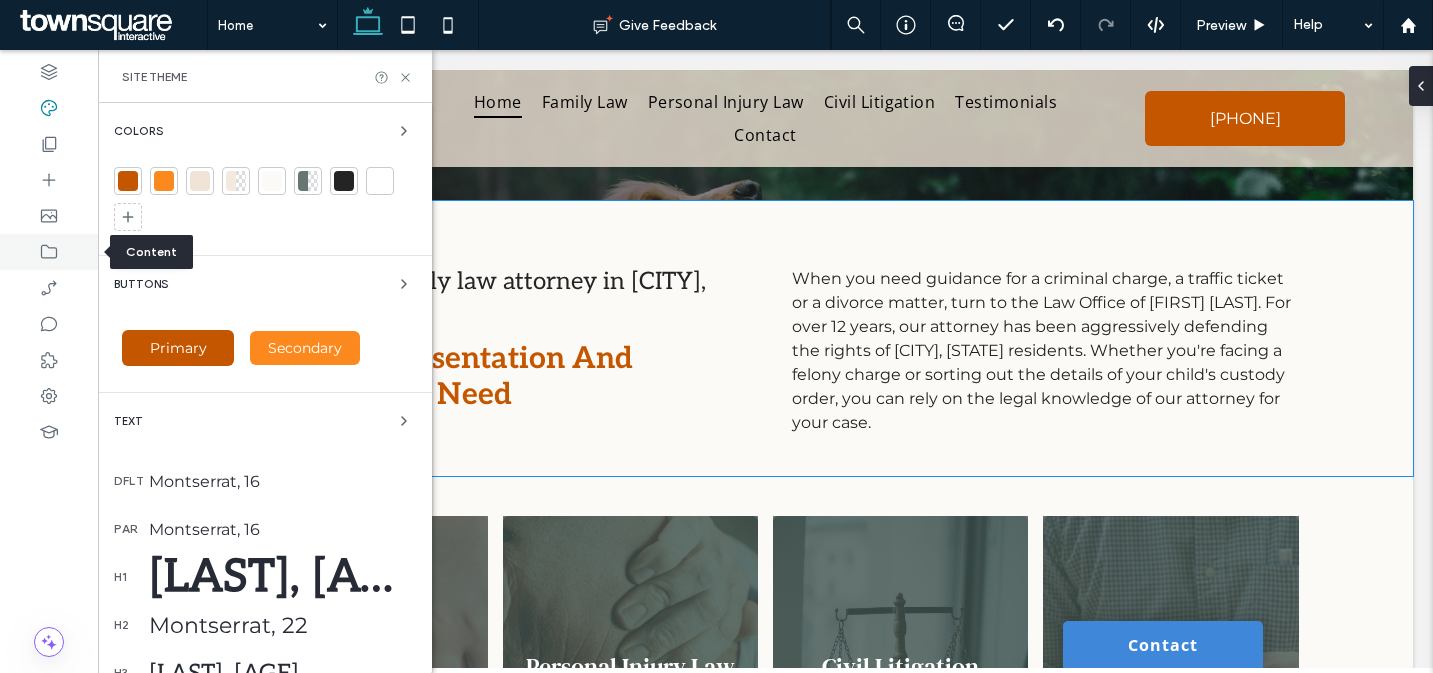 click 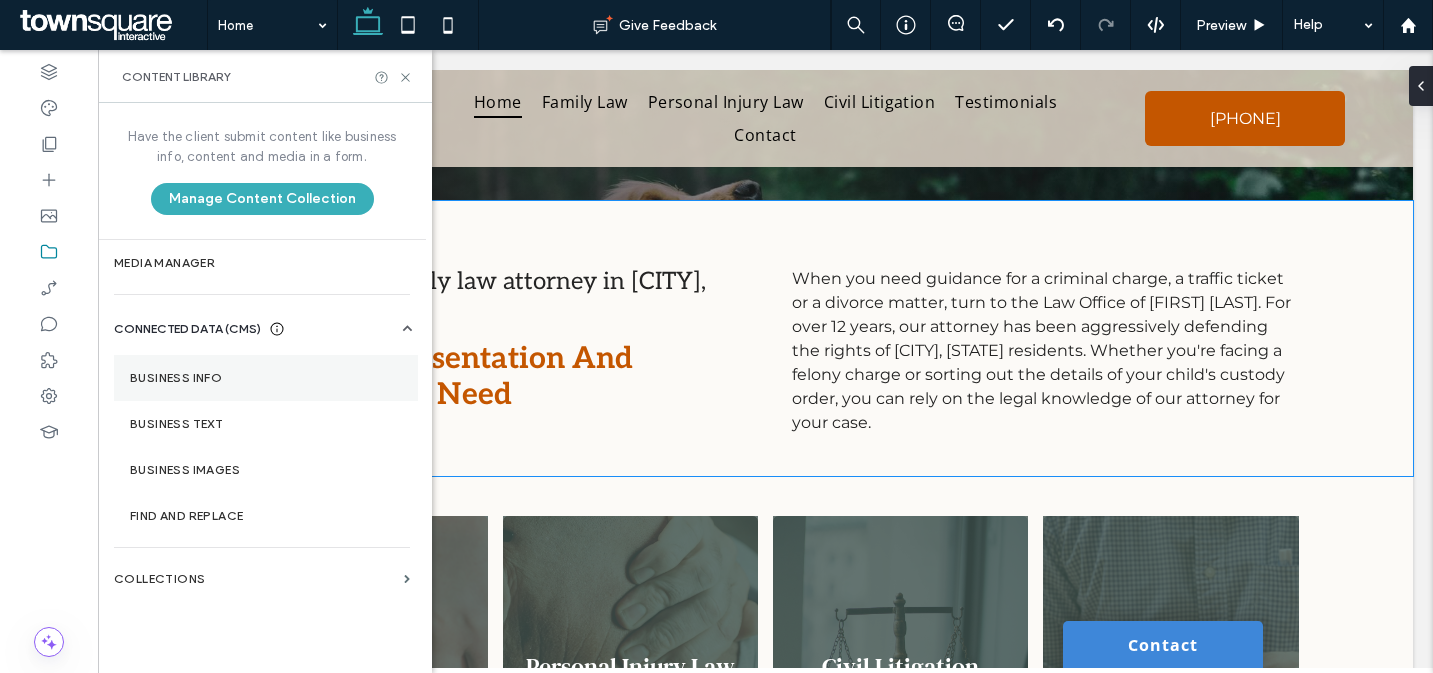 click on "Business Info" at bounding box center (266, 378) 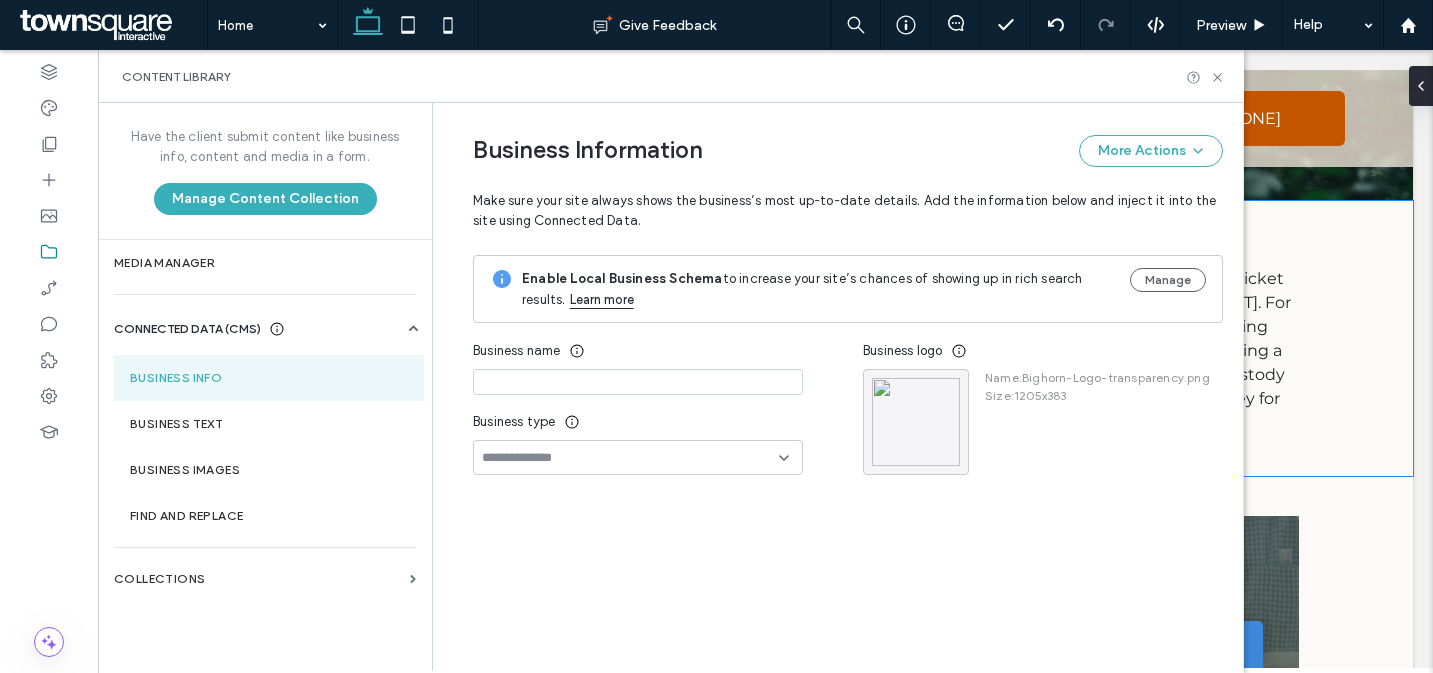 type on "**********" 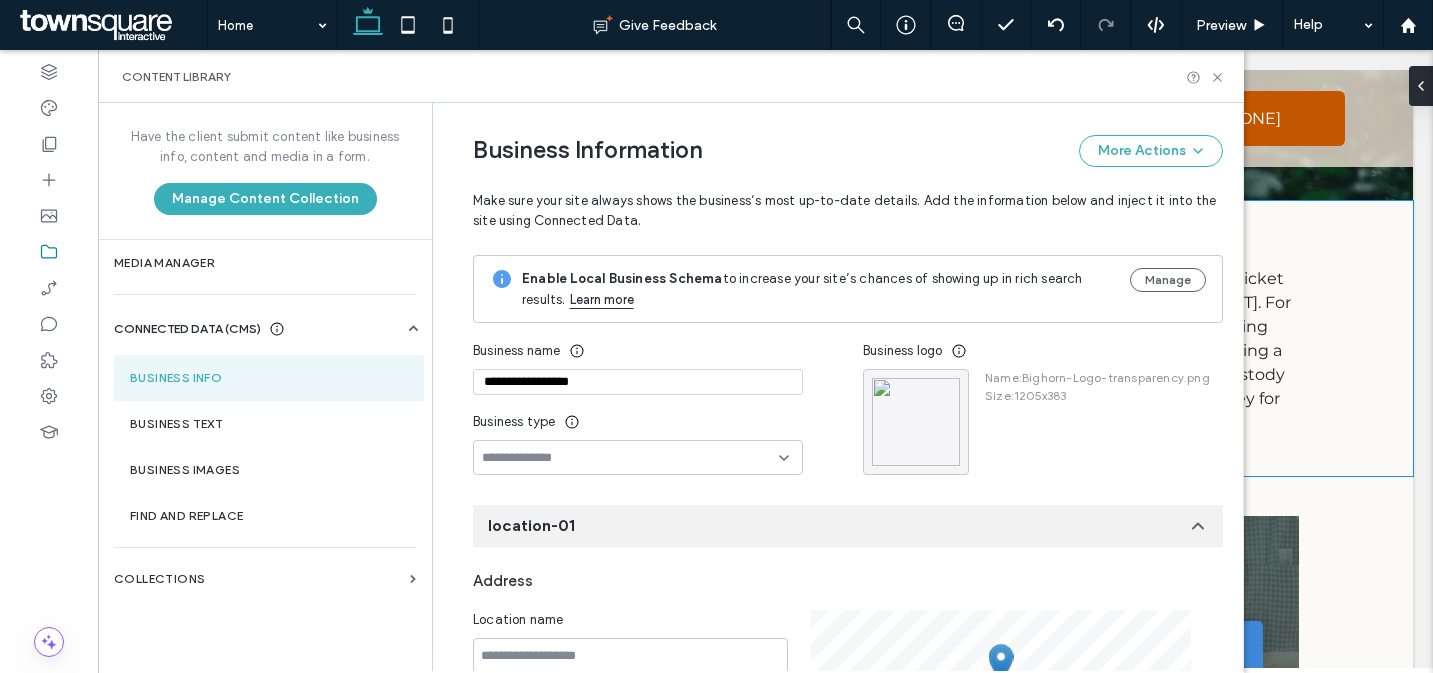 scroll, scrollTop: 242, scrollLeft: 0, axis: vertical 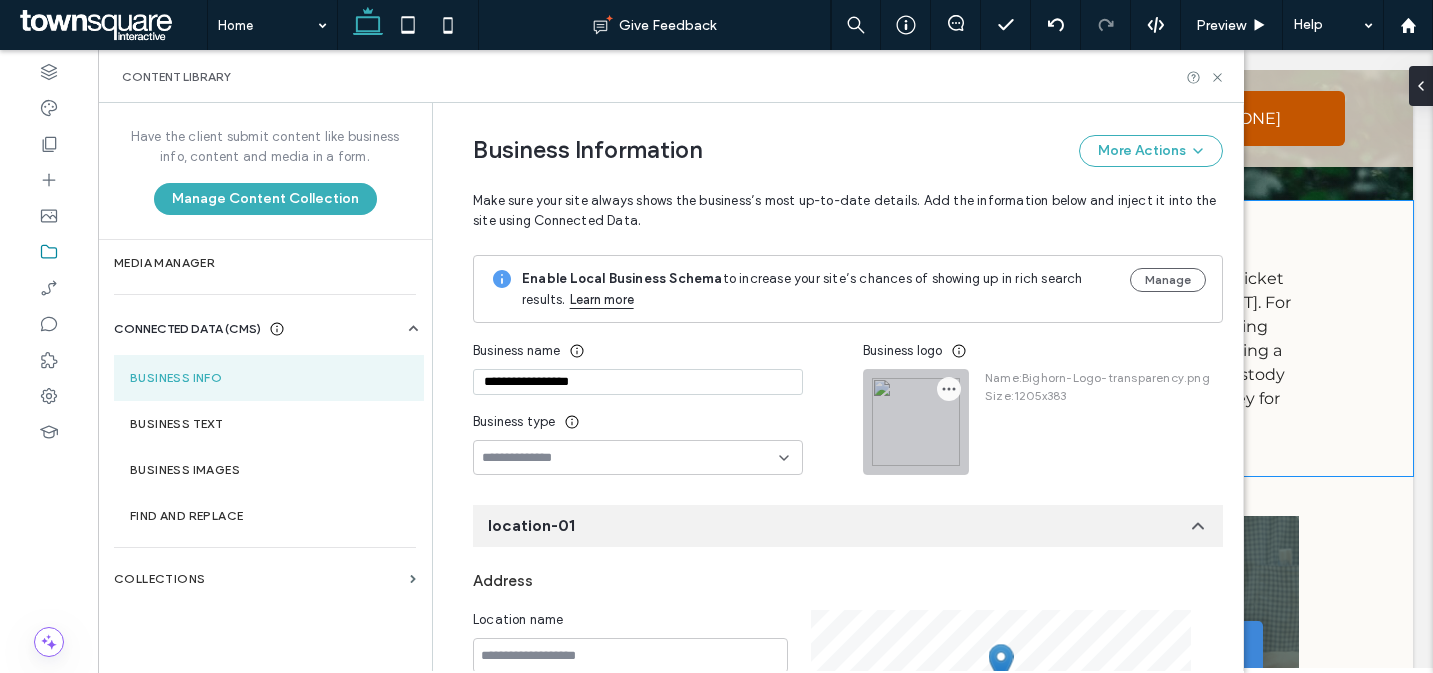 click 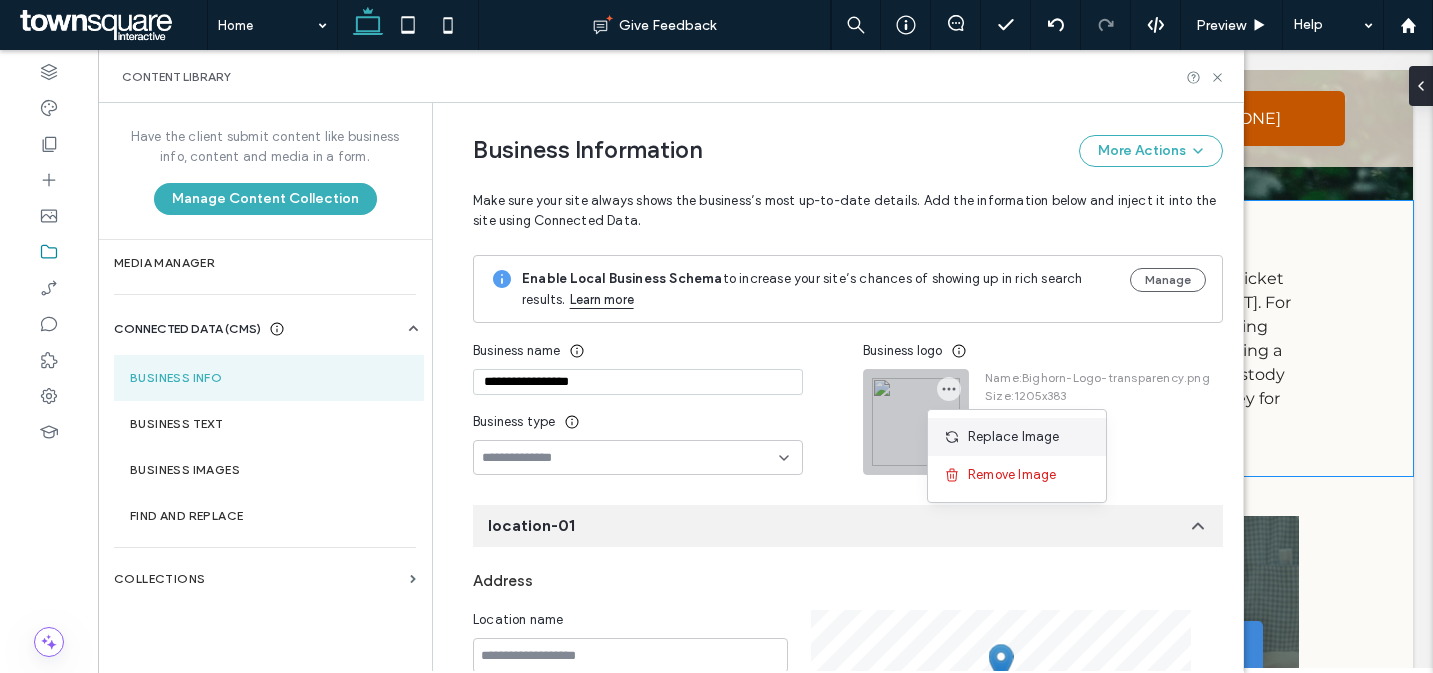 click on "Replace Image" at bounding box center (1014, 437) 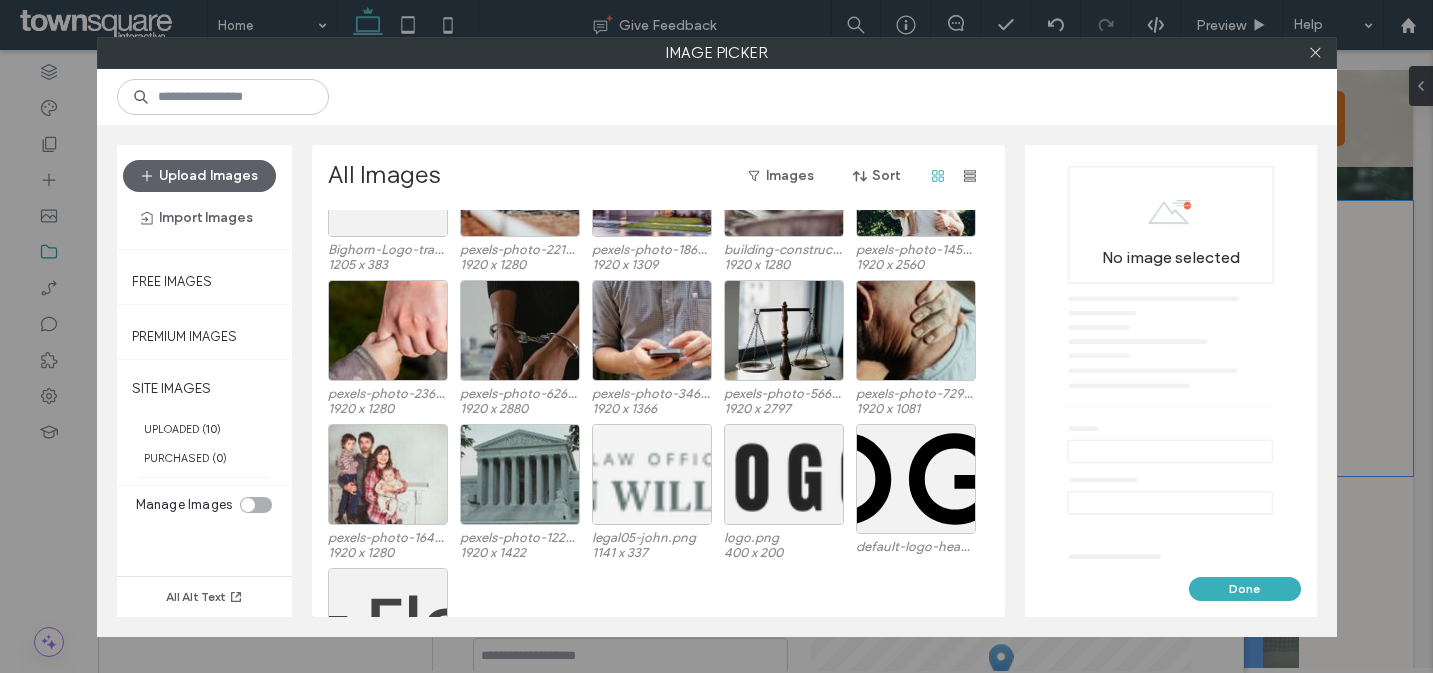scroll, scrollTop: 165, scrollLeft: 0, axis: vertical 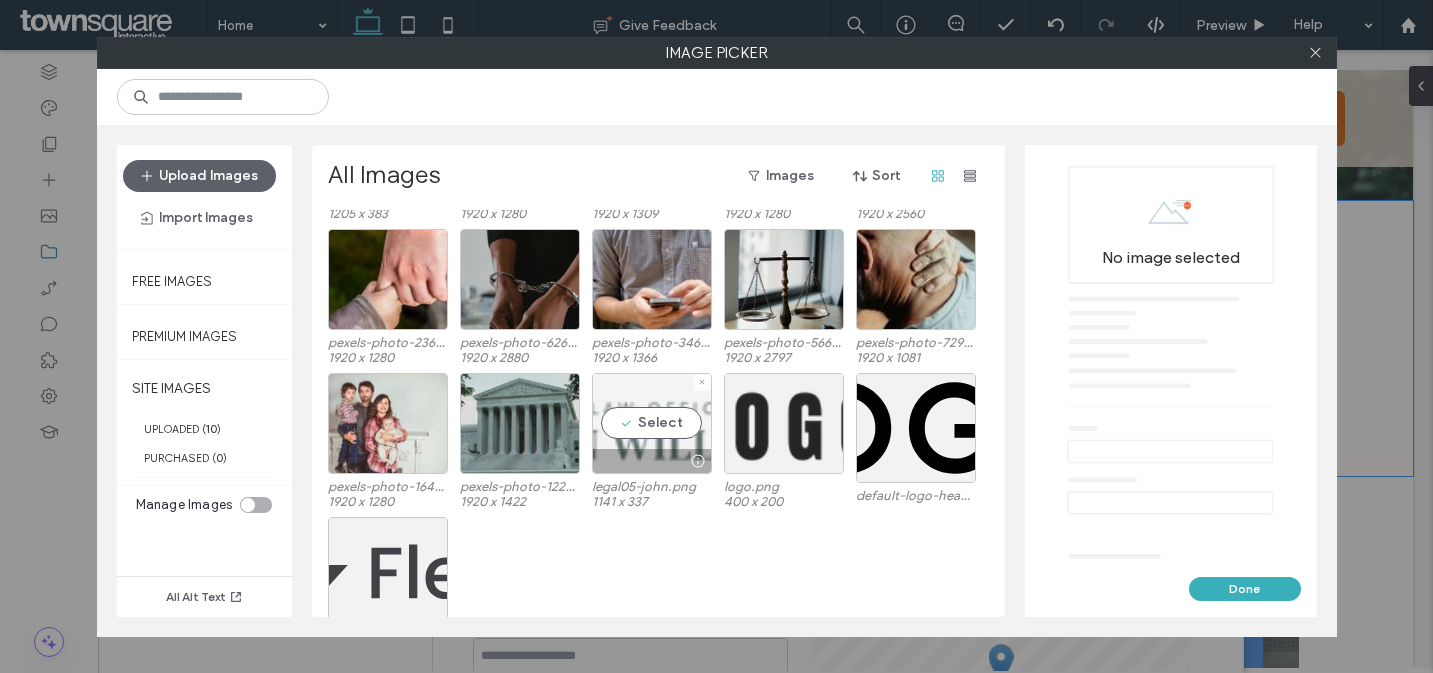 click on "Select" at bounding box center (652, 423) 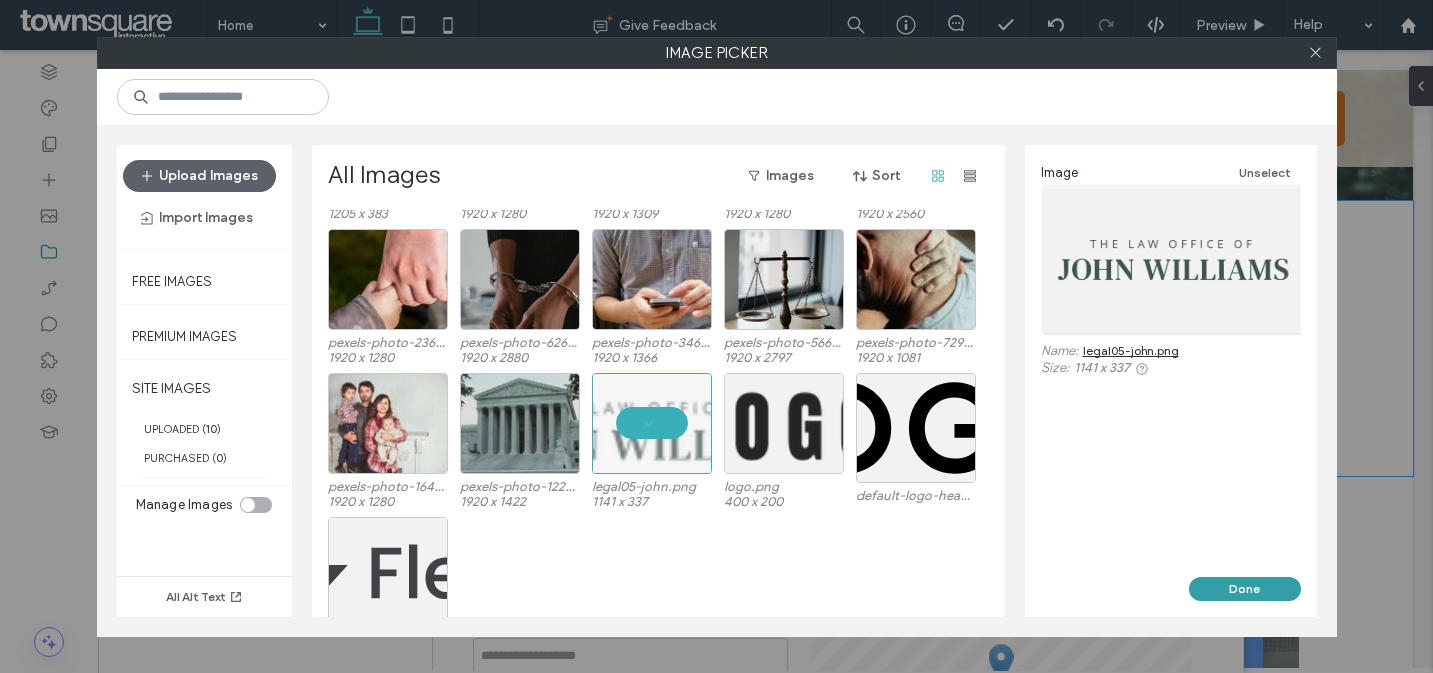 click on "Done" at bounding box center (1245, 589) 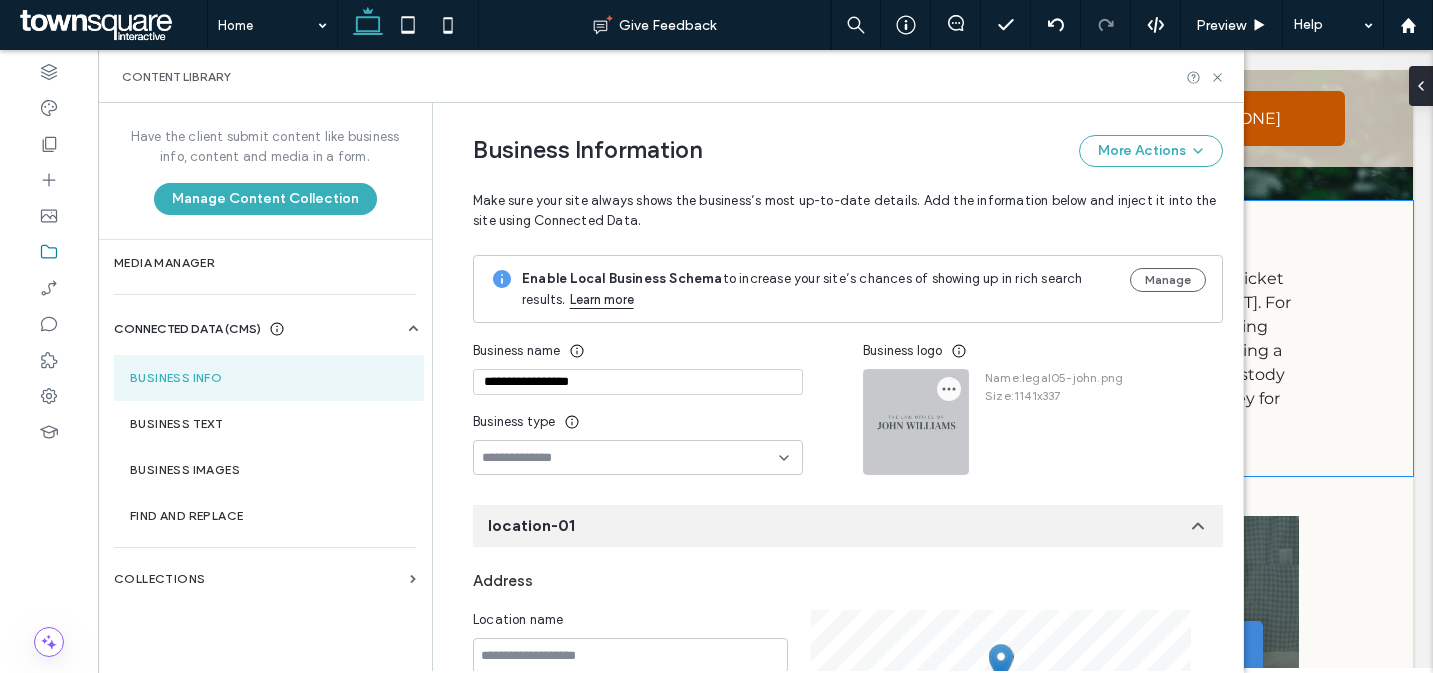 click 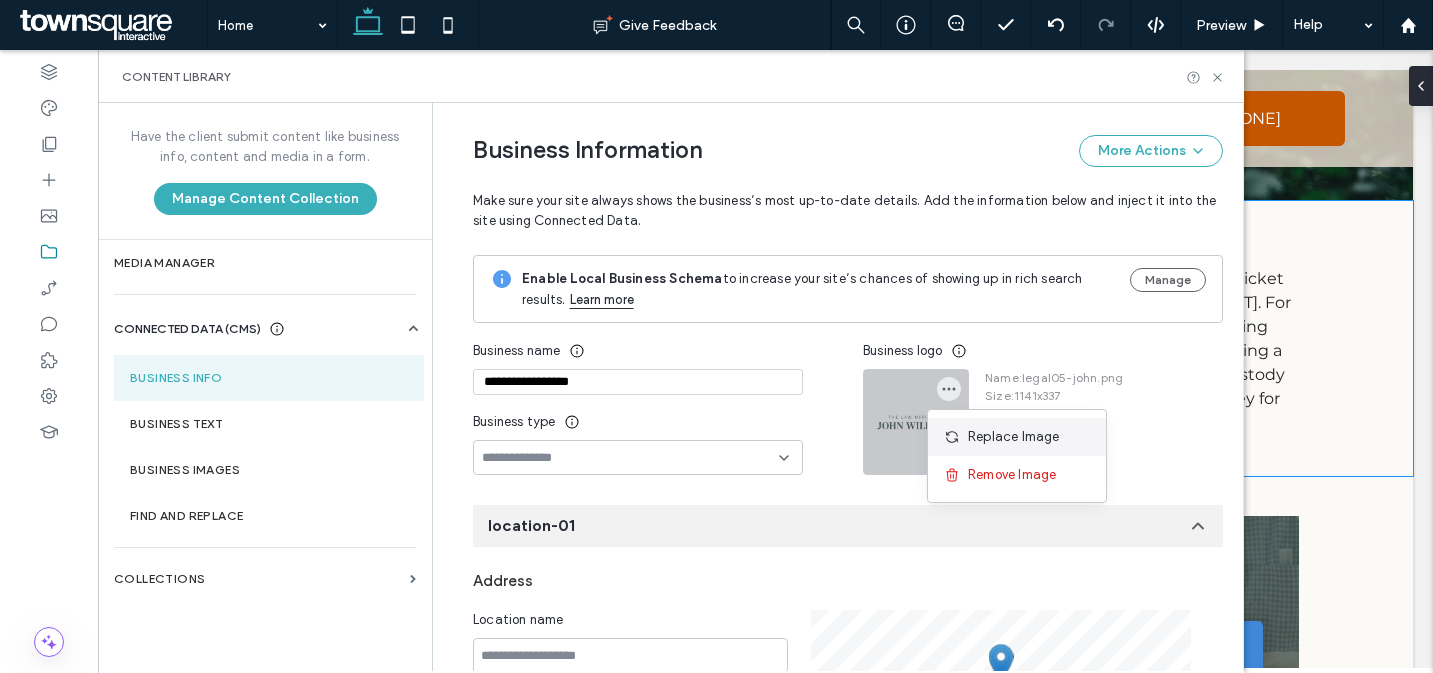 click on "Replace Image" at bounding box center (1014, 437) 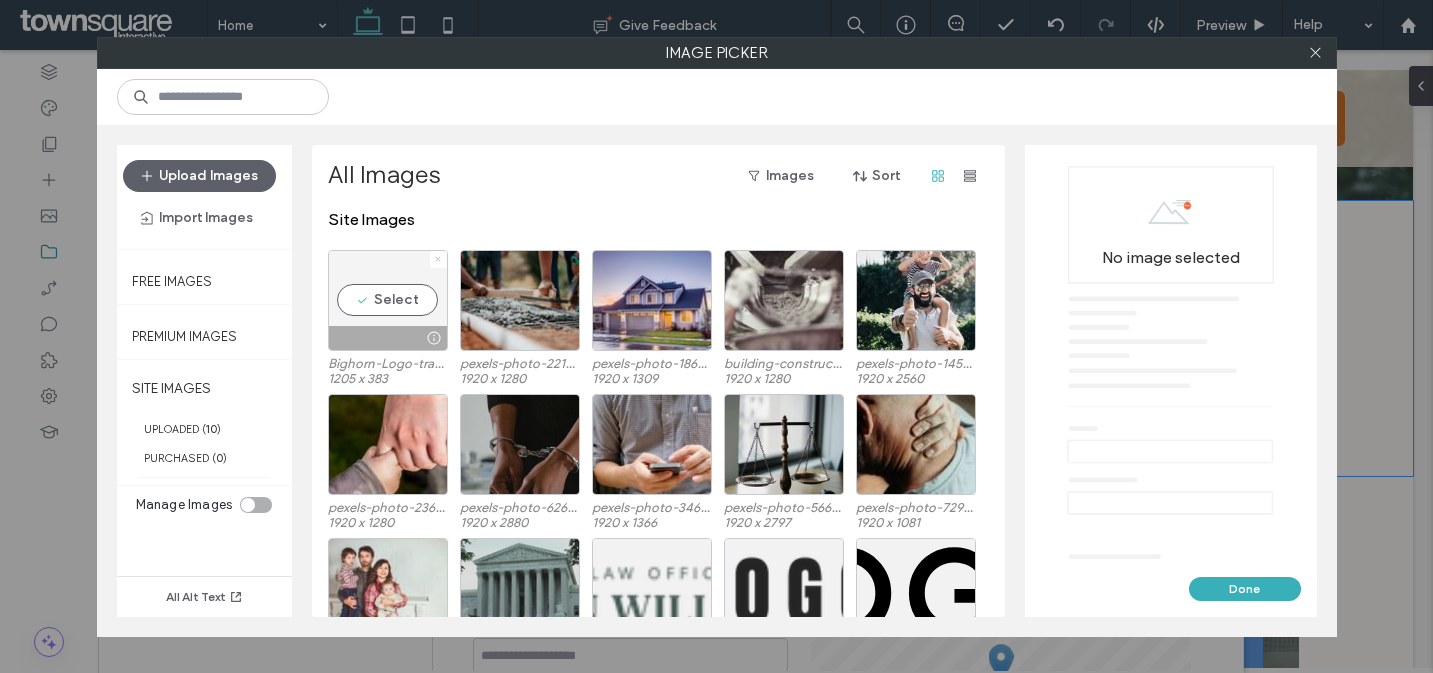 click 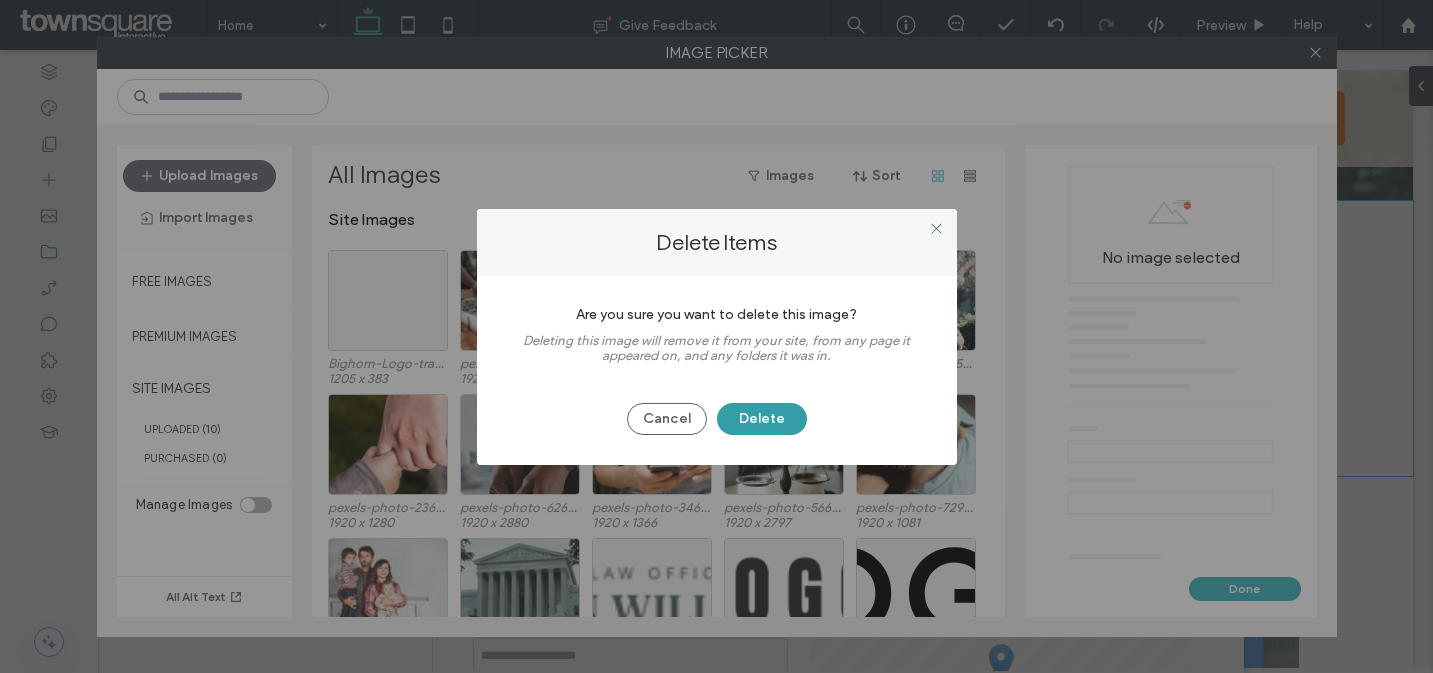 click on "Delete" at bounding box center [762, 419] 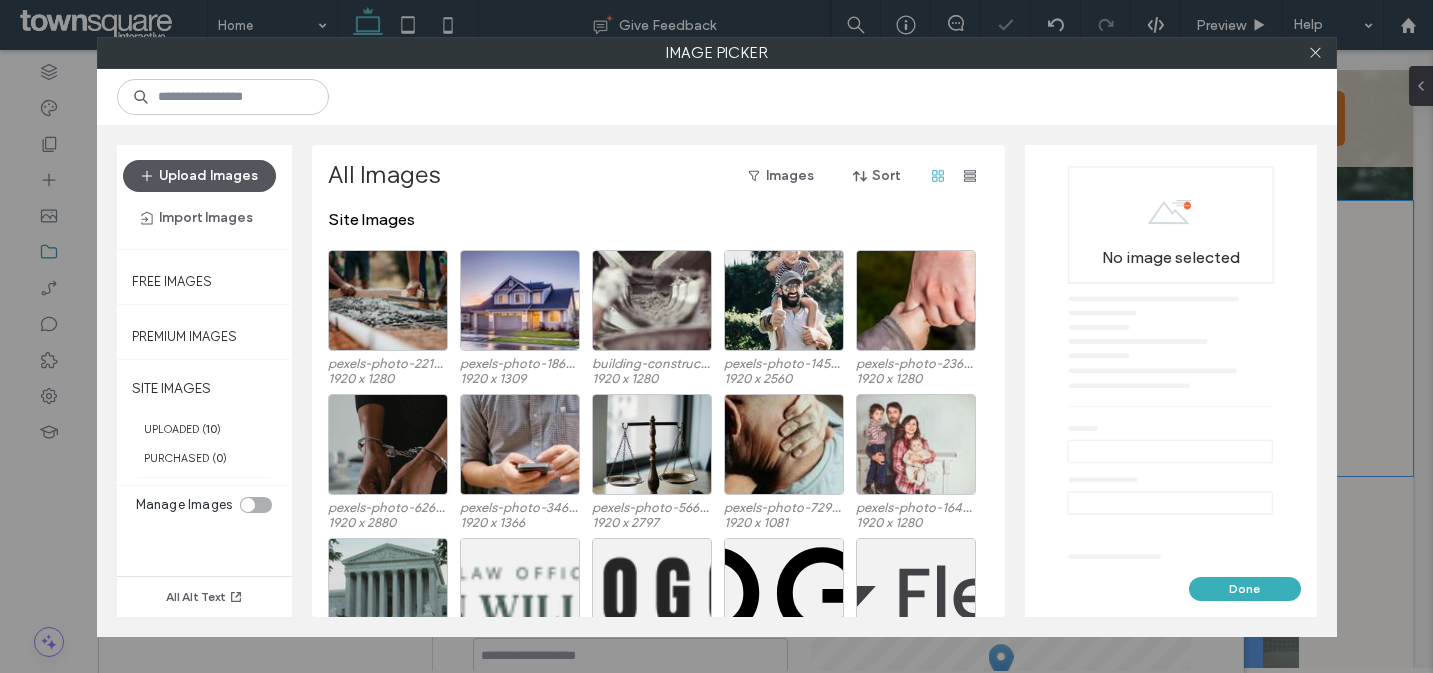 click on "Upload Images" at bounding box center [199, 176] 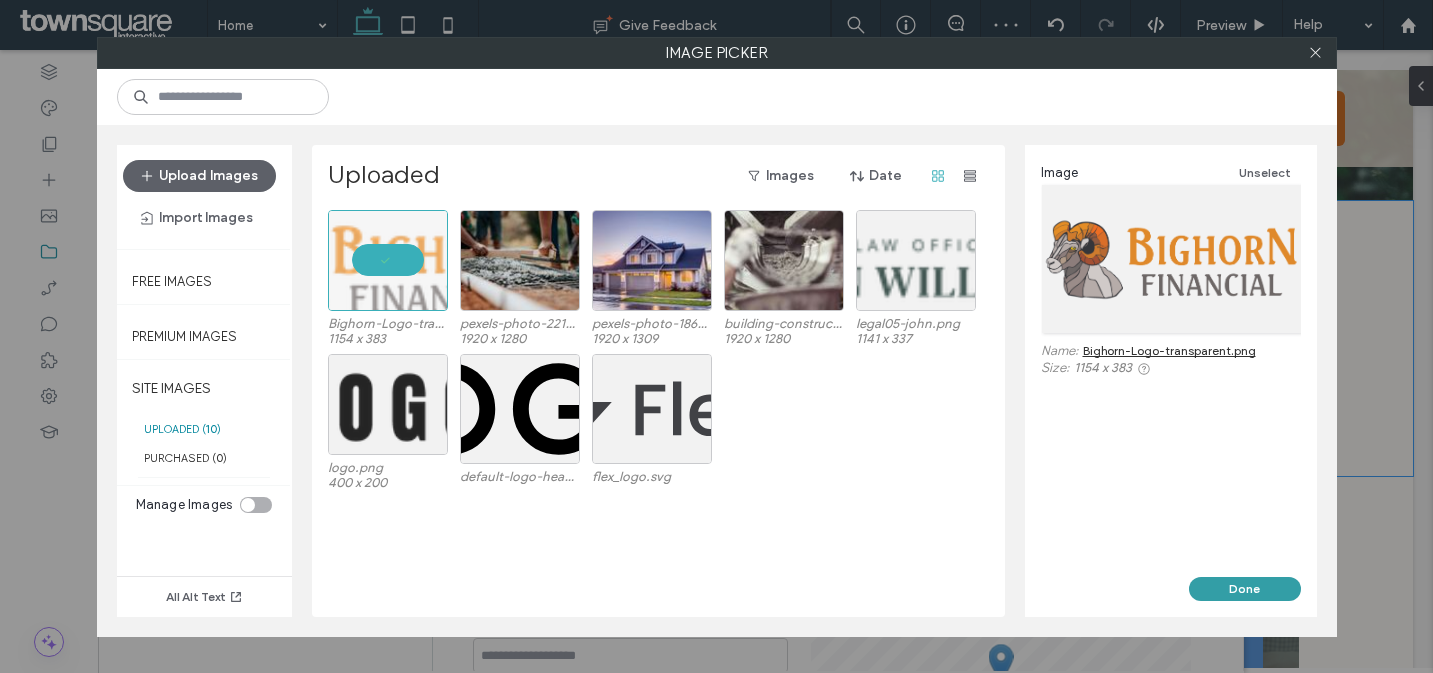 click on "Done" at bounding box center (1245, 589) 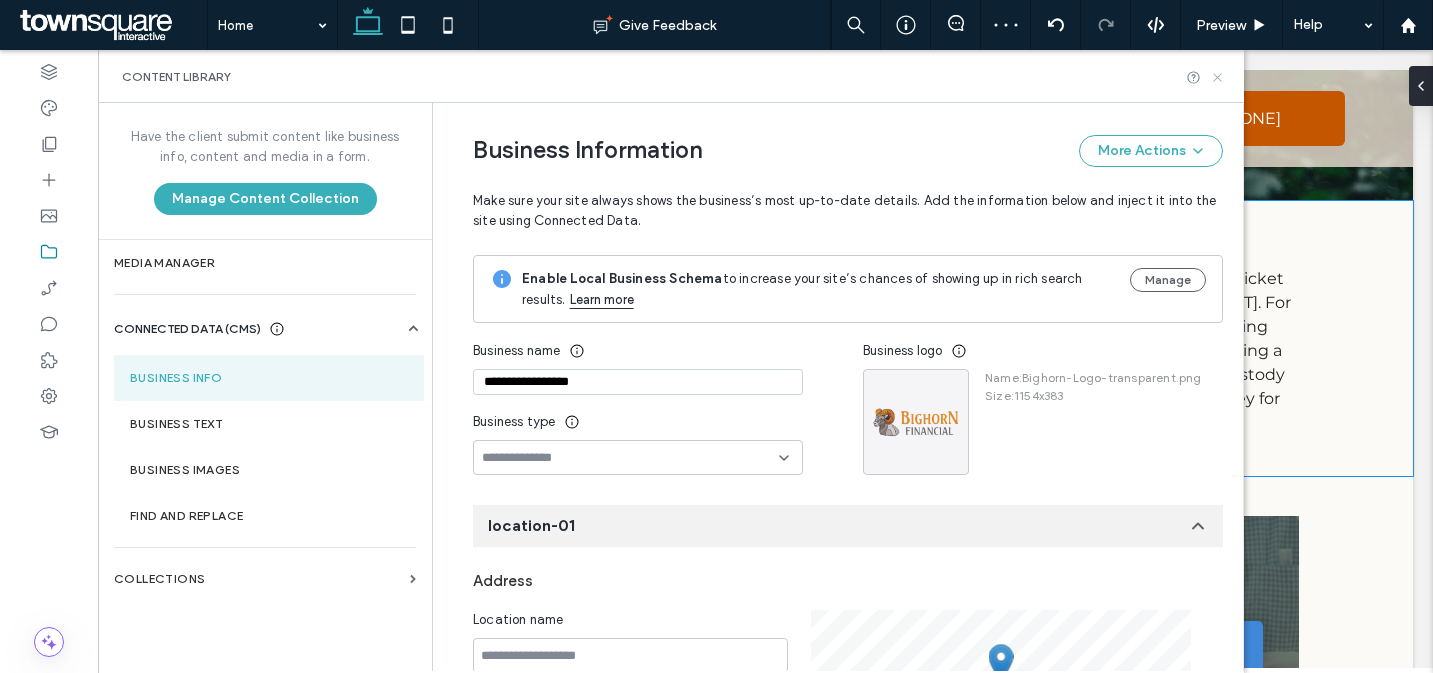 click 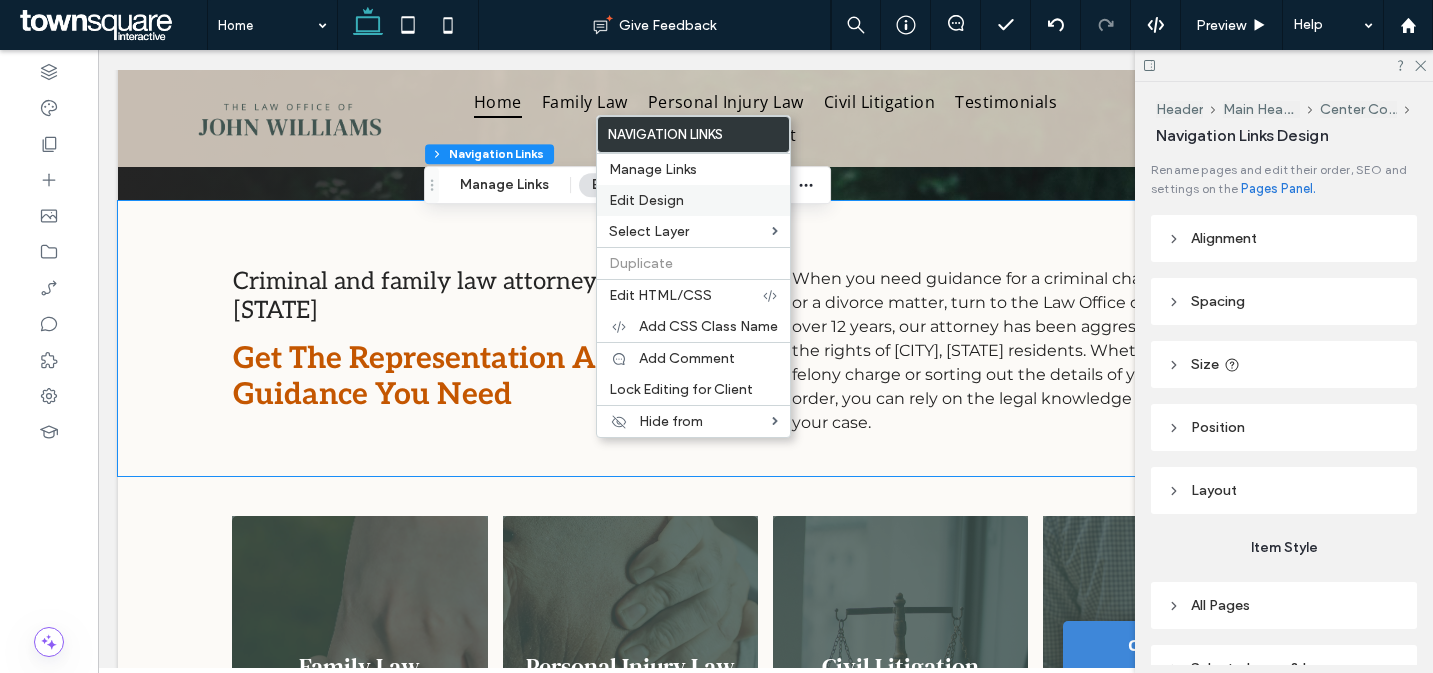 click on "Edit Design" at bounding box center (646, 200) 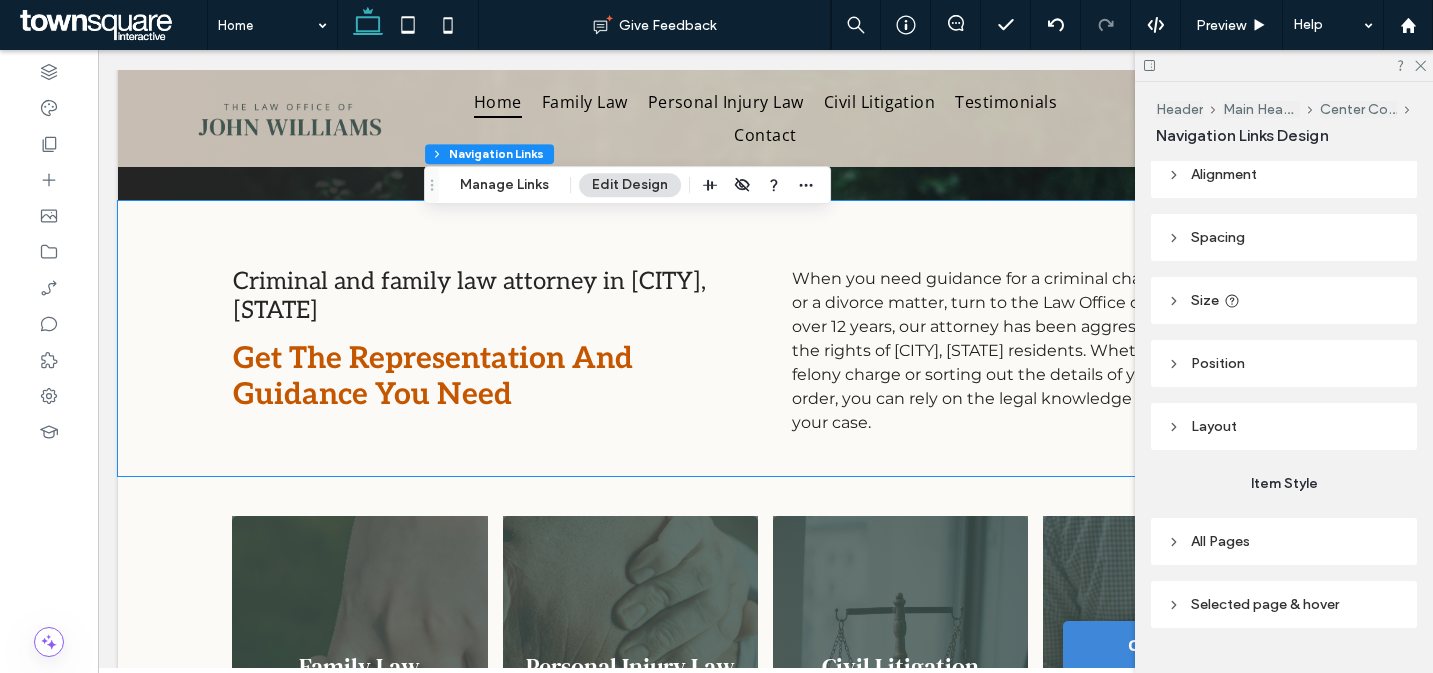 scroll, scrollTop: 108, scrollLeft: 0, axis: vertical 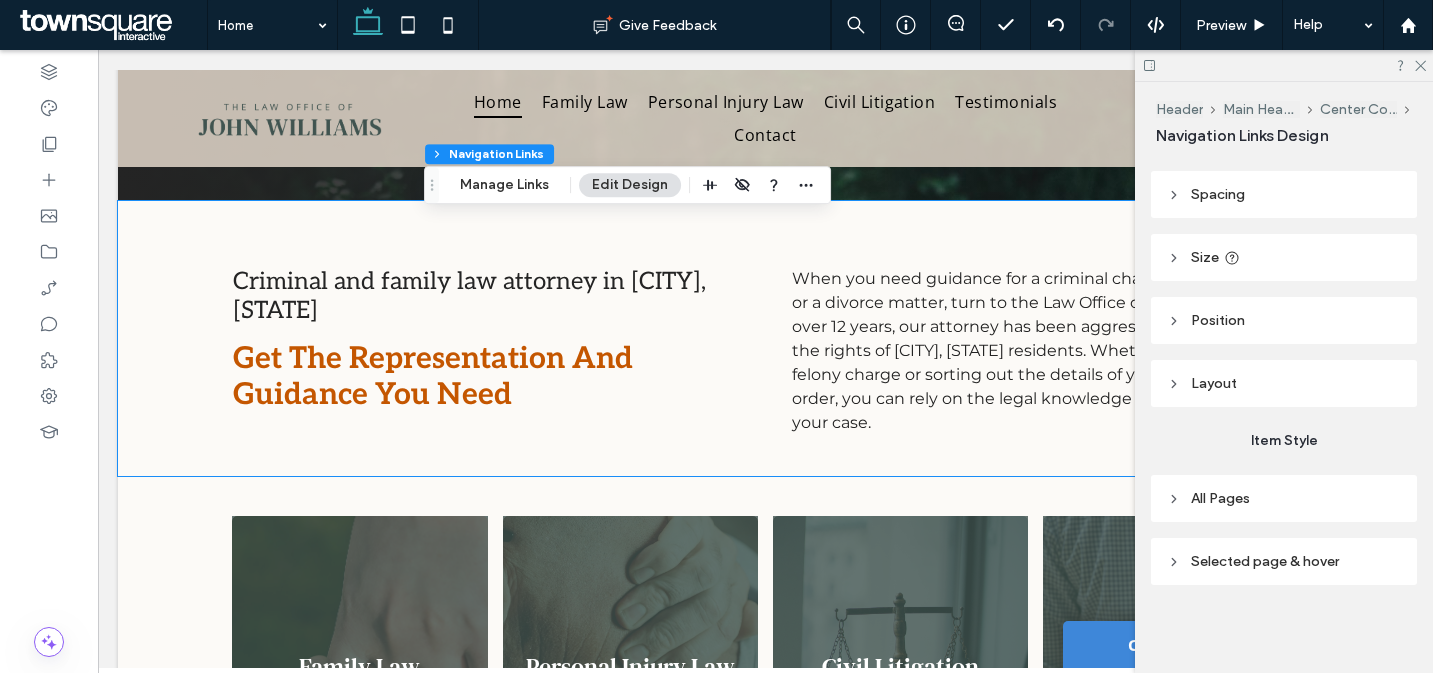 click on "All Pages" at bounding box center [1284, 498] 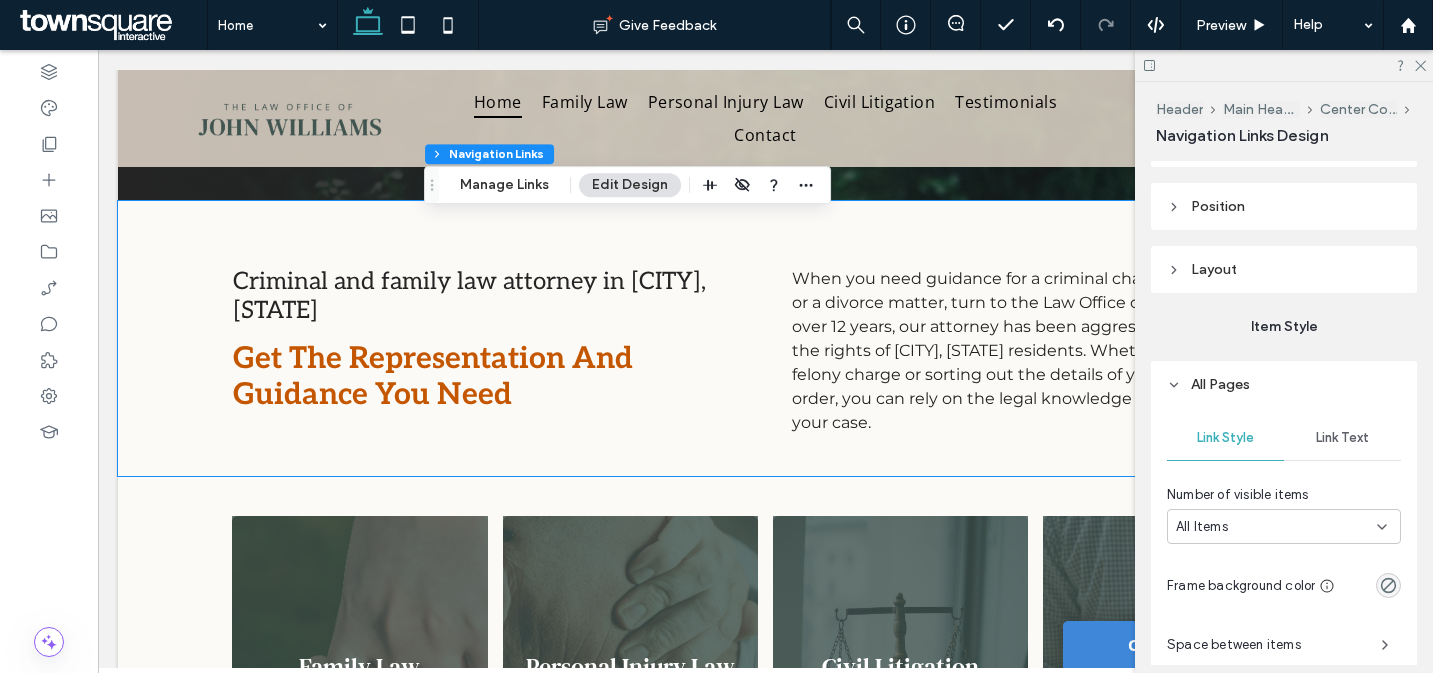 scroll, scrollTop: 248, scrollLeft: 0, axis: vertical 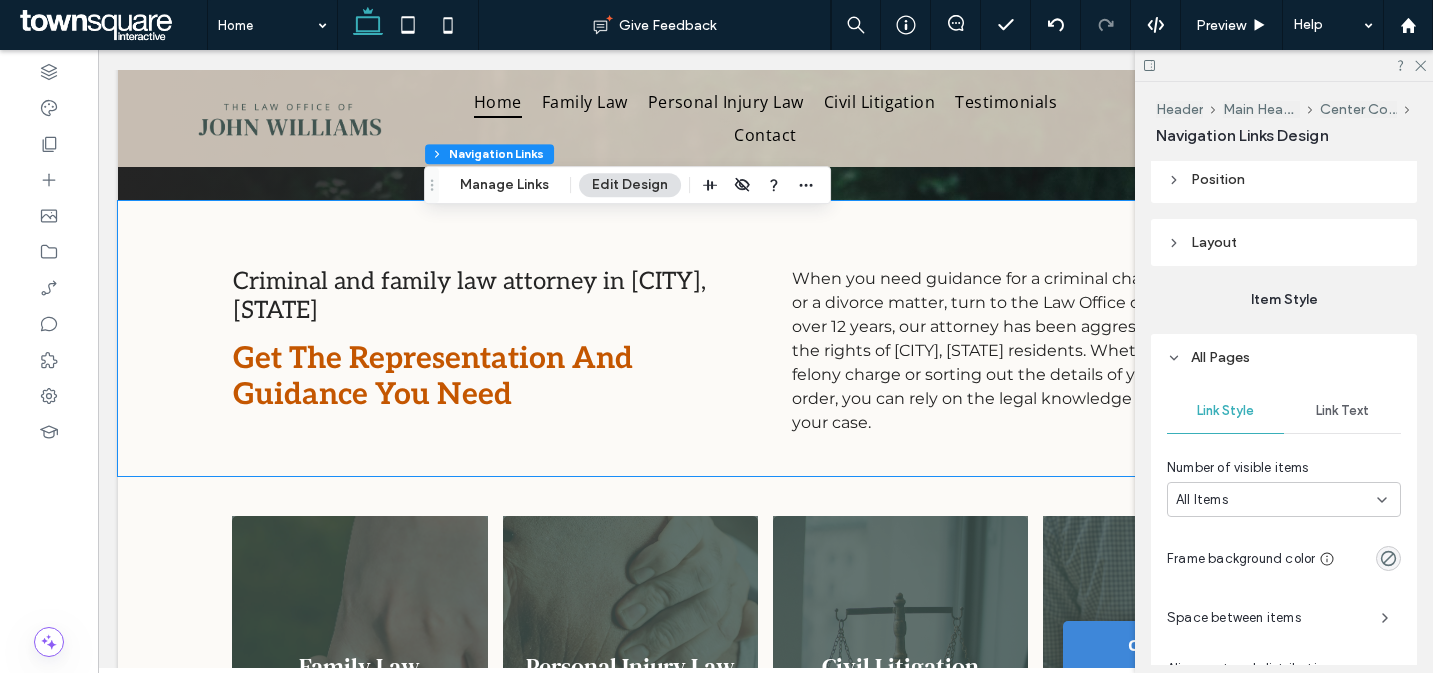 click on "Link Text" at bounding box center (1342, 411) 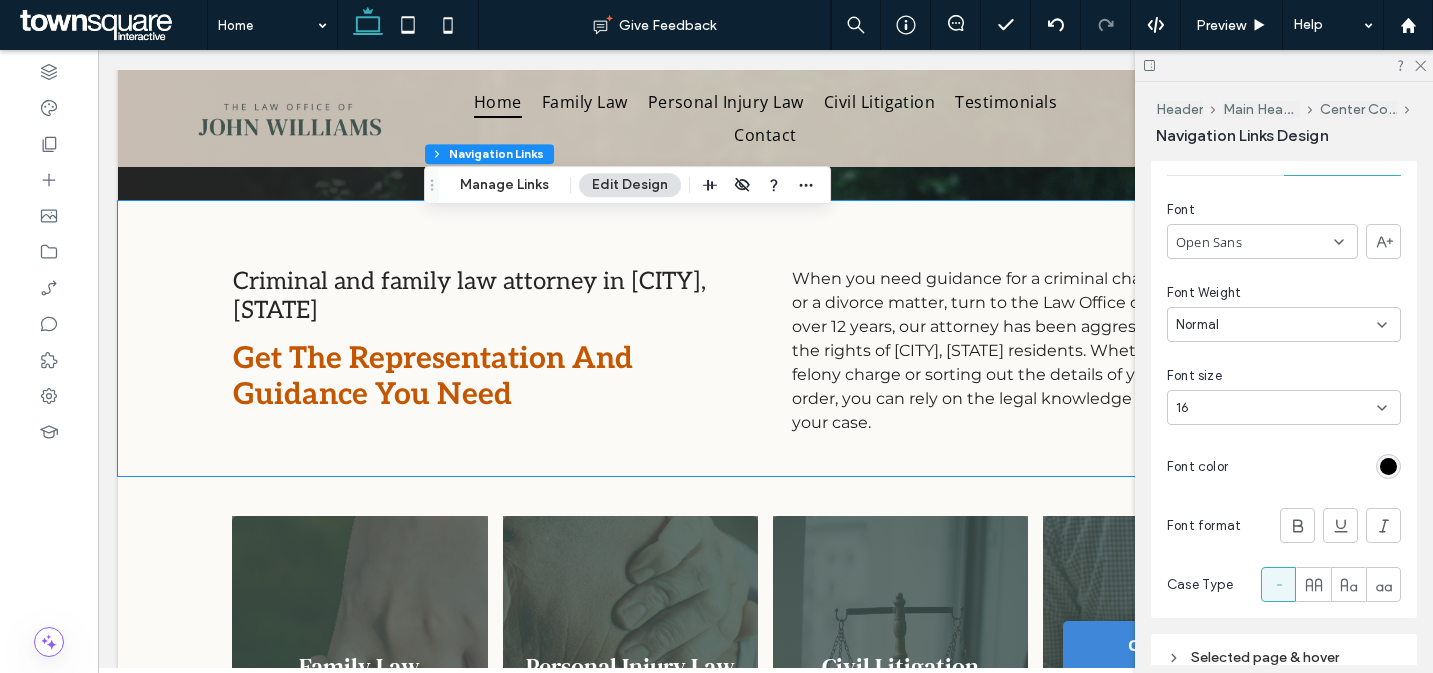 scroll, scrollTop: 533, scrollLeft: 0, axis: vertical 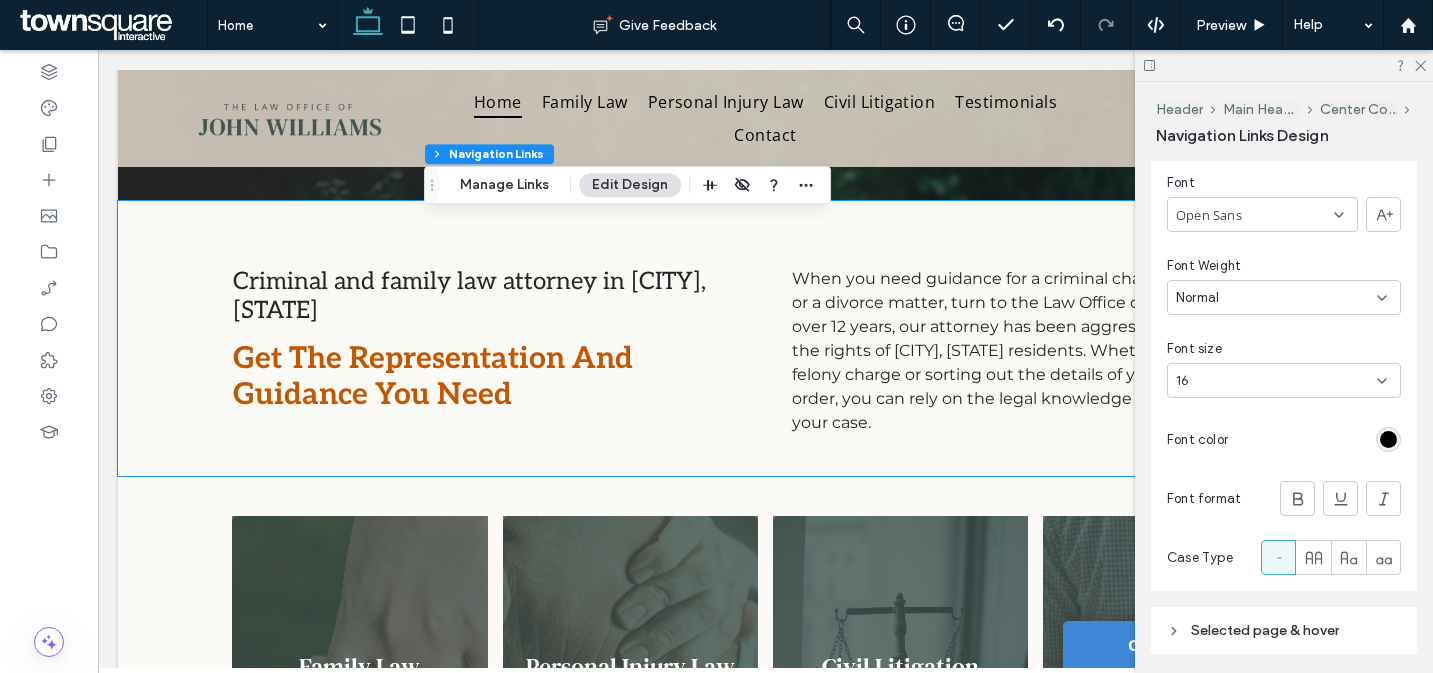click at bounding box center (1388, 439) 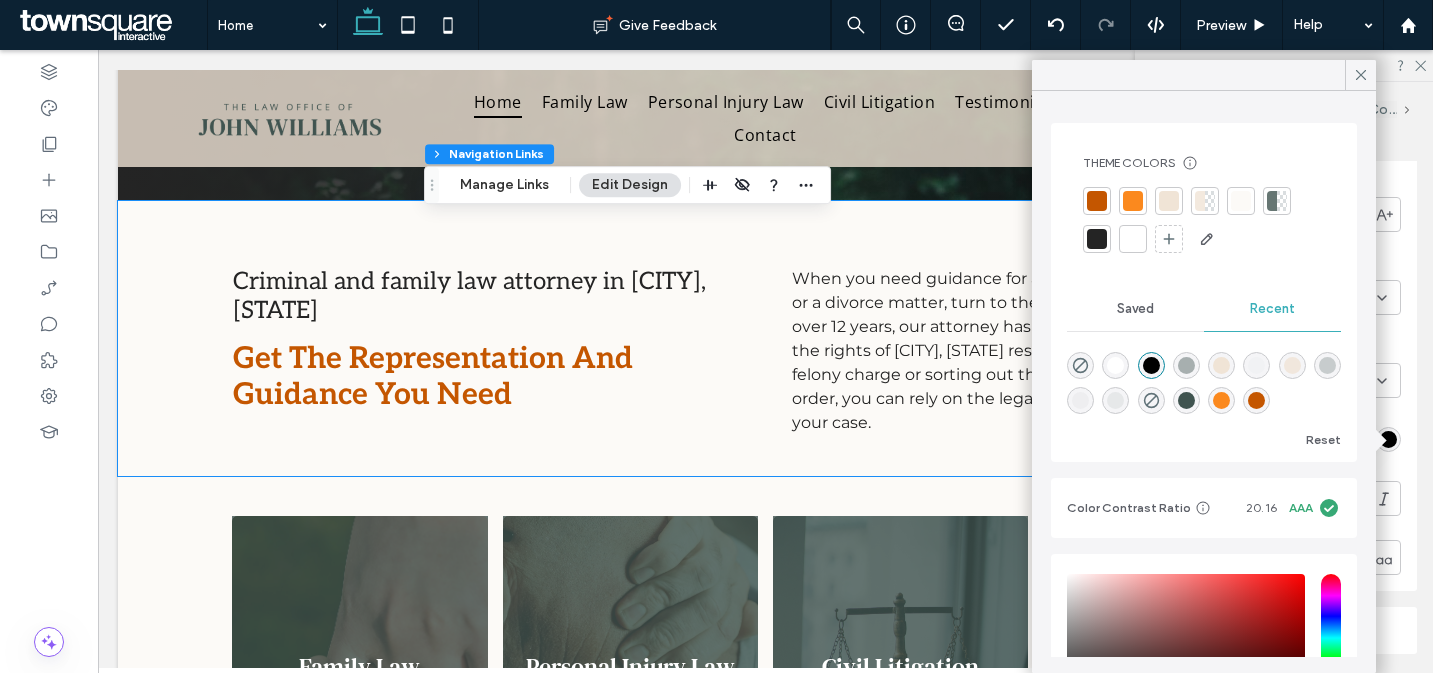click at bounding box center (1133, 239) 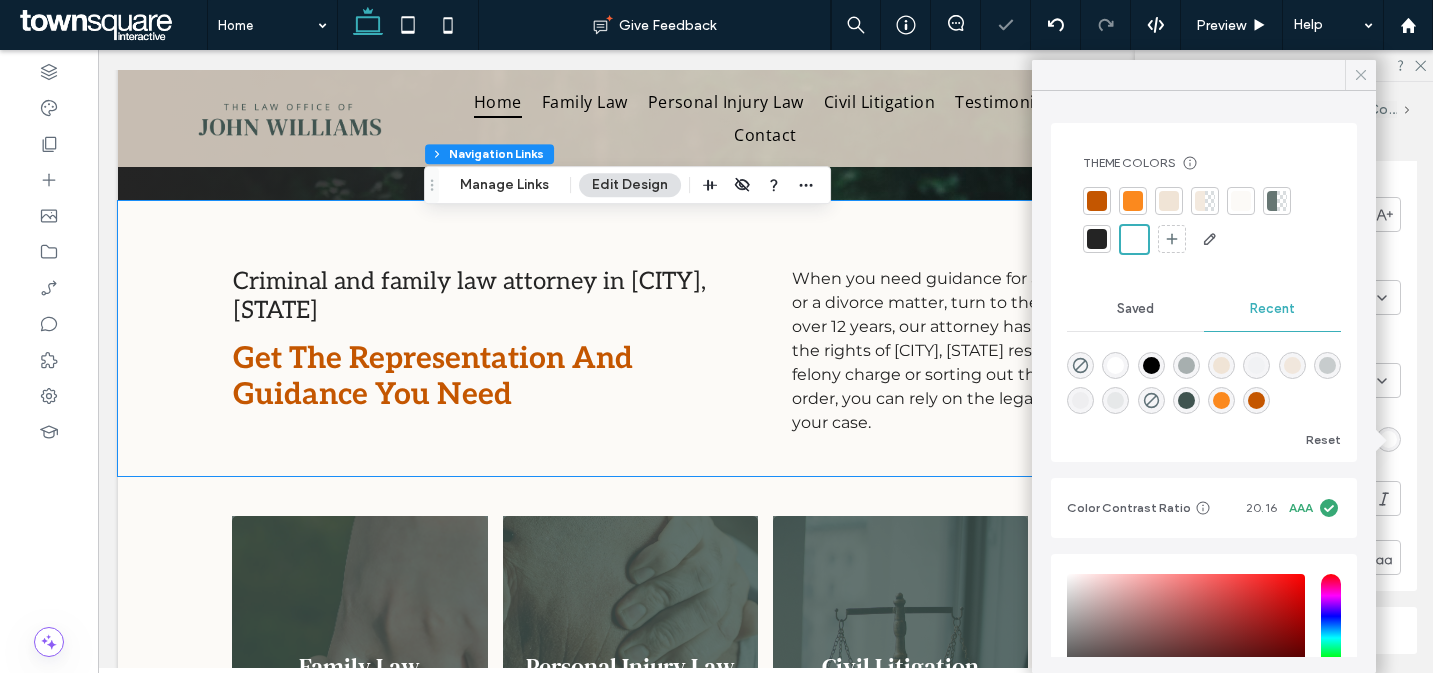 click 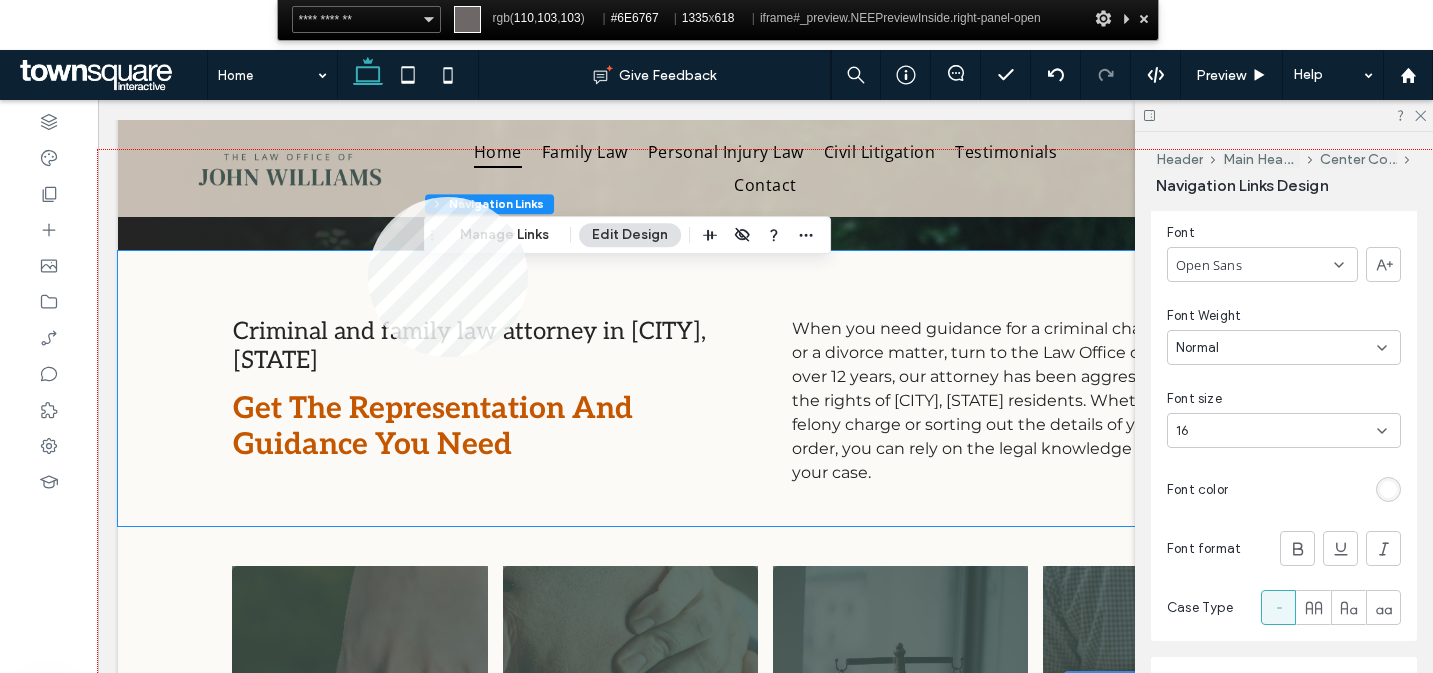 click at bounding box center [765, 459] 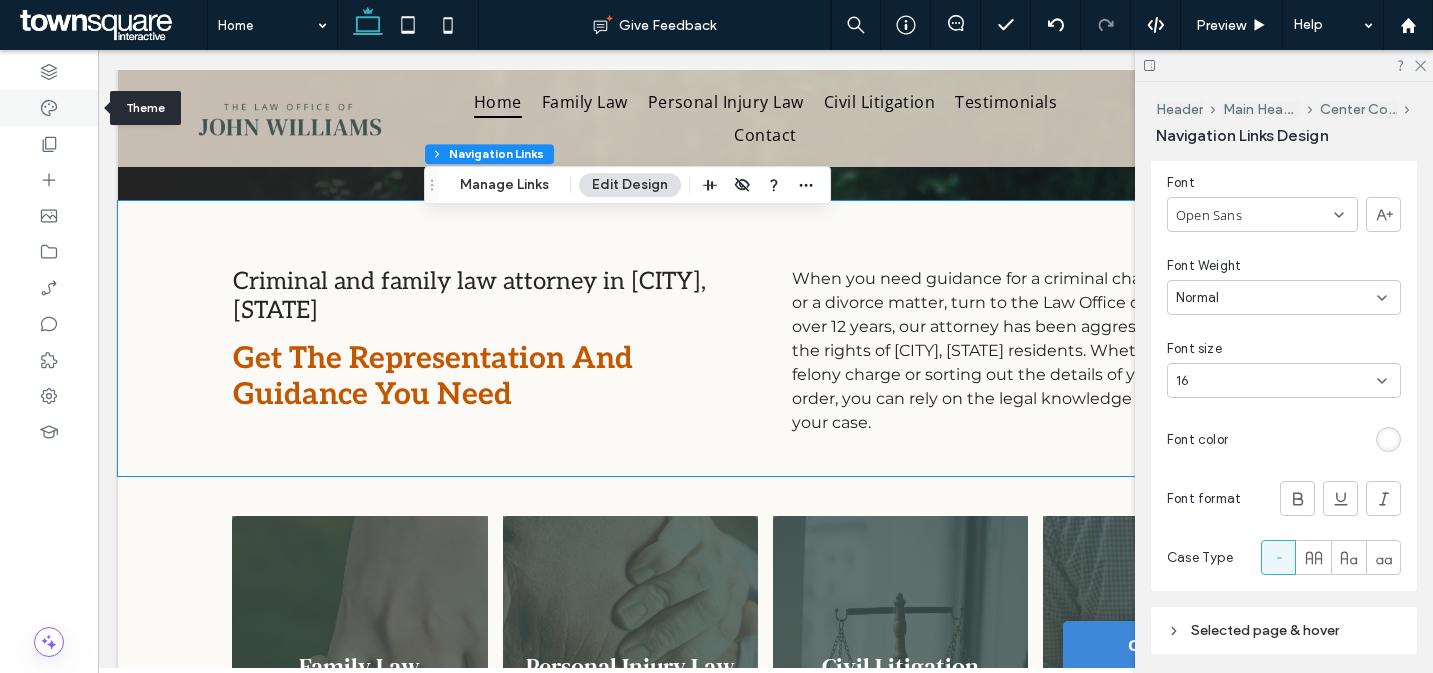 click 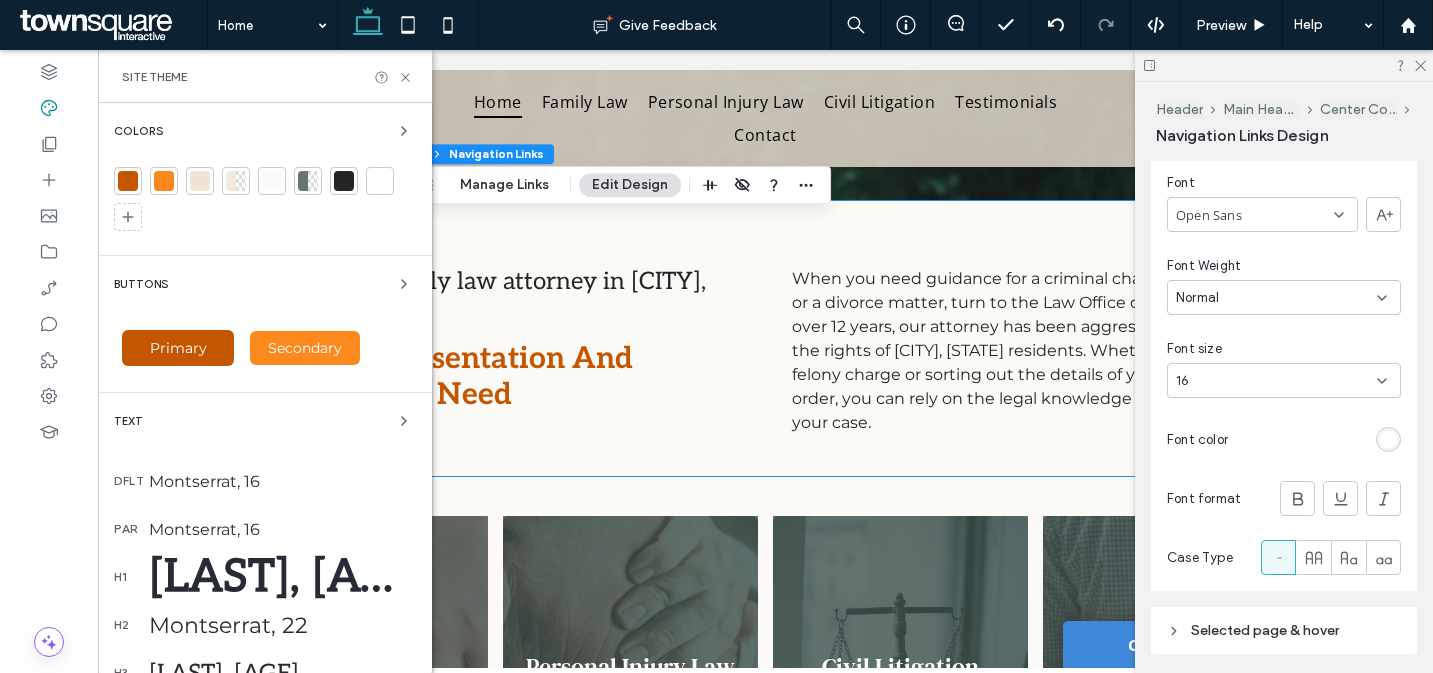click at bounding box center (303, 181) 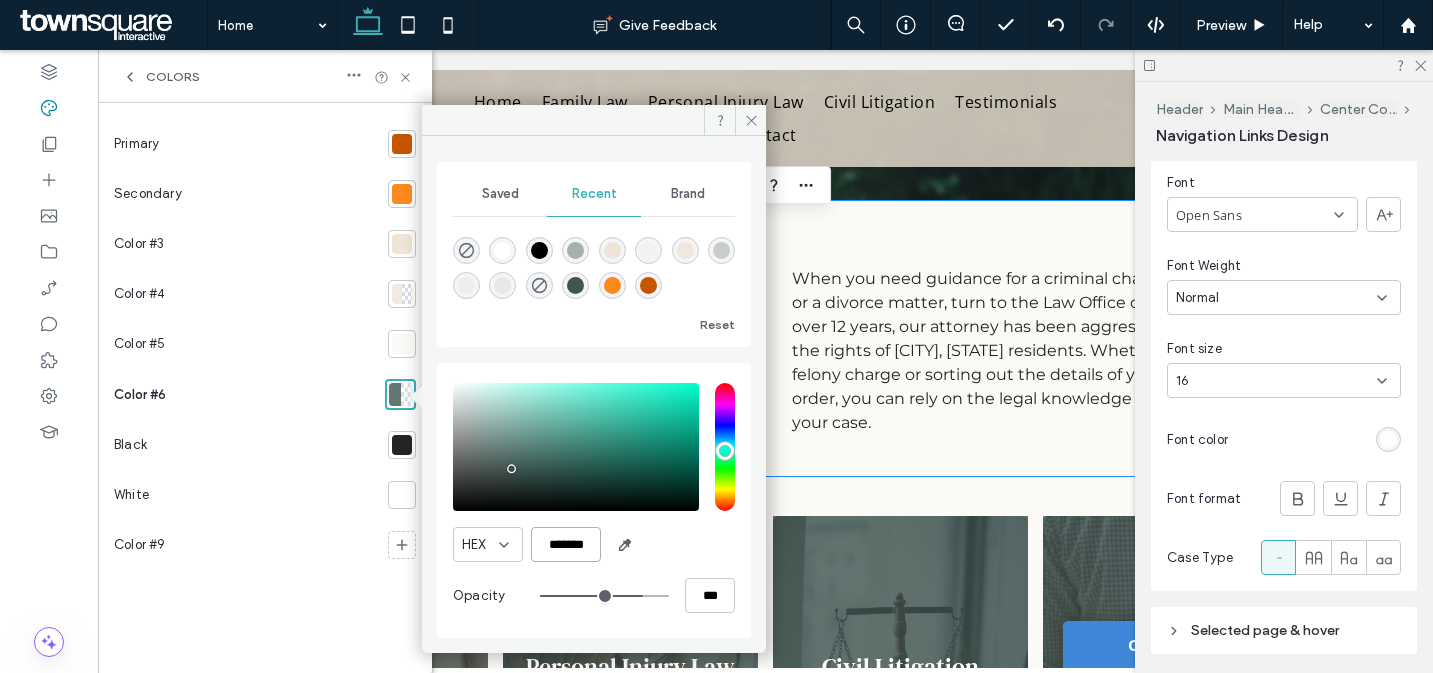 click on "*******" at bounding box center (566, 544) 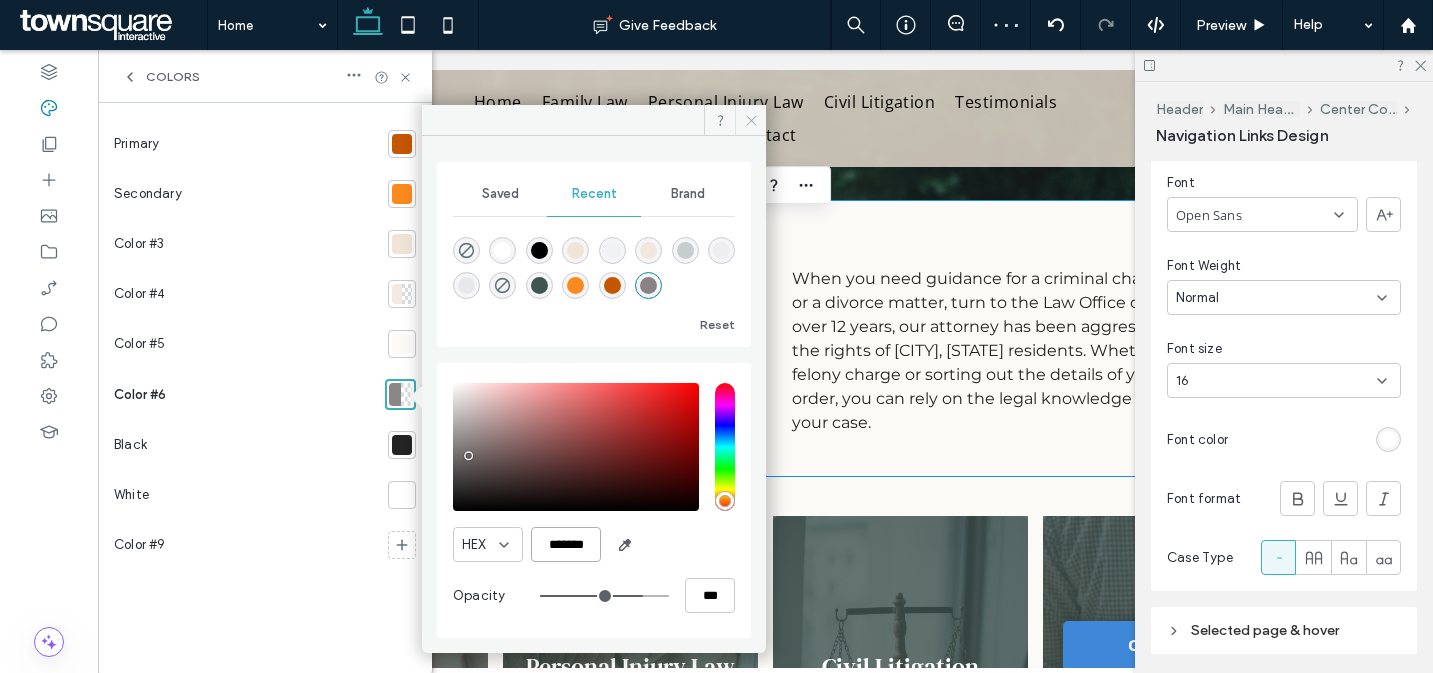 type on "*******" 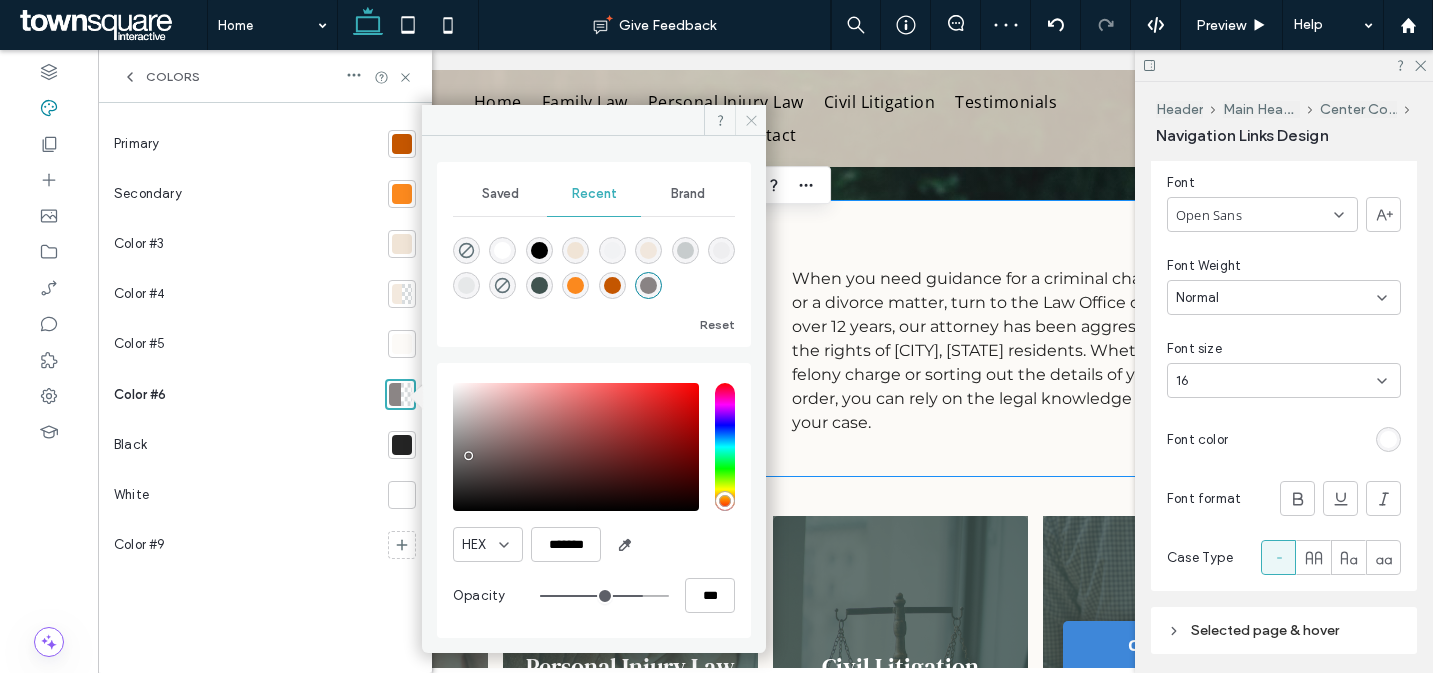 click 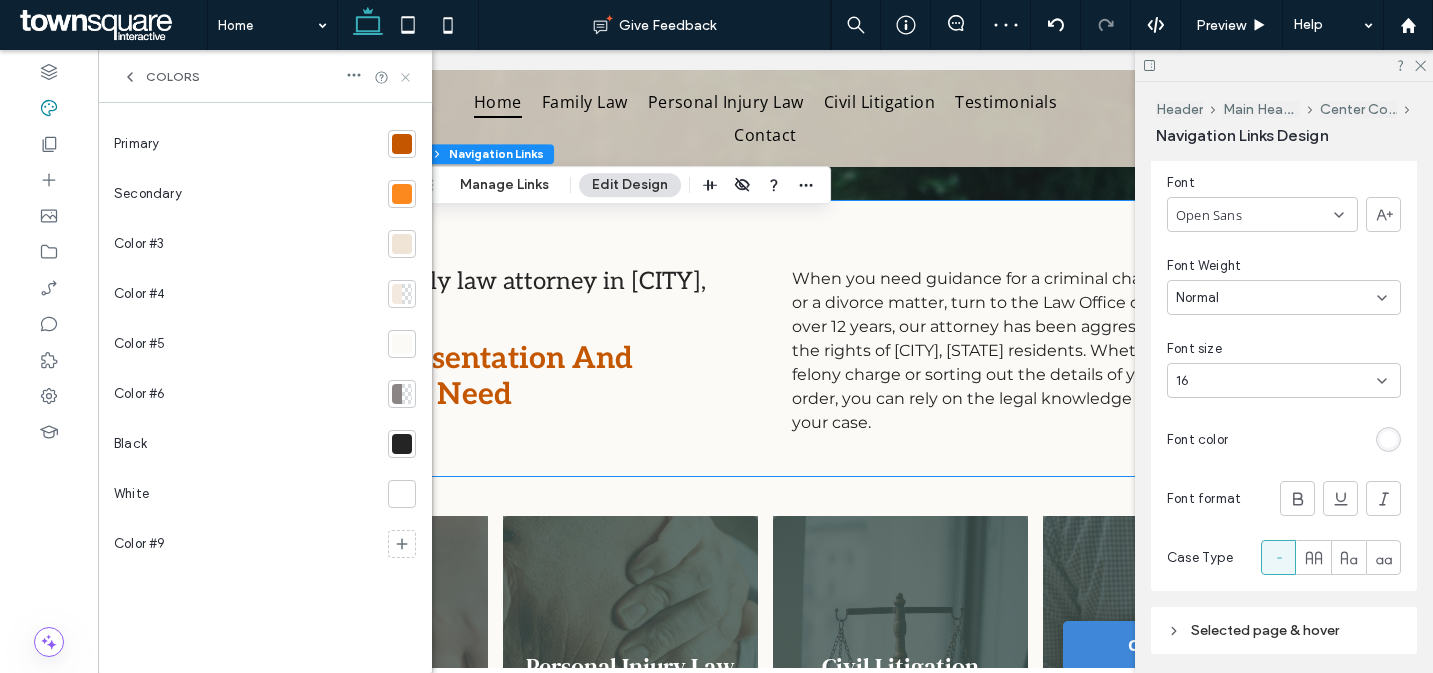 click 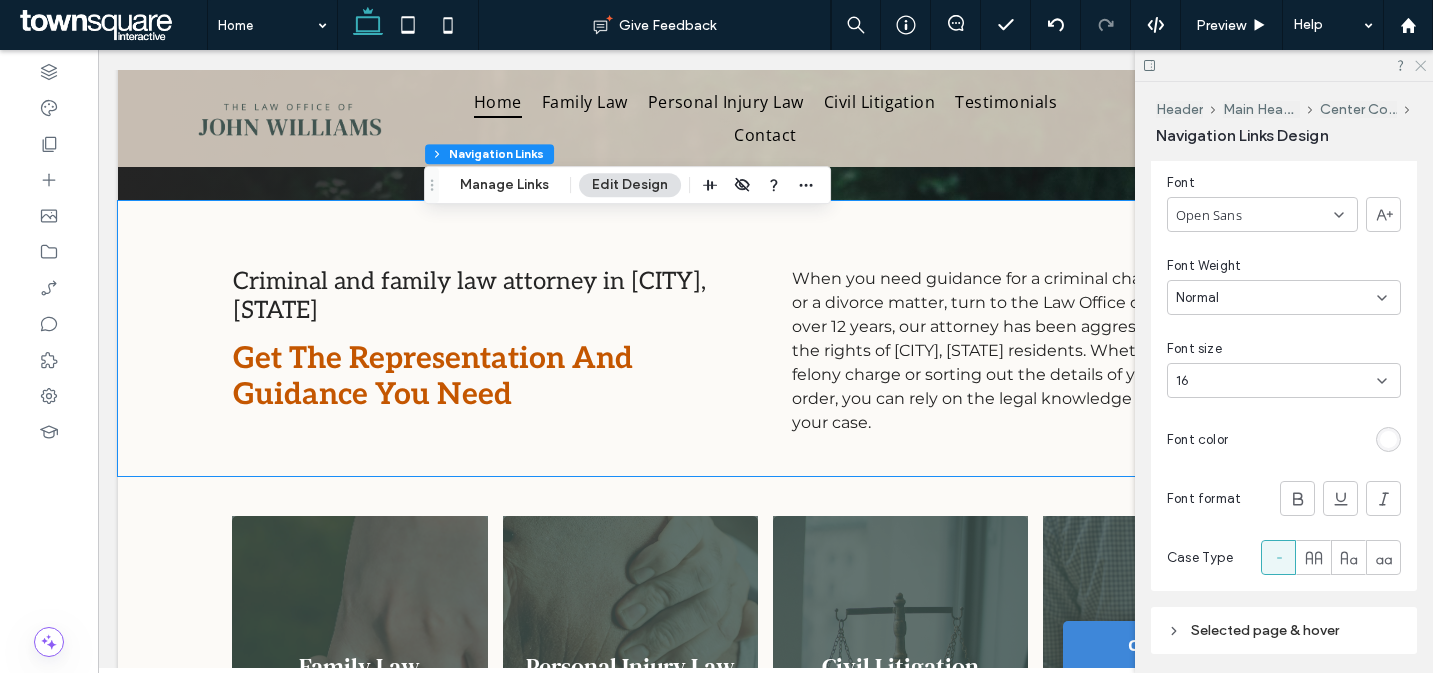 click 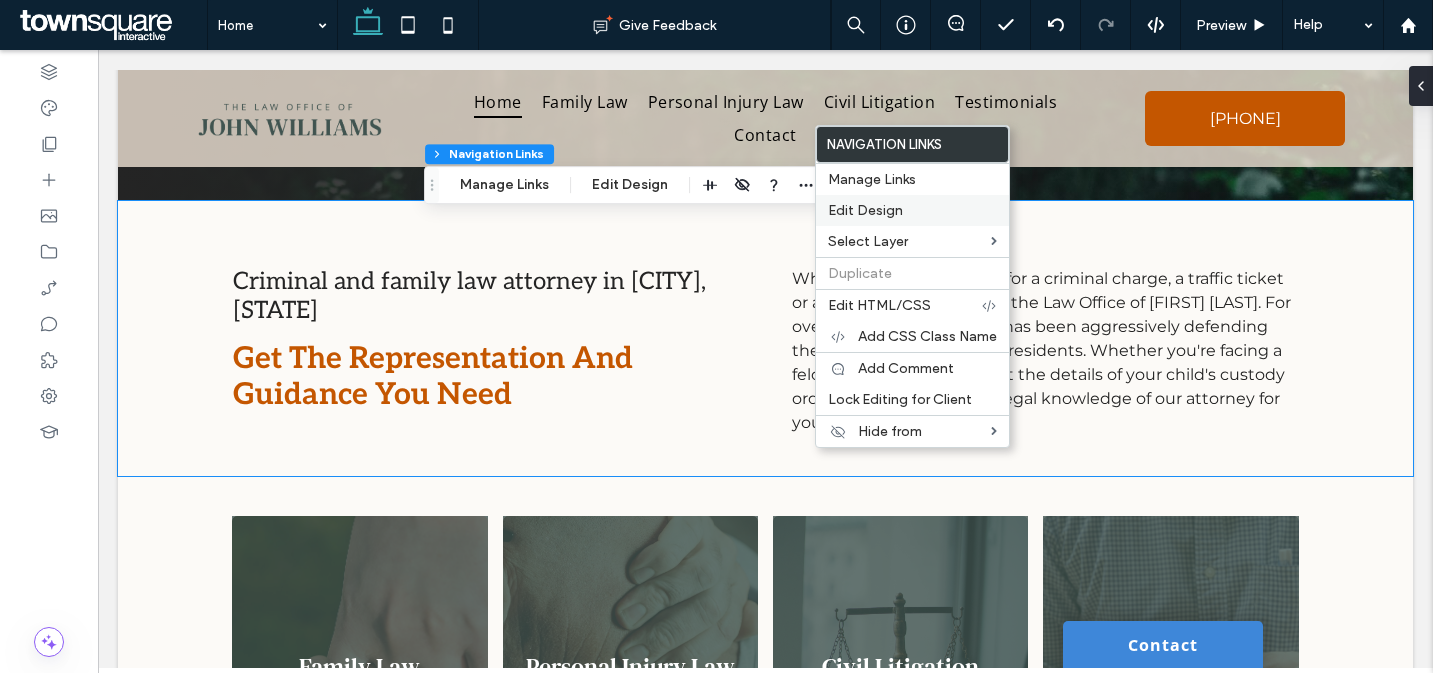click on "Edit Design" at bounding box center (865, 210) 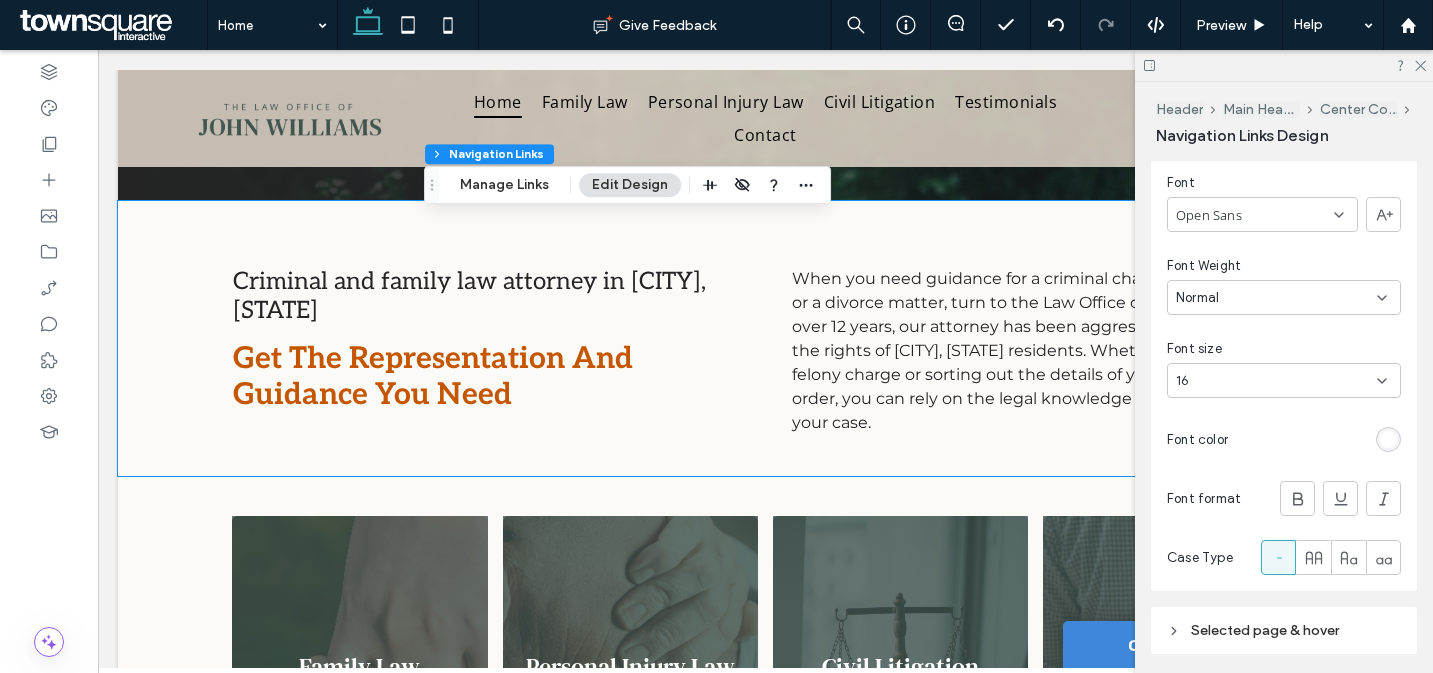 click at bounding box center (1388, 439) 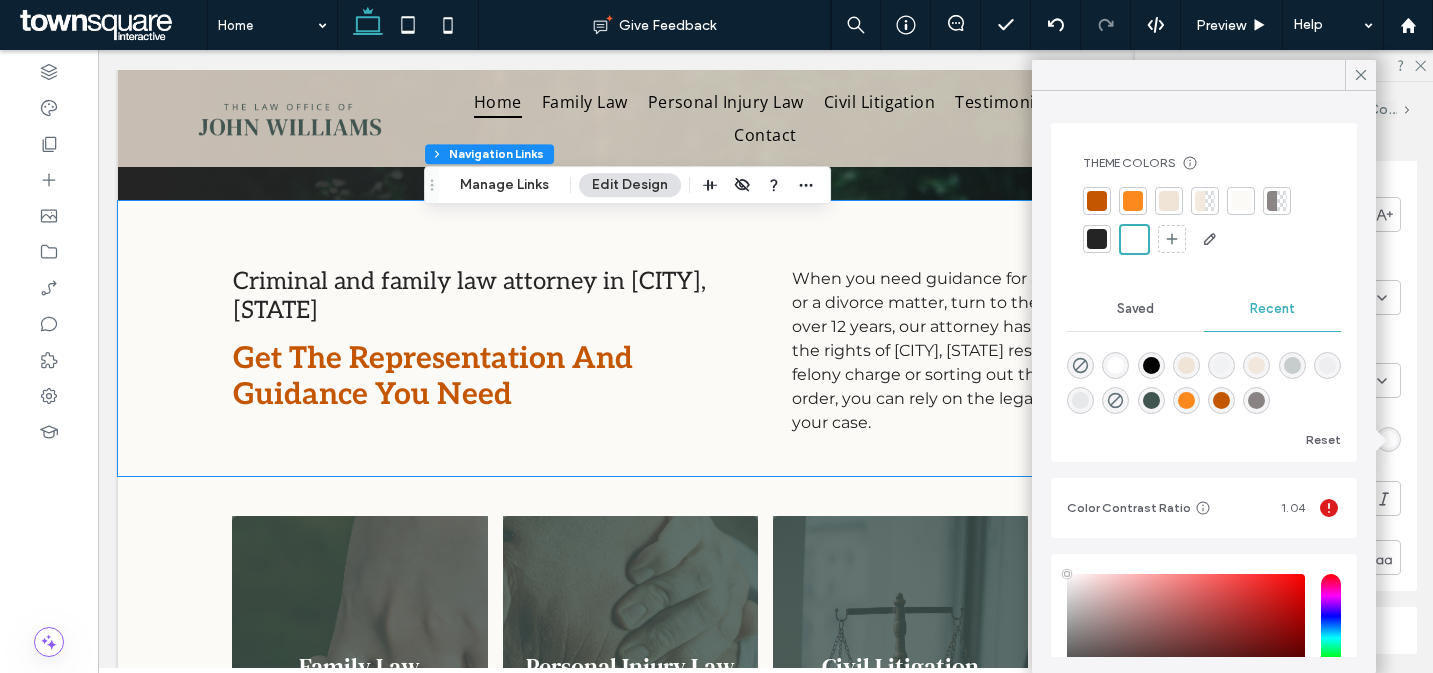 click at bounding box center [1097, 239] 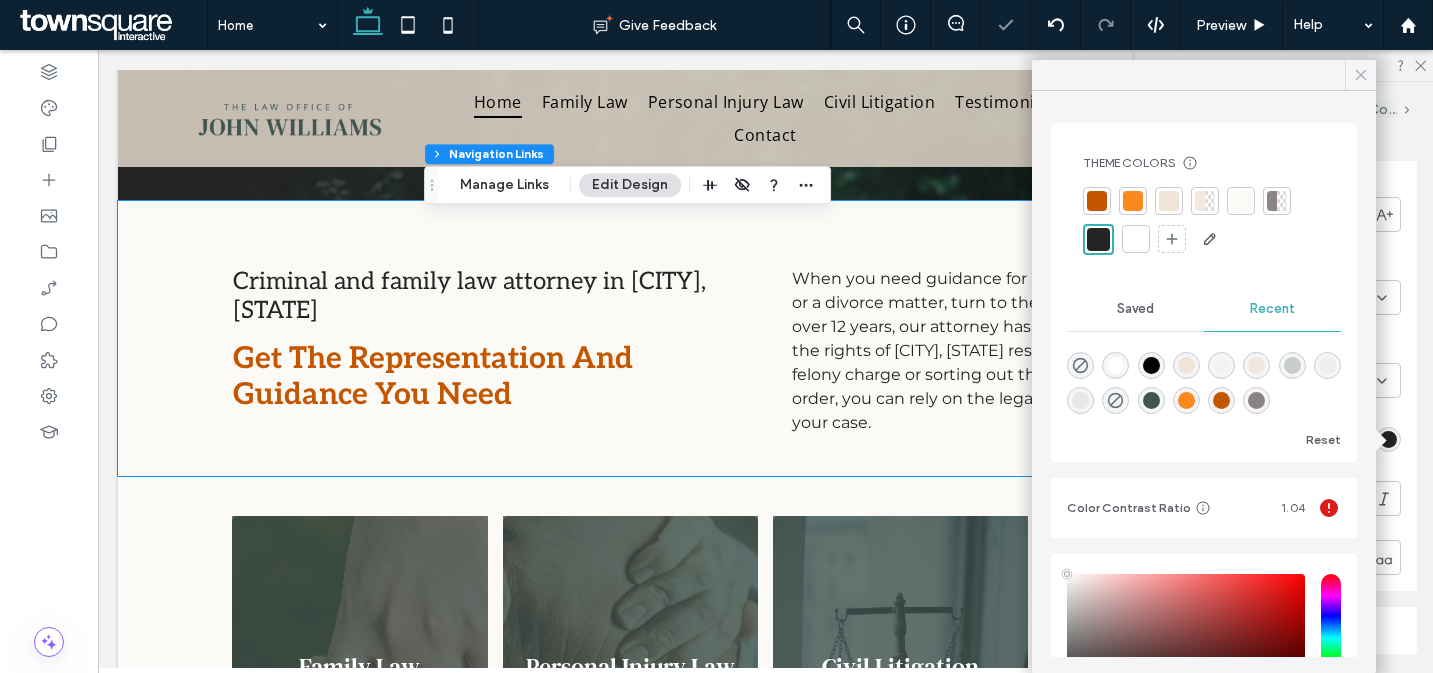 click 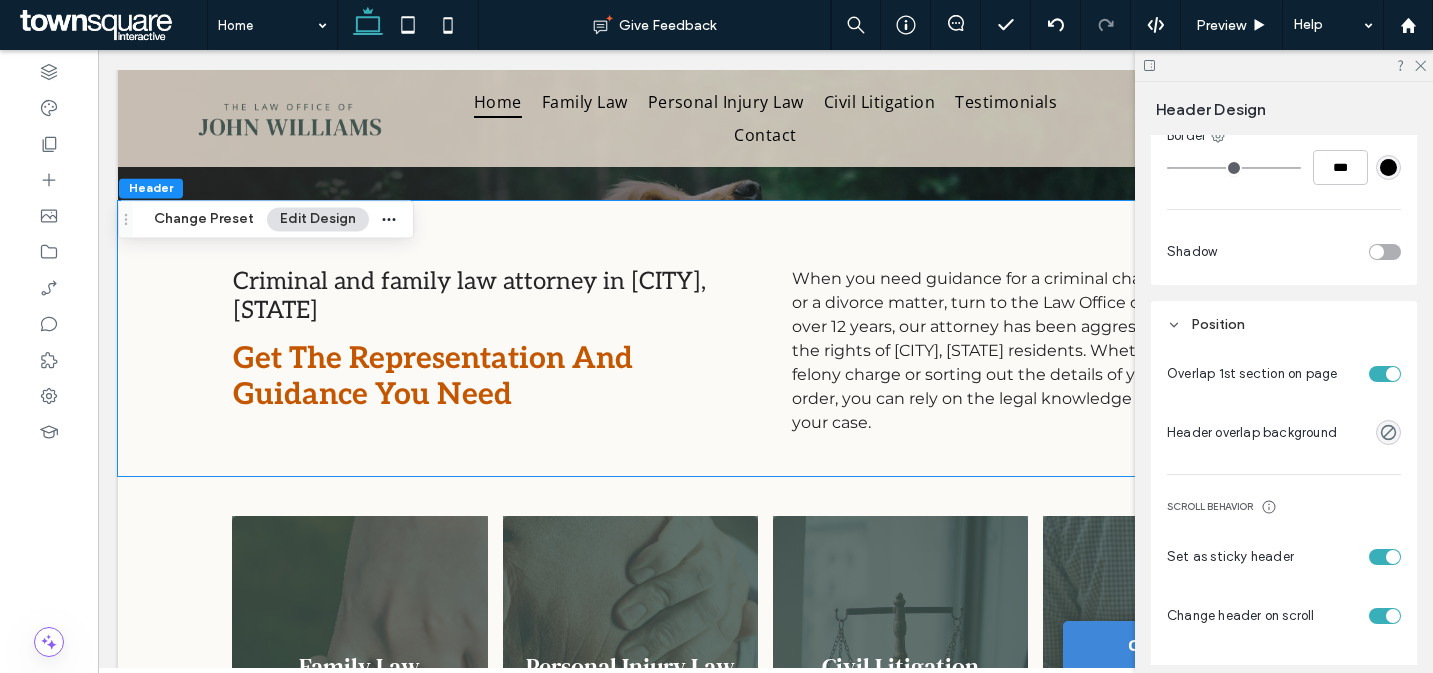 scroll, scrollTop: 509, scrollLeft: 0, axis: vertical 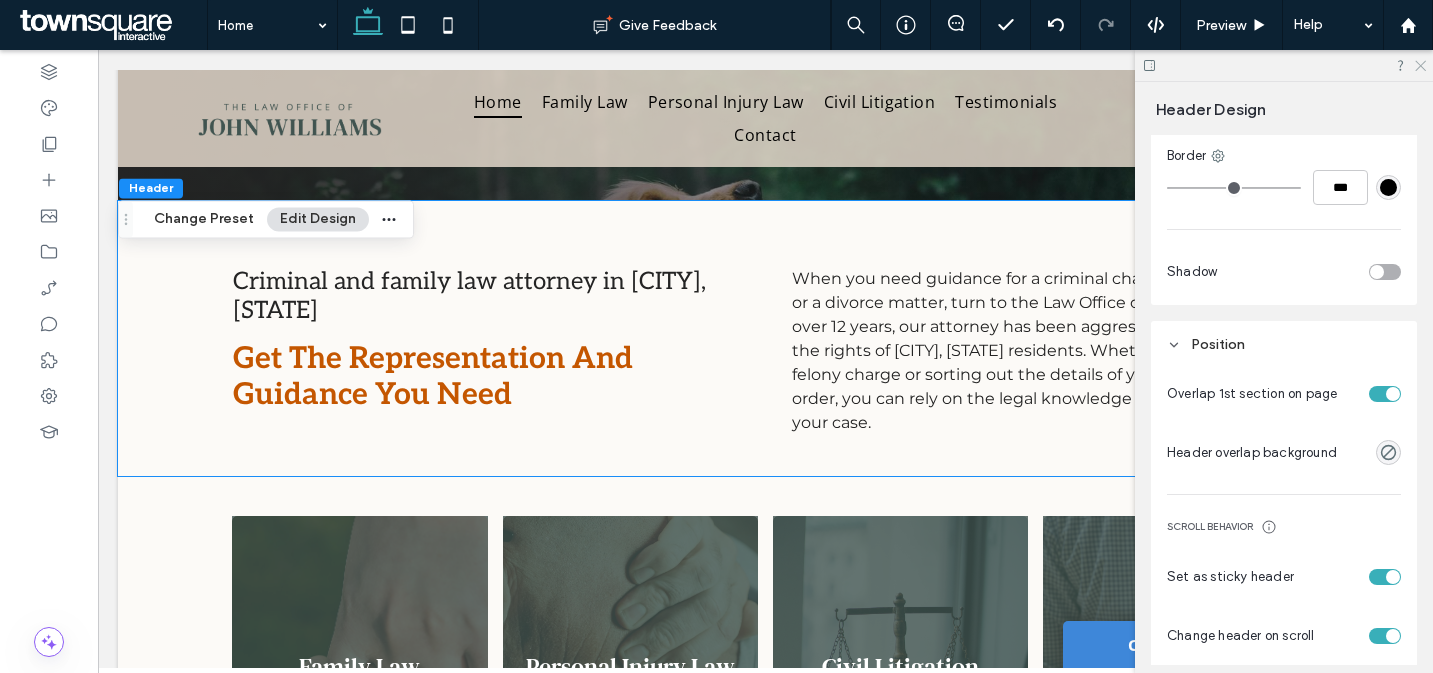 click 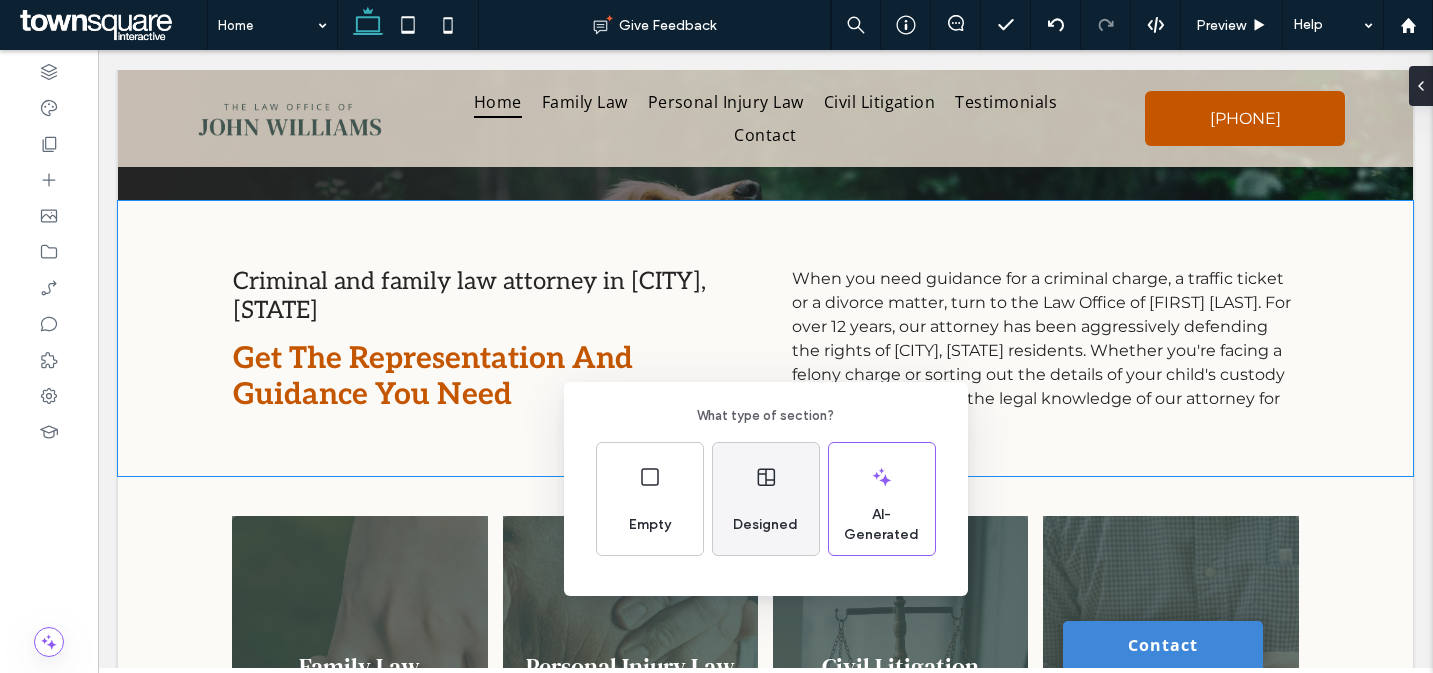 click on "Designed" at bounding box center [765, 525] 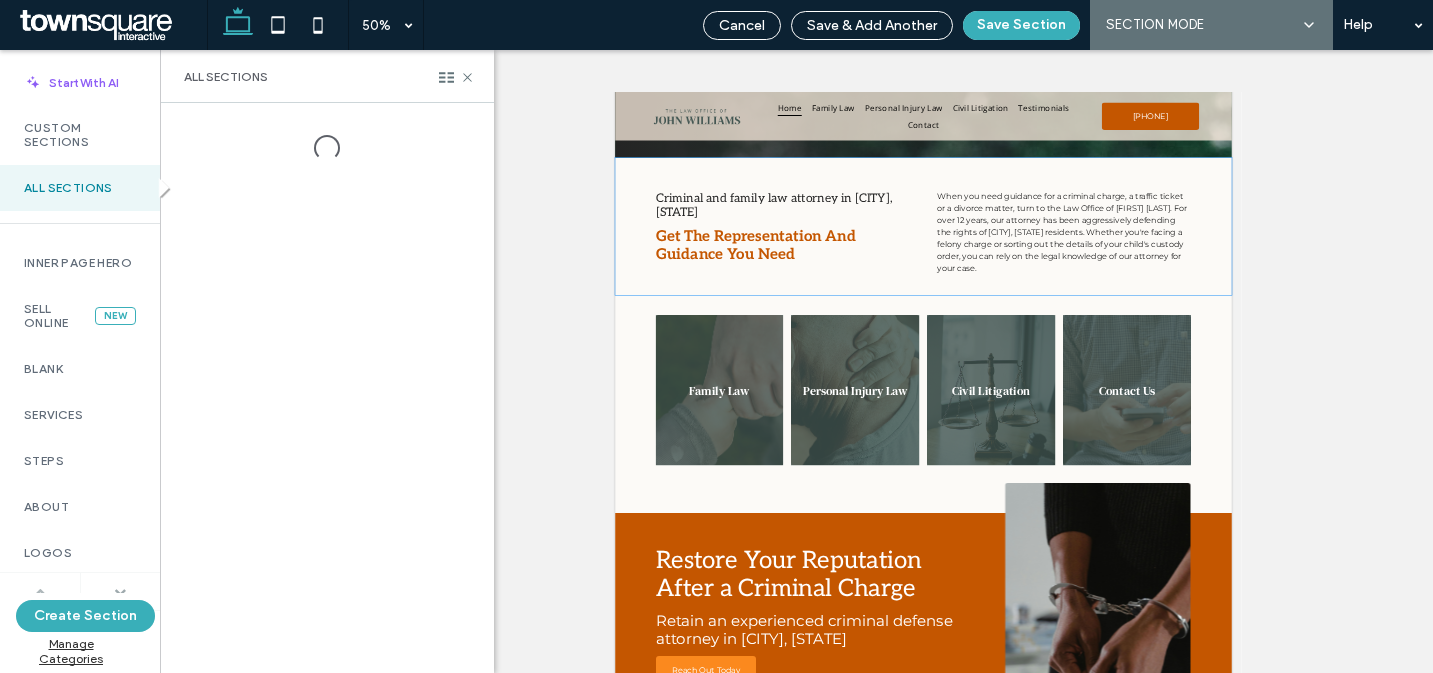 click at bounding box center (120, 592) 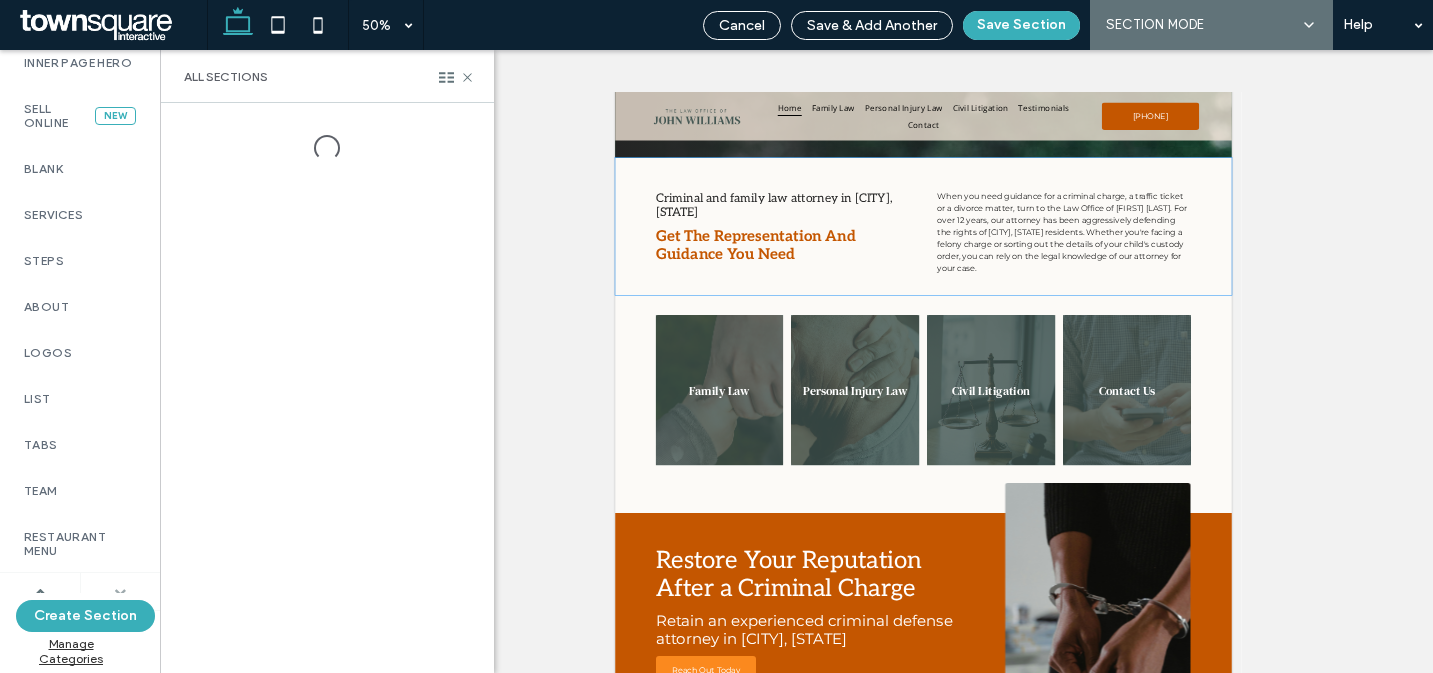 click at bounding box center (120, 592) 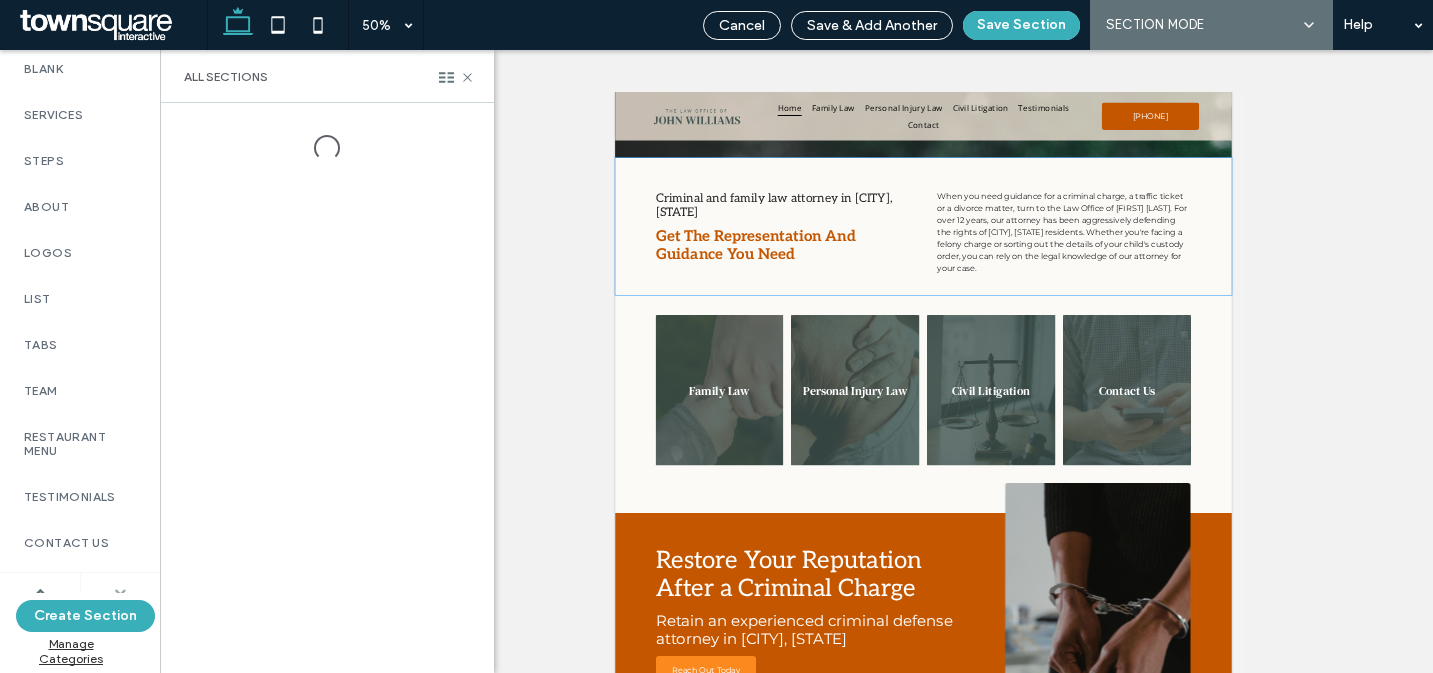 click at bounding box center (120, 592) 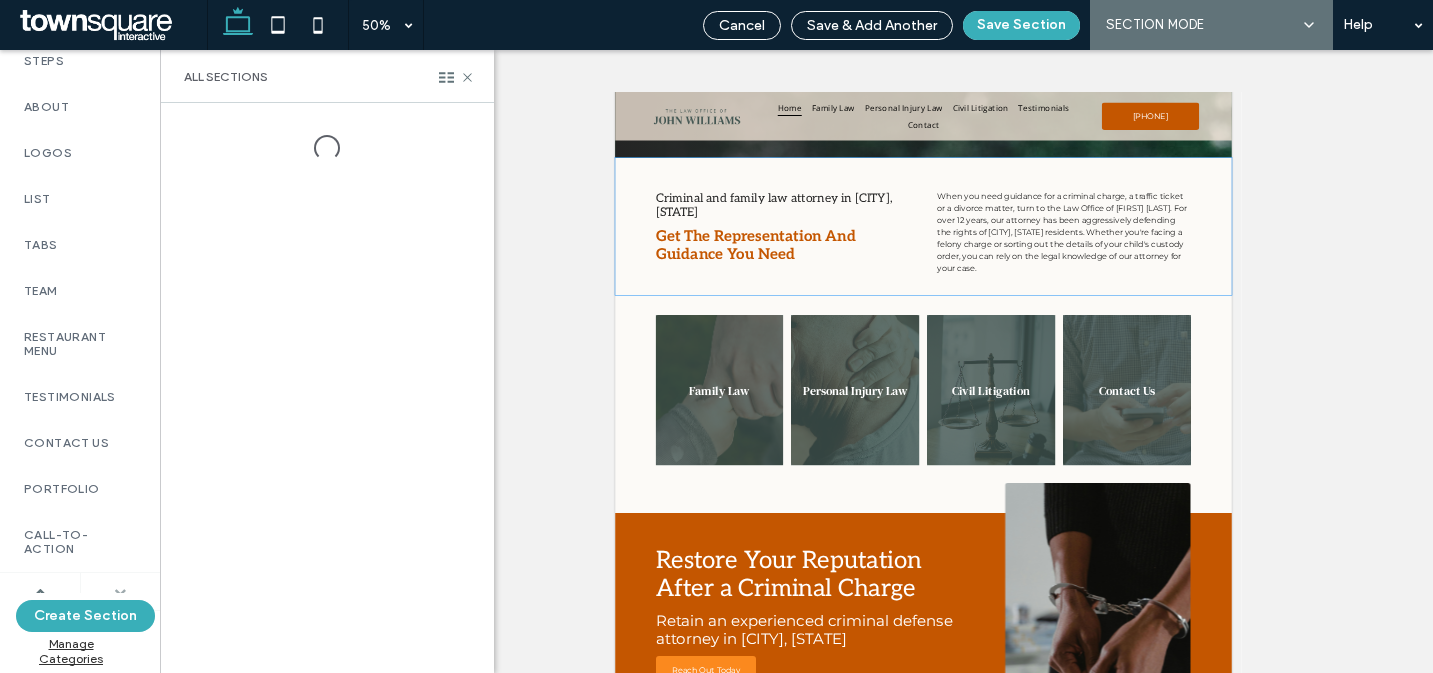 click at bounding box center [120, 592] 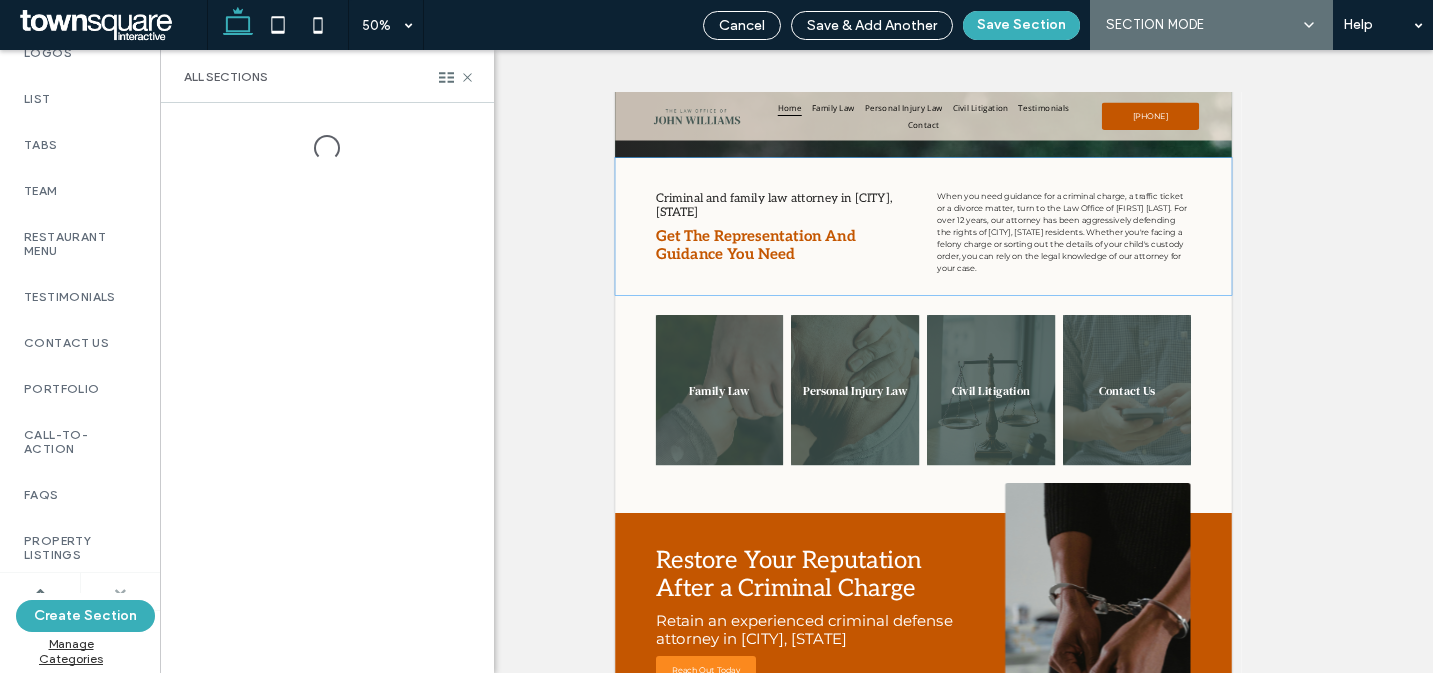 click at bounding box center [120, 592] 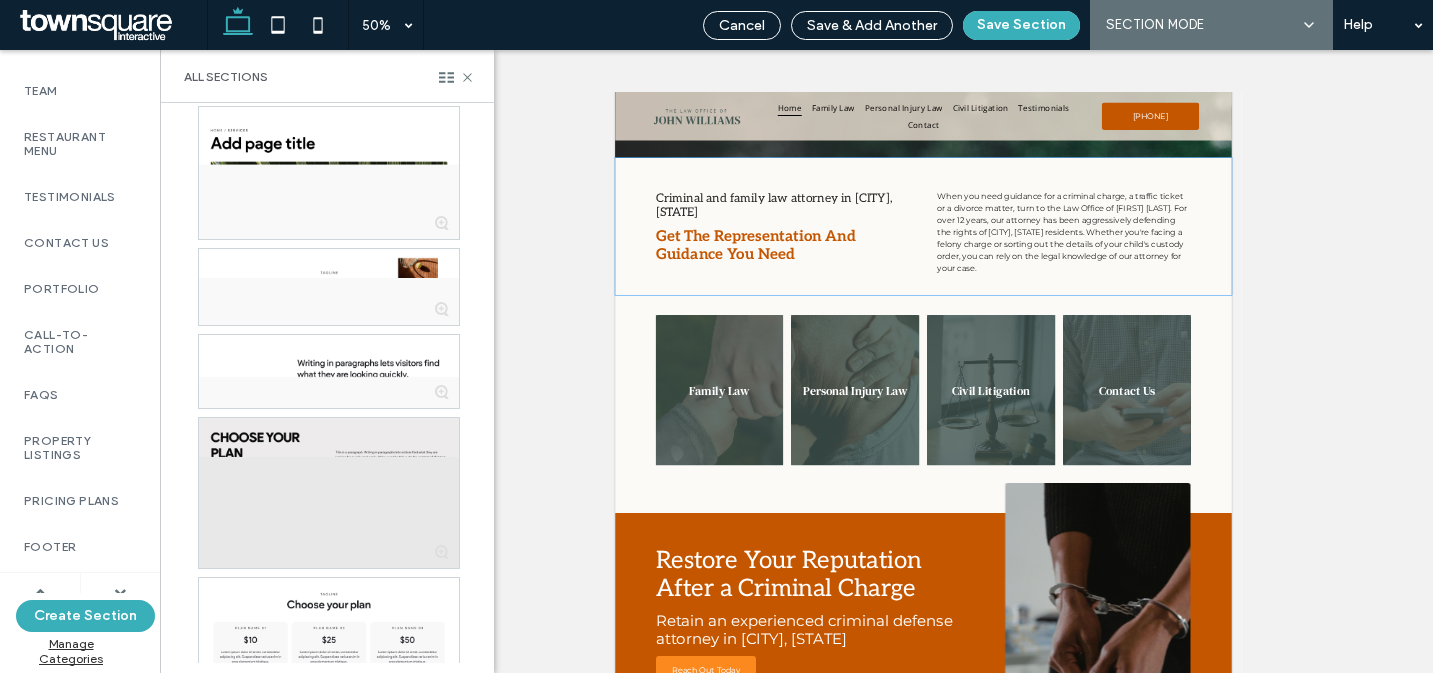 scroll, scrollTop: 817, scrollLeft: 0, axis: vertical 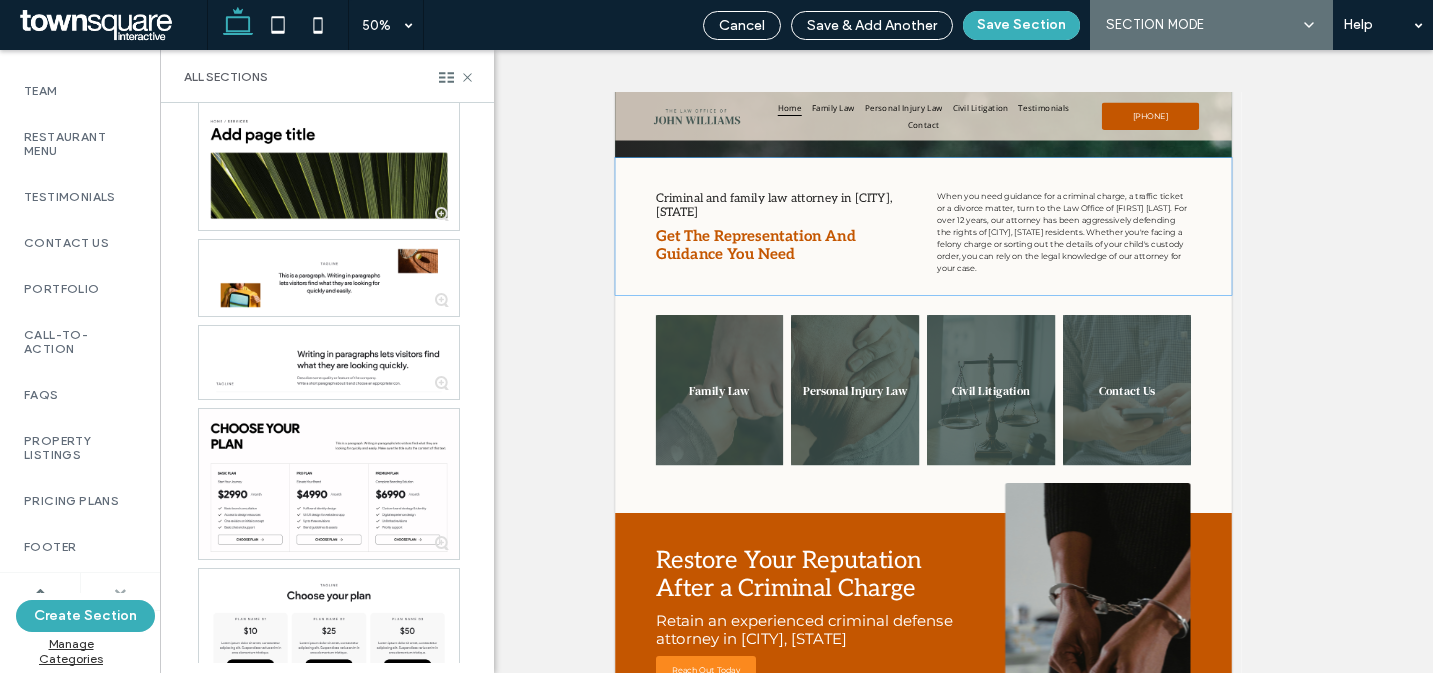click at bounding box center [120, 592] 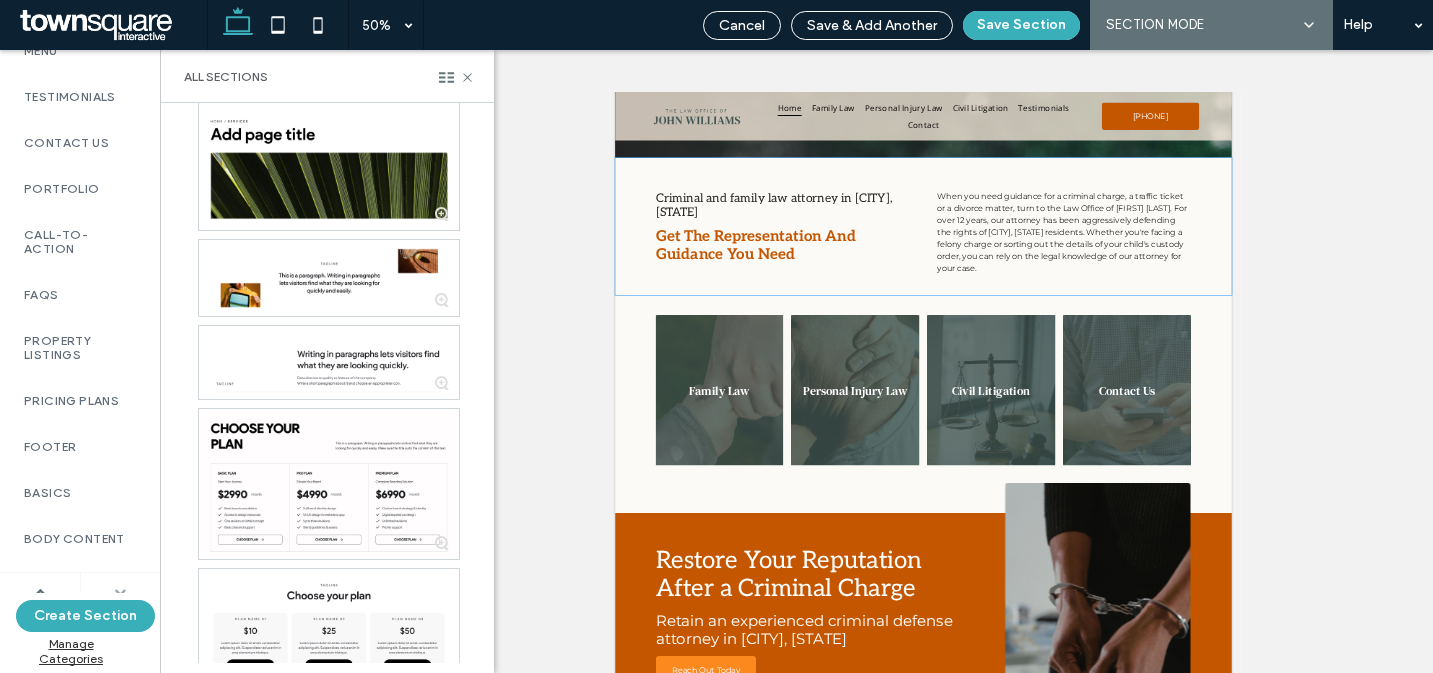 click at bounding box center [120, 592] 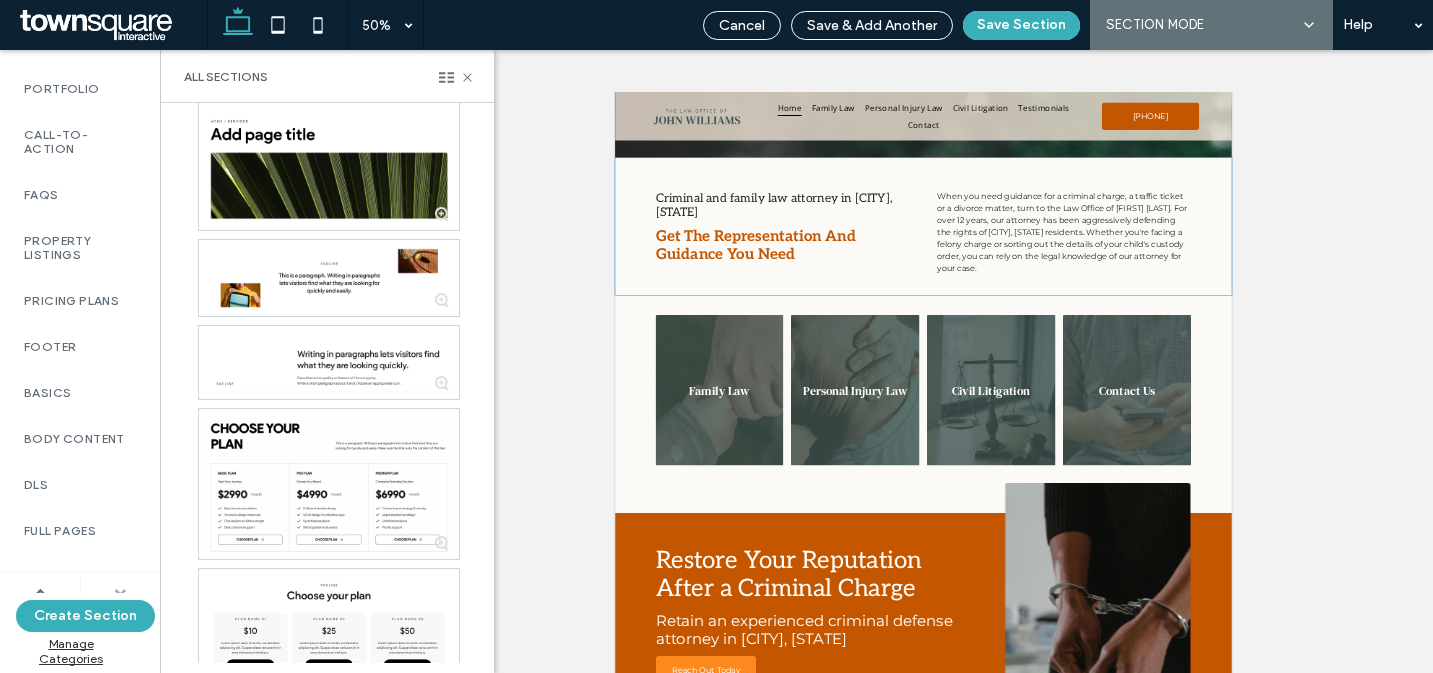 click at bounding box center (120, 592) 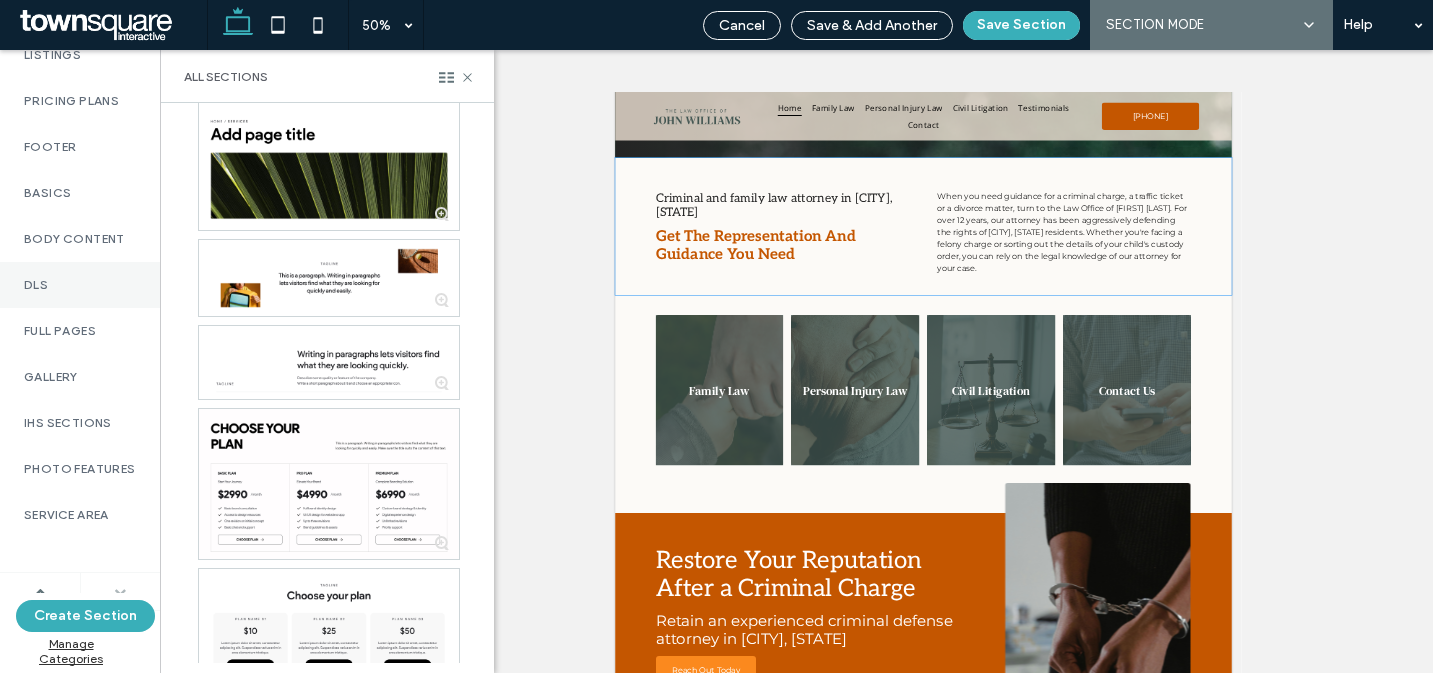 click on "DLs" at bounding box center (80, 285) 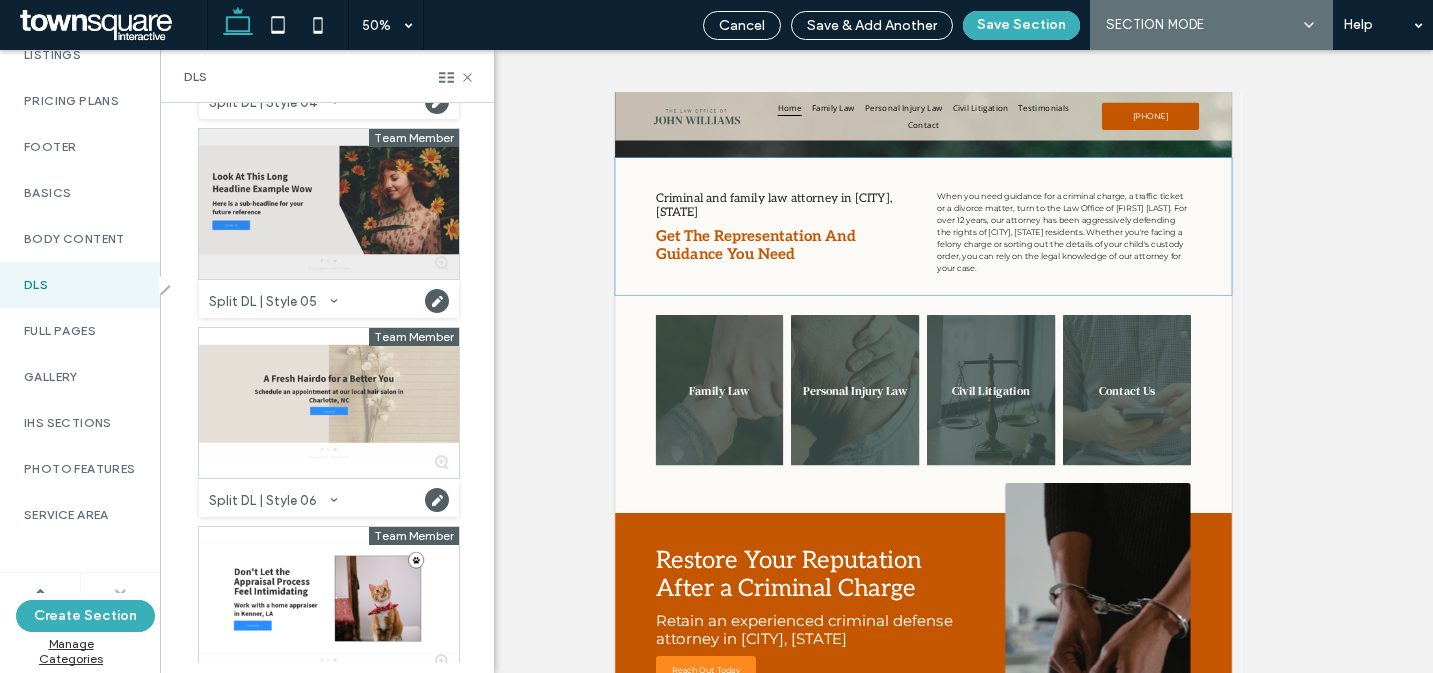 scroll, scrollTop: 3165, scrollLeft: 0, axis: vertical 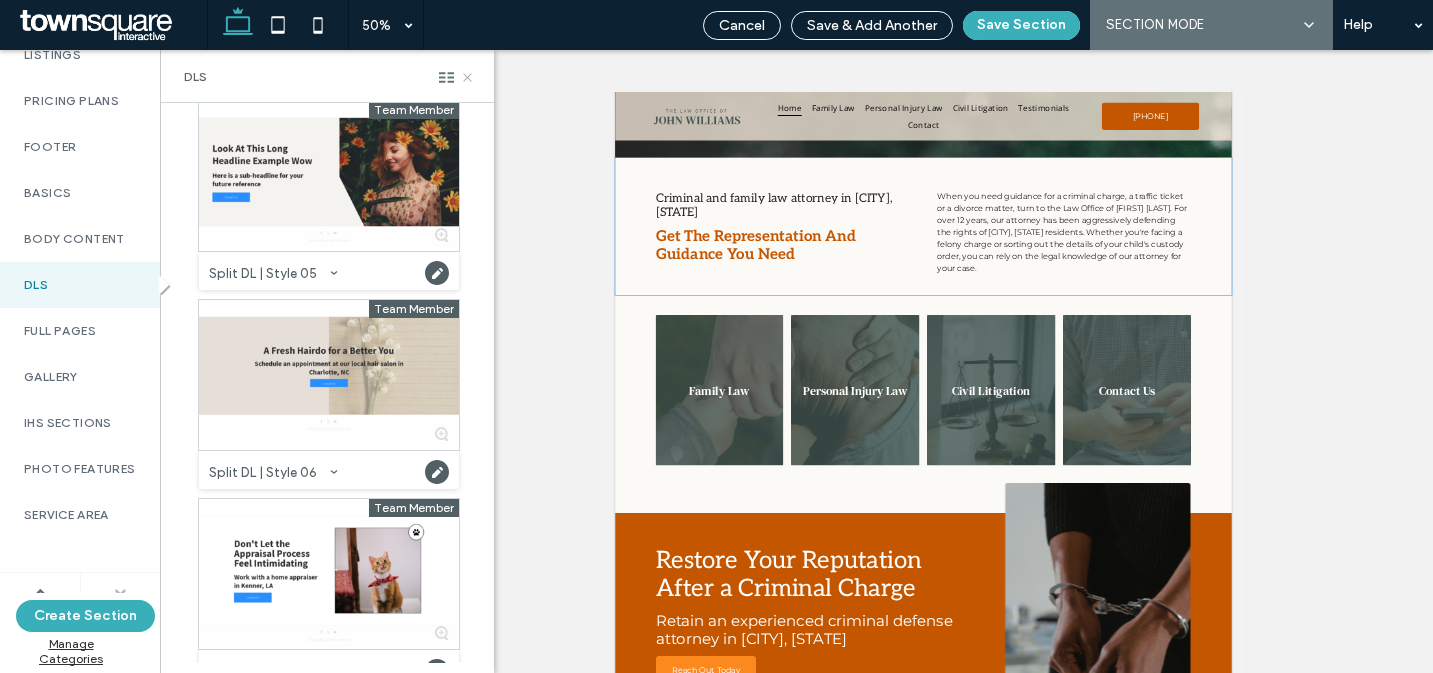 click 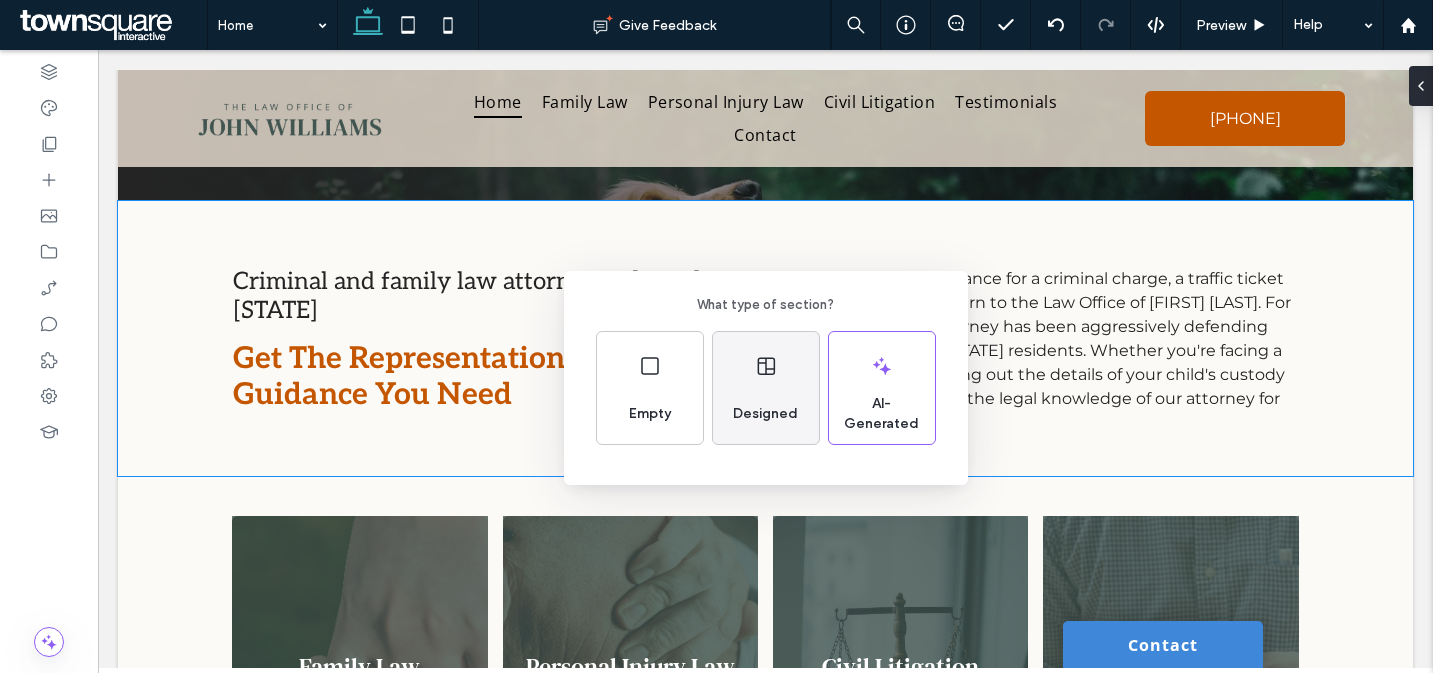 click on "Designed" at bounding box center (765, 414) 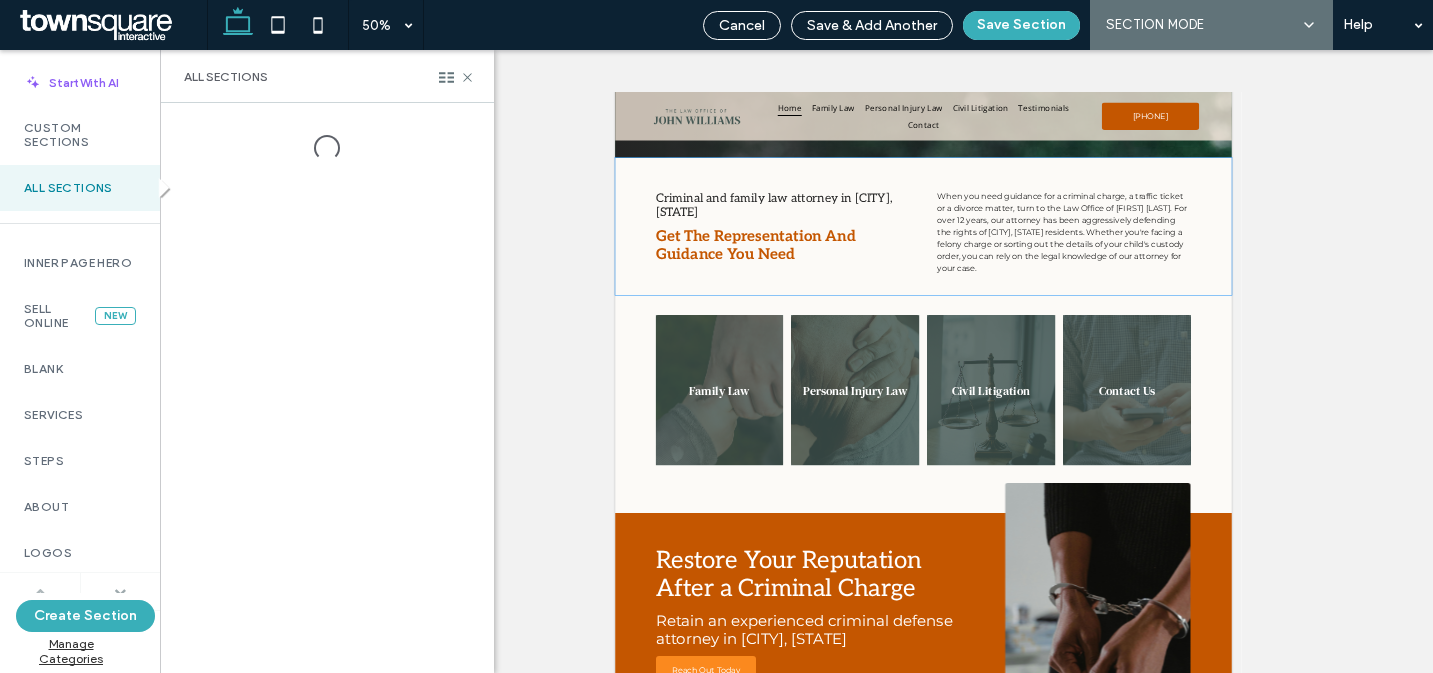 click at bounding box center [120, 592] 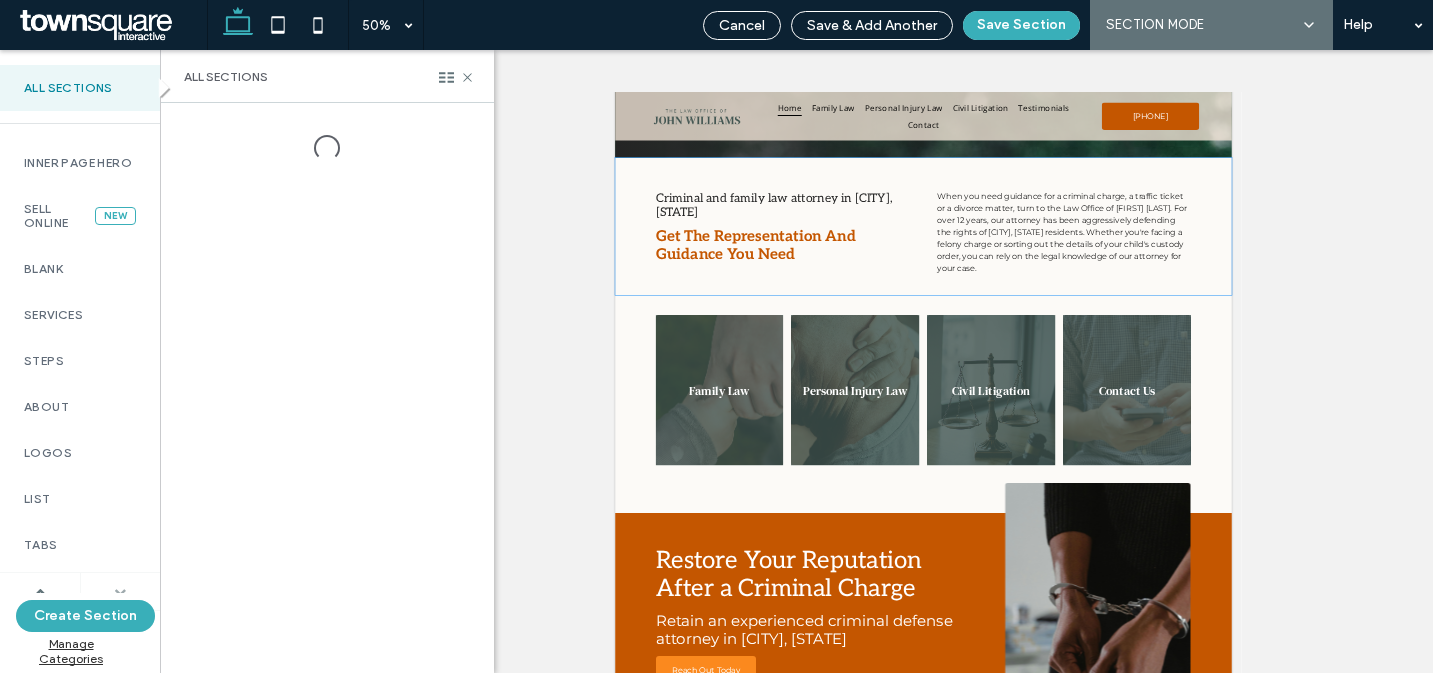 click at bounding box center (120, 592) 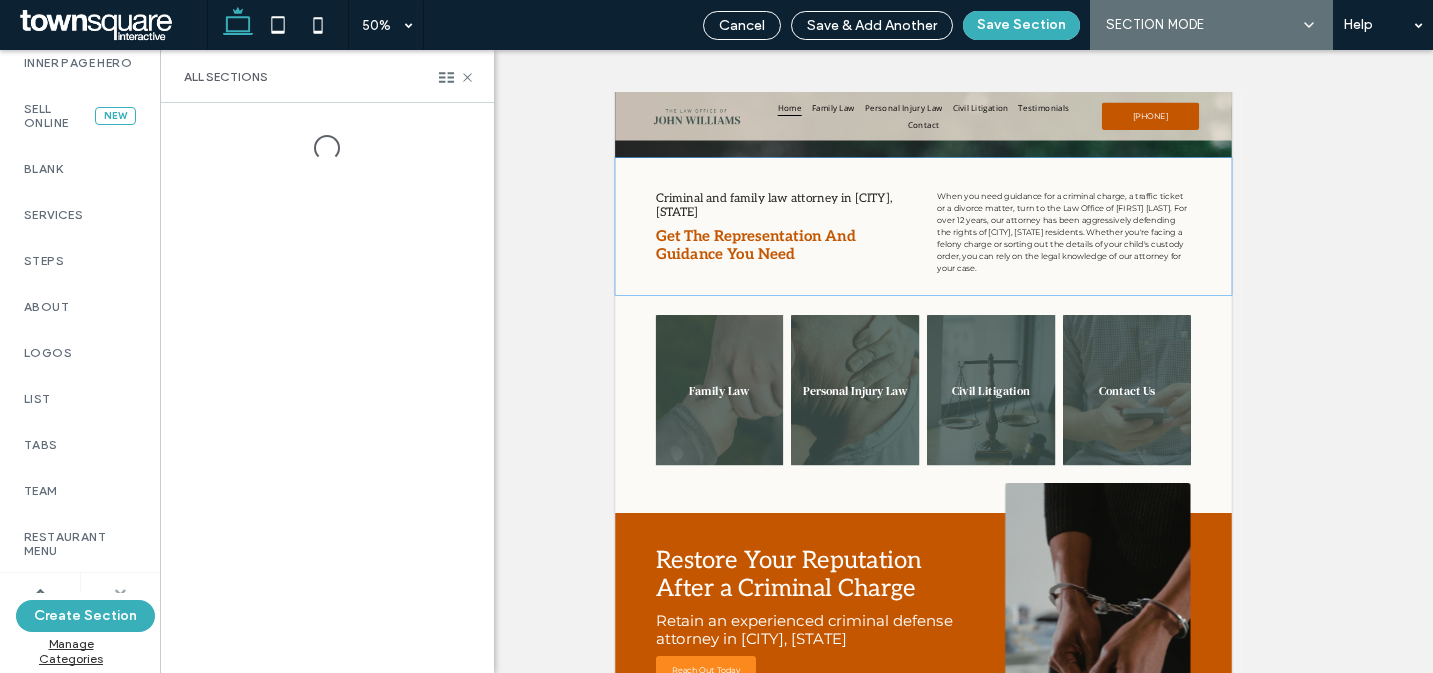 click at bounding box center [120, 592] 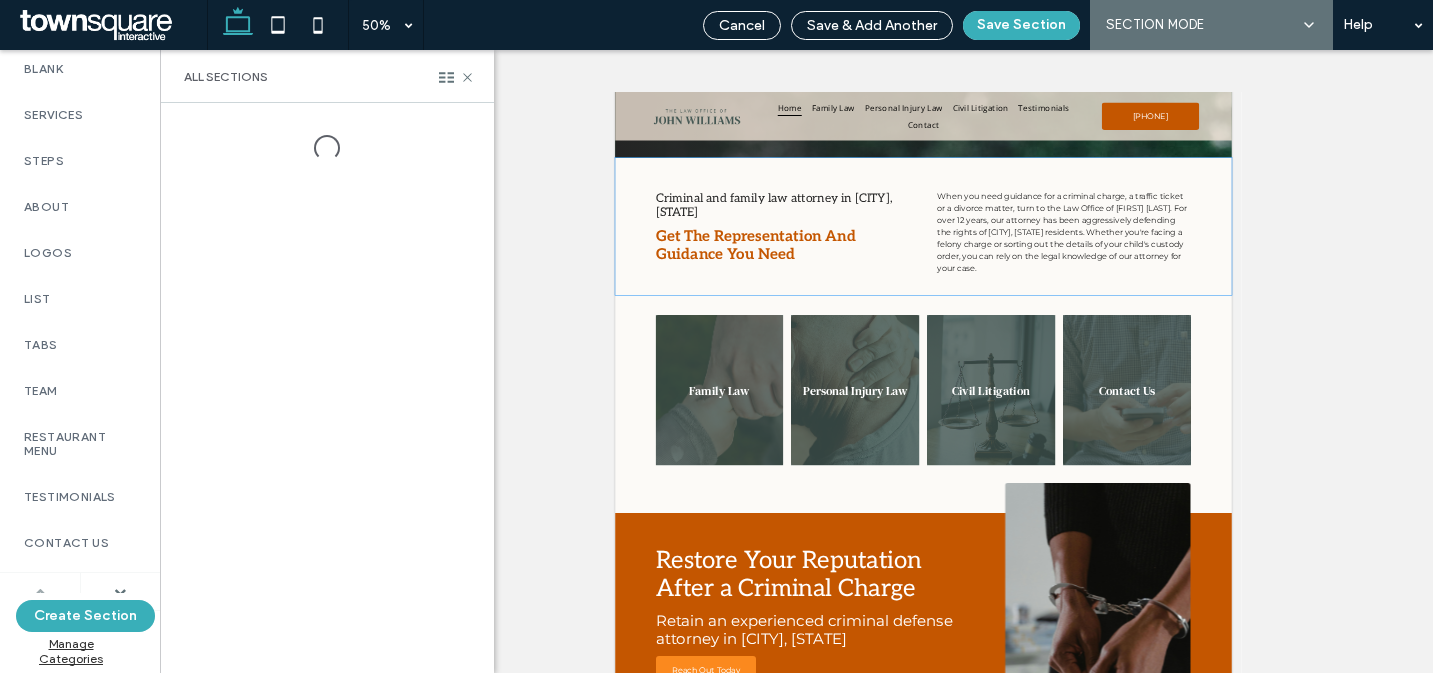 click at bounding box center [40, 592] 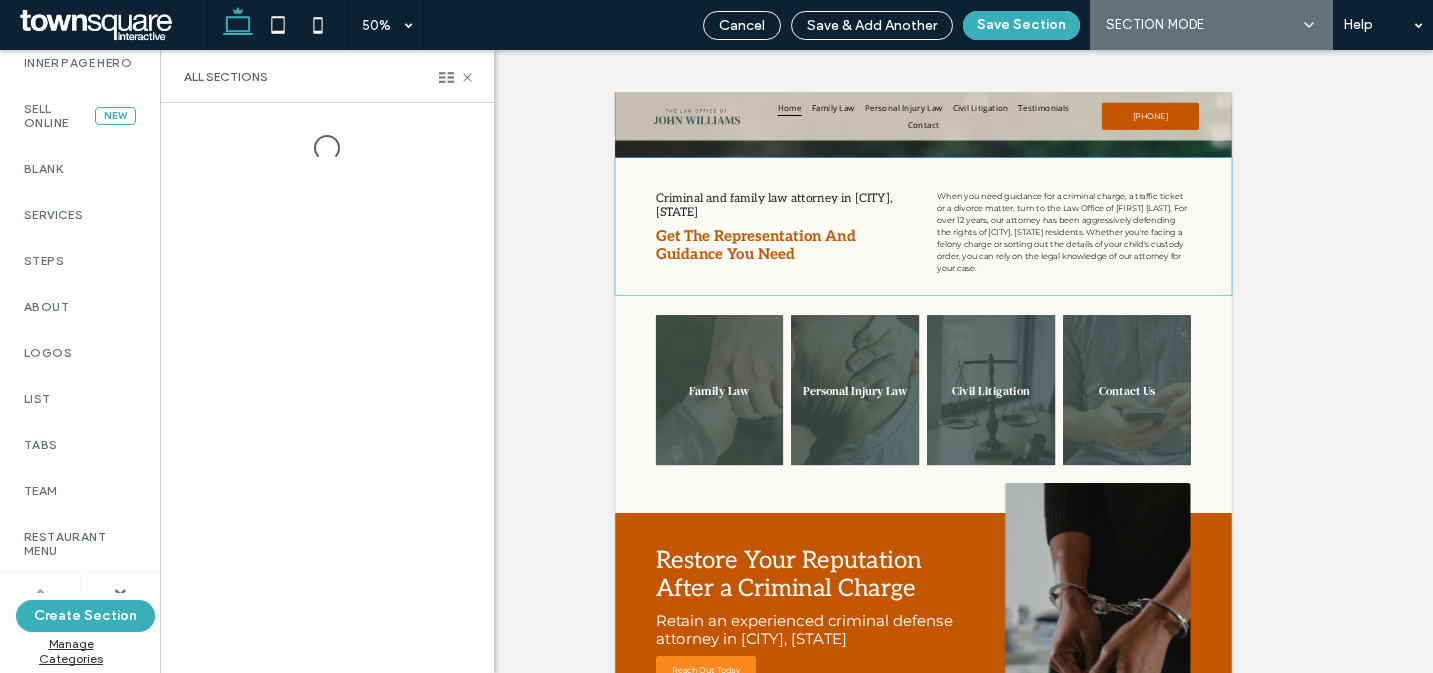 click at bounding box center [40, 592] 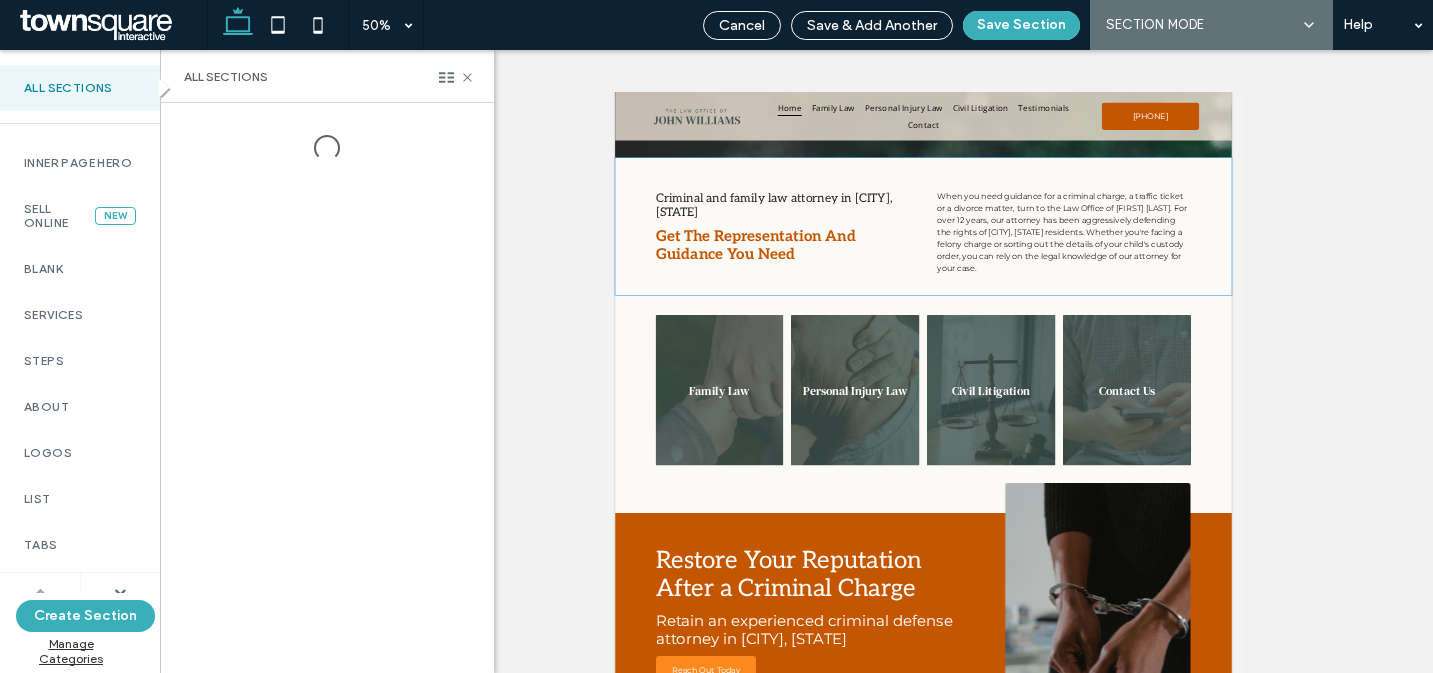 click at bounding box center (40, 592) 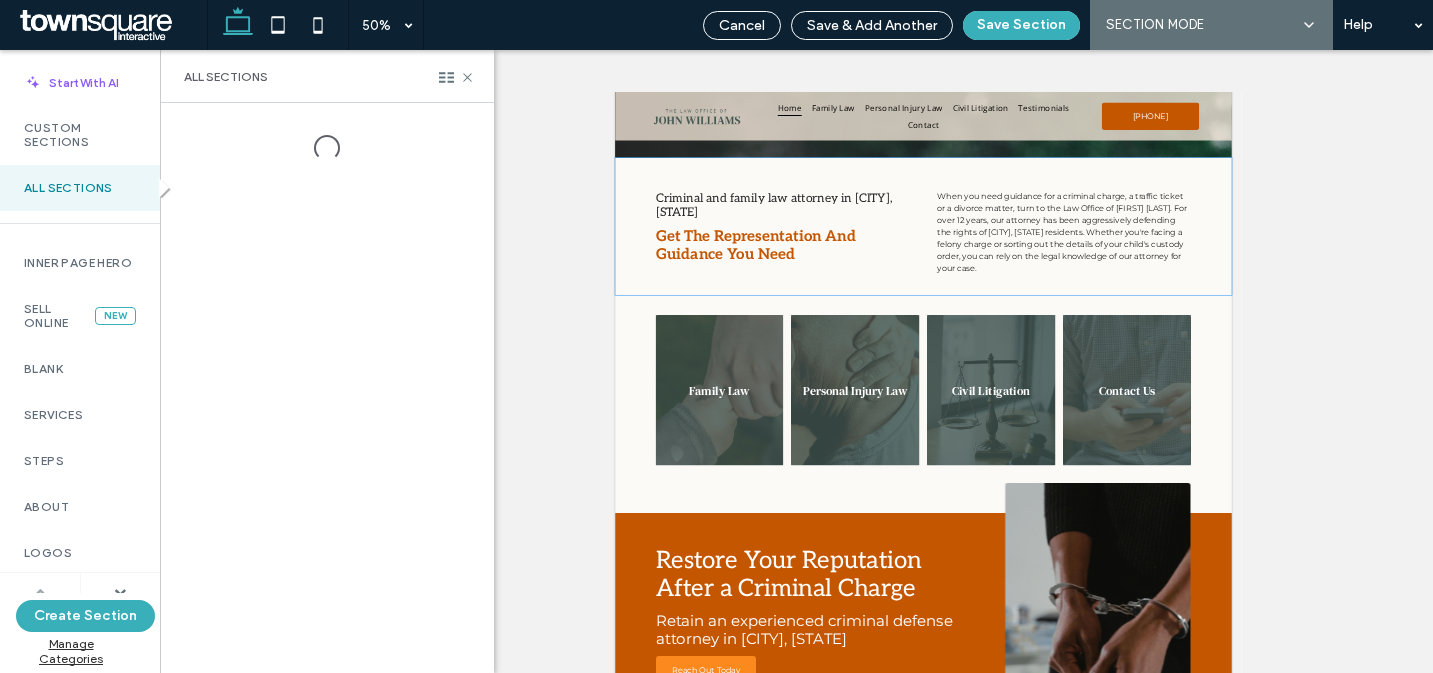 click at bounding box center (40, 591) 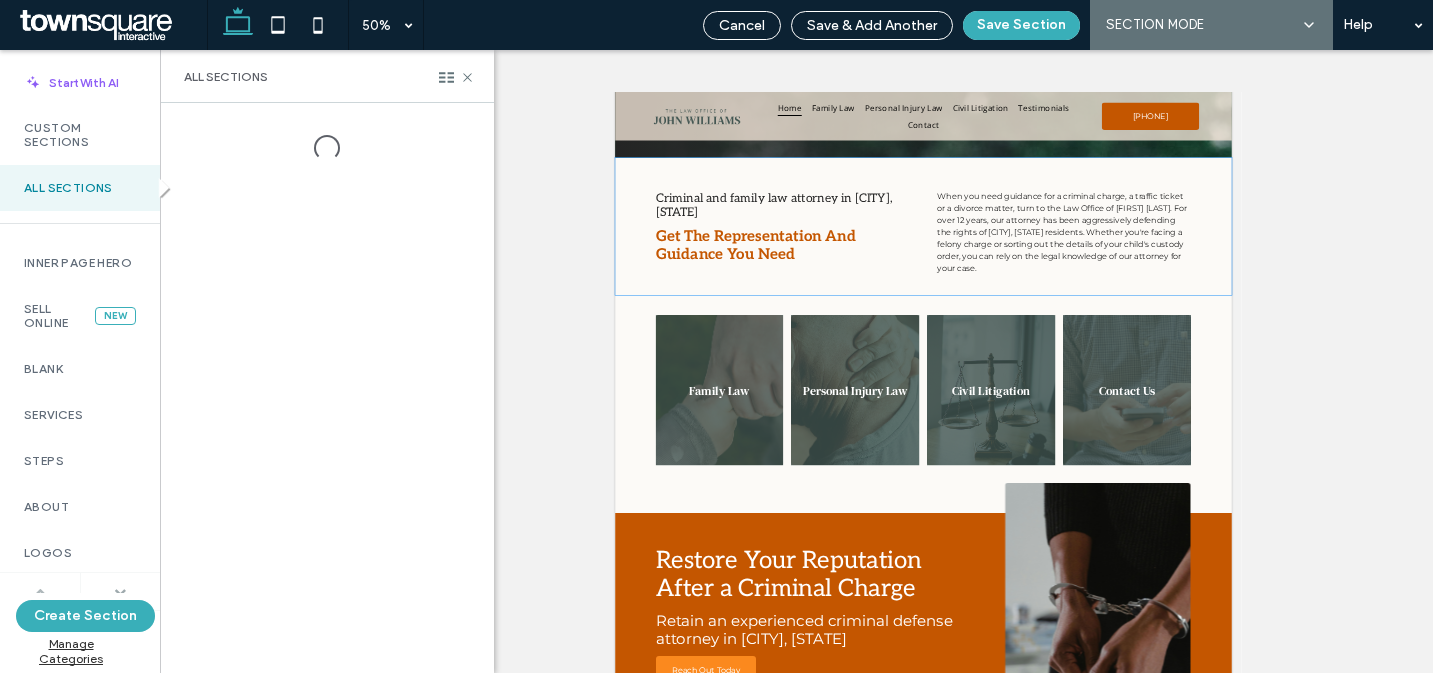 click at bounding box center (120, 592) 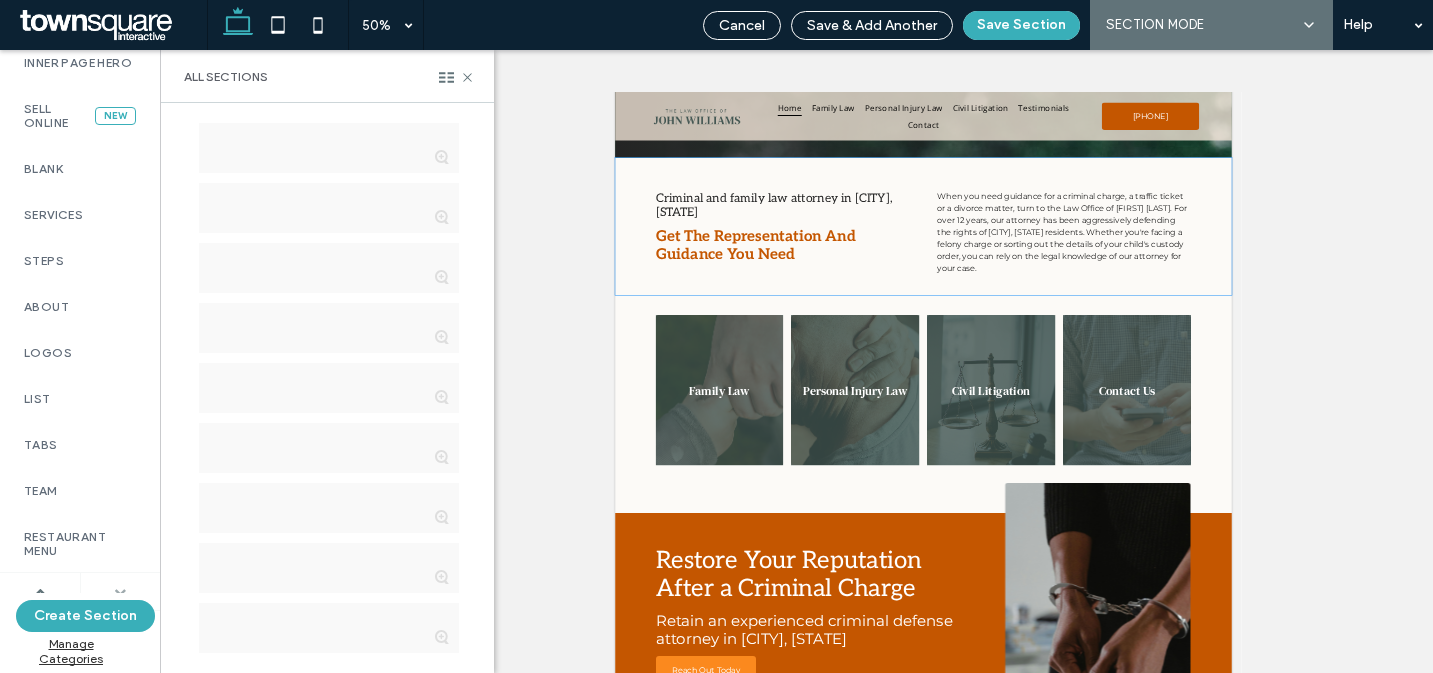 click at bounding box center [120, 592] 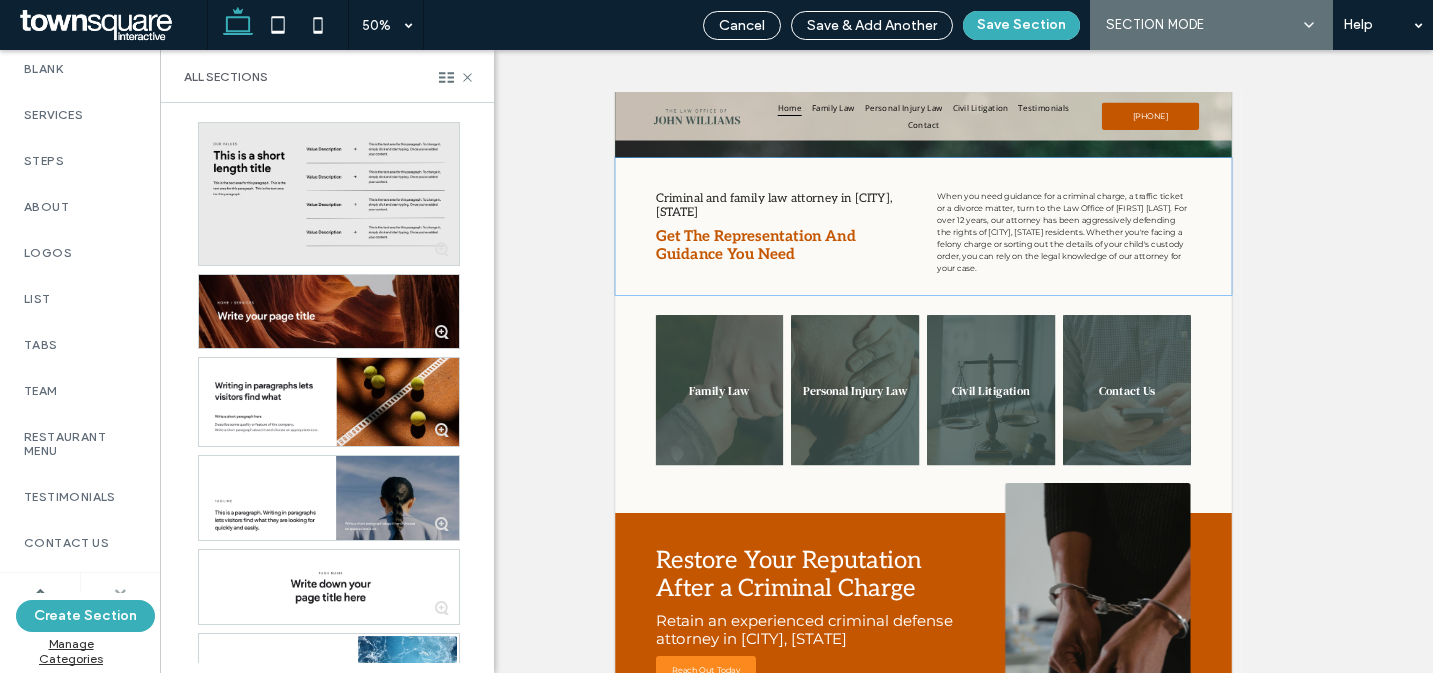 click at bounding box center (120, 592) 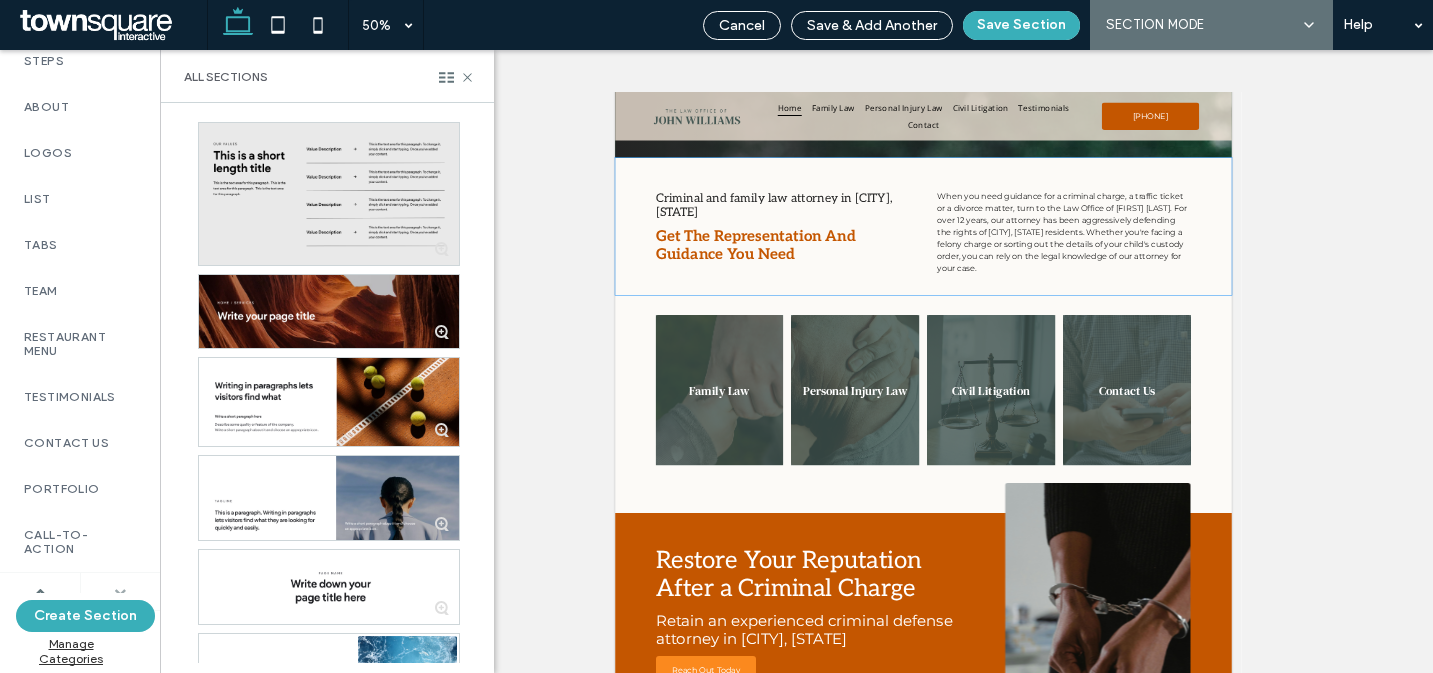 click at bounding box center (120, 592) 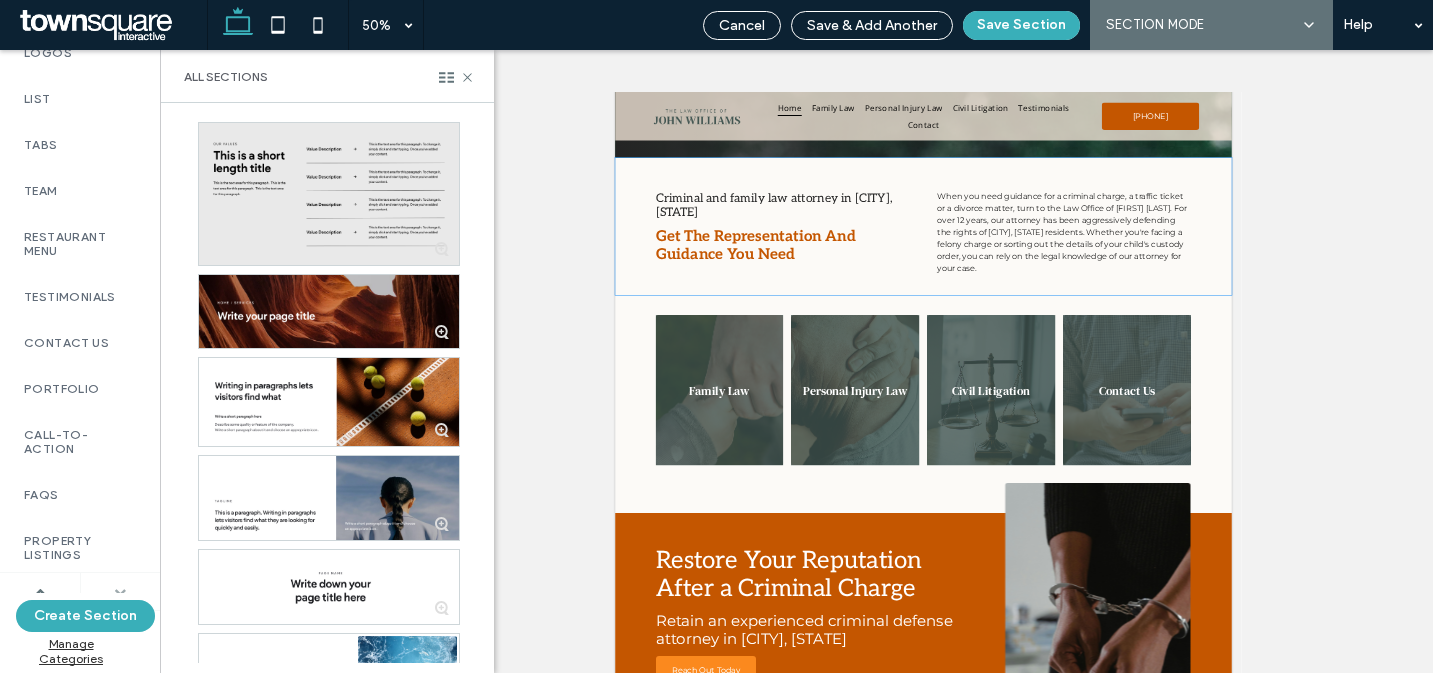 click at bounding box center (120, 592) 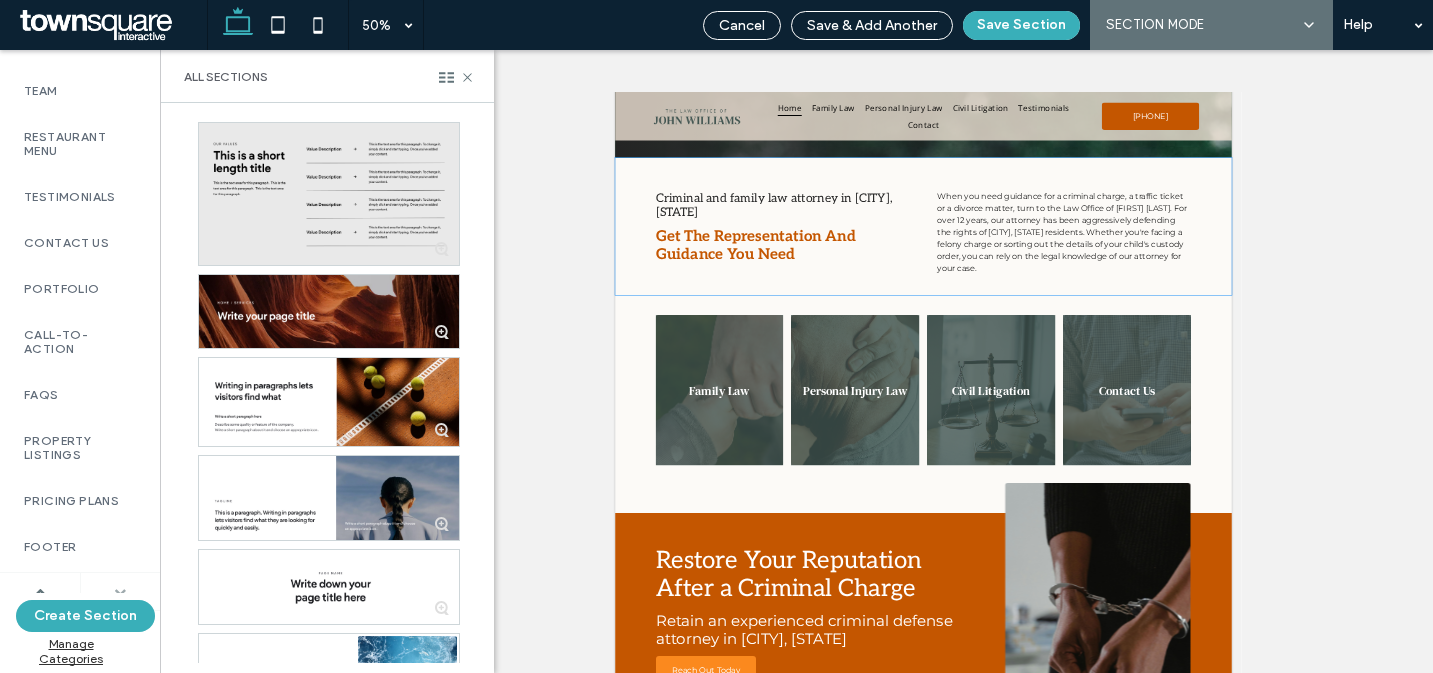 click at bounding box center [120, 592] 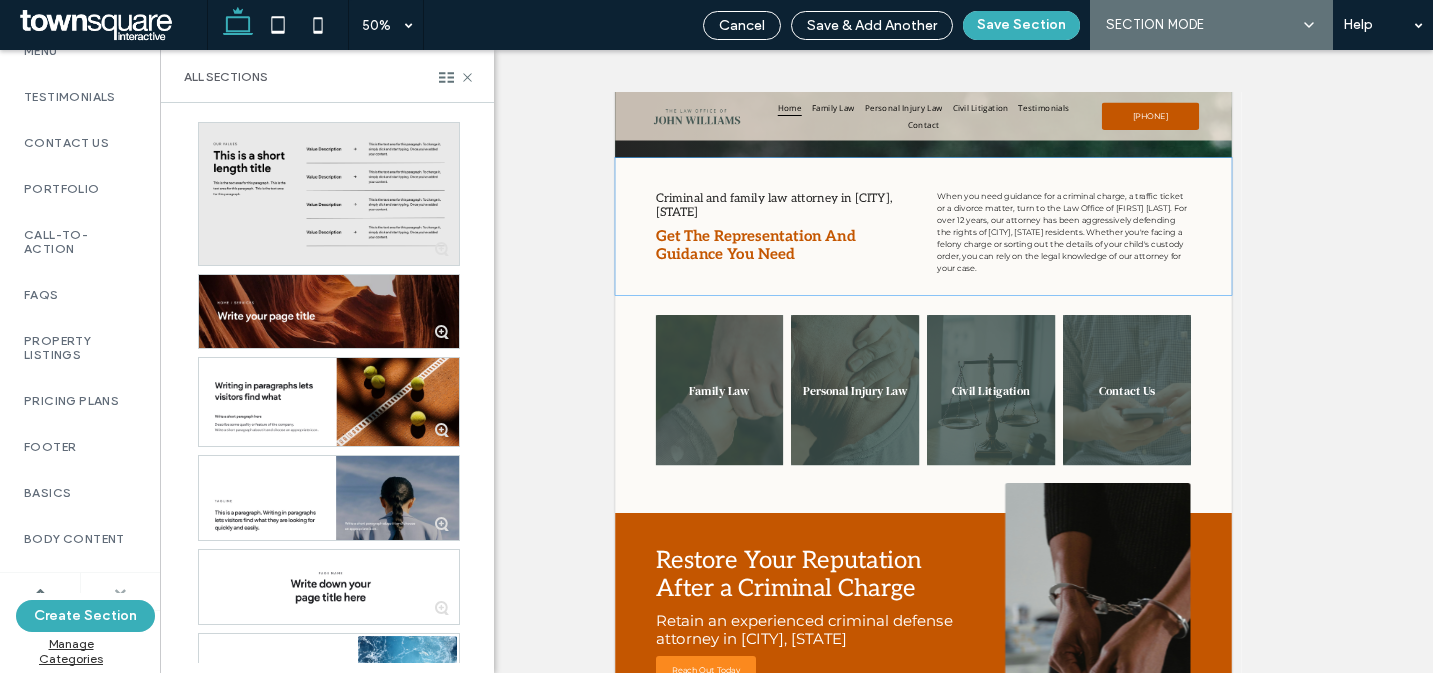click at bounding box center (120, 592) 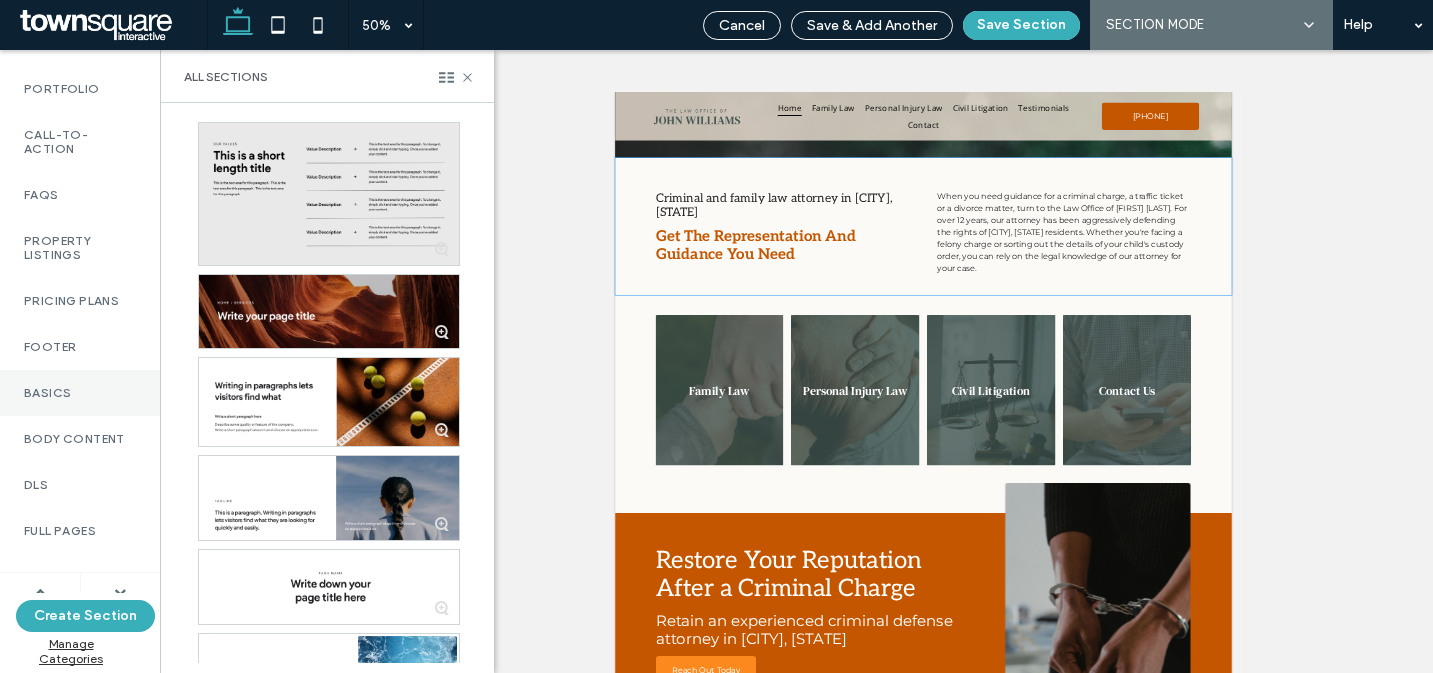 click on "Basics" at bounding box center (80, 393) 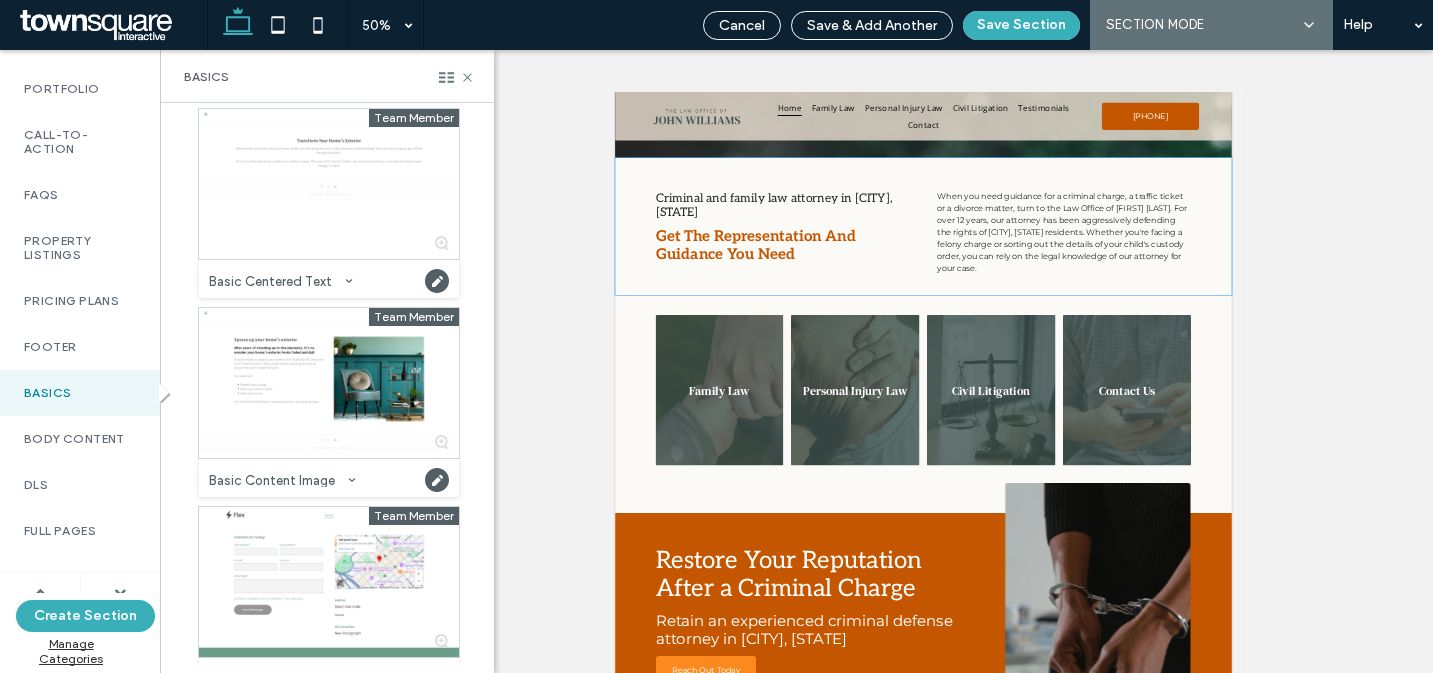 scroll, scrollTop: 0, scrollLeft: 0, axis: both 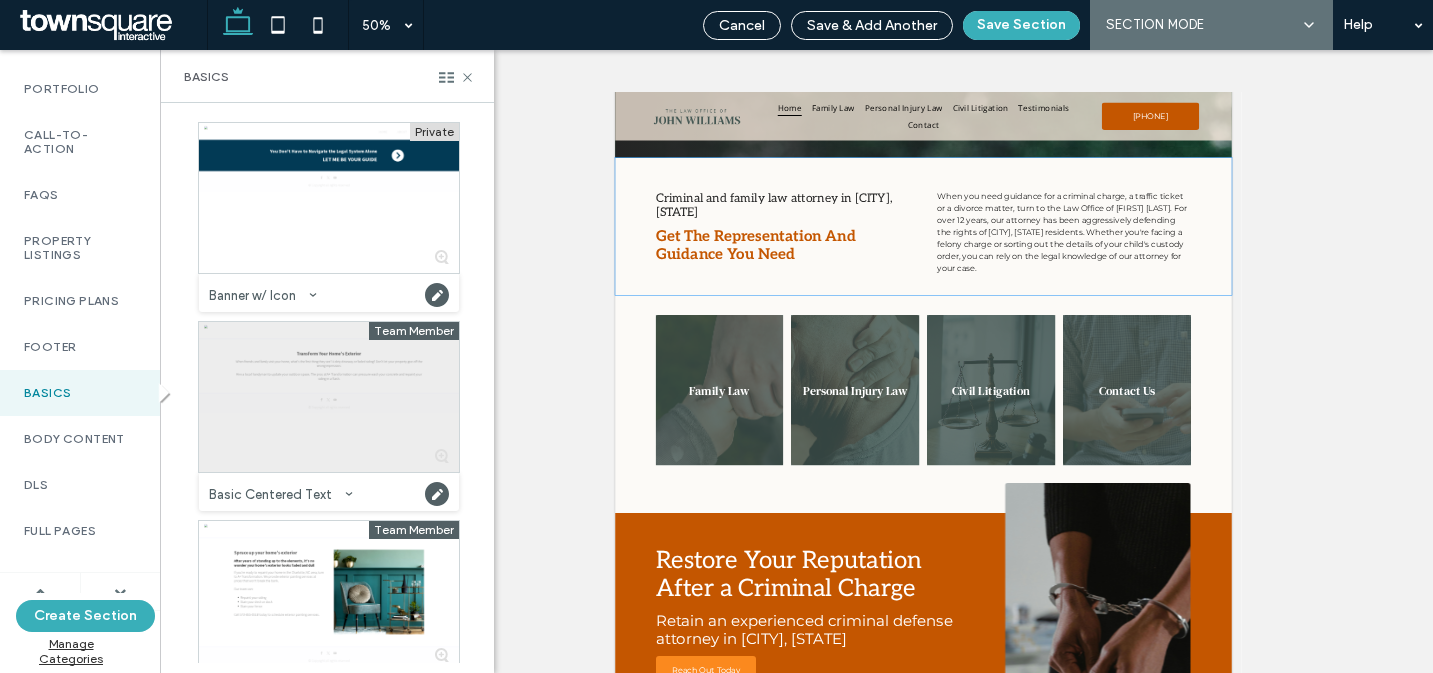 click at bounding box center (329, 397) 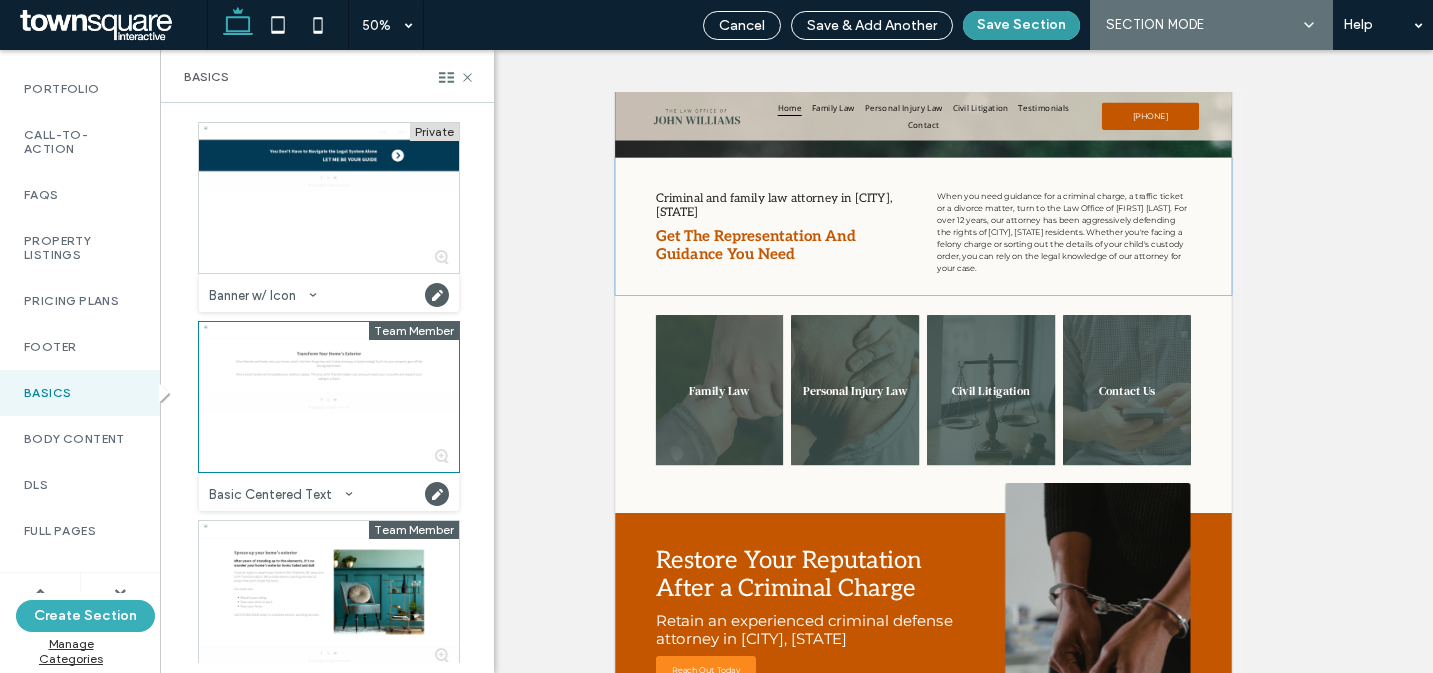 click on "Save Section" at bounding box center (1021, 25) 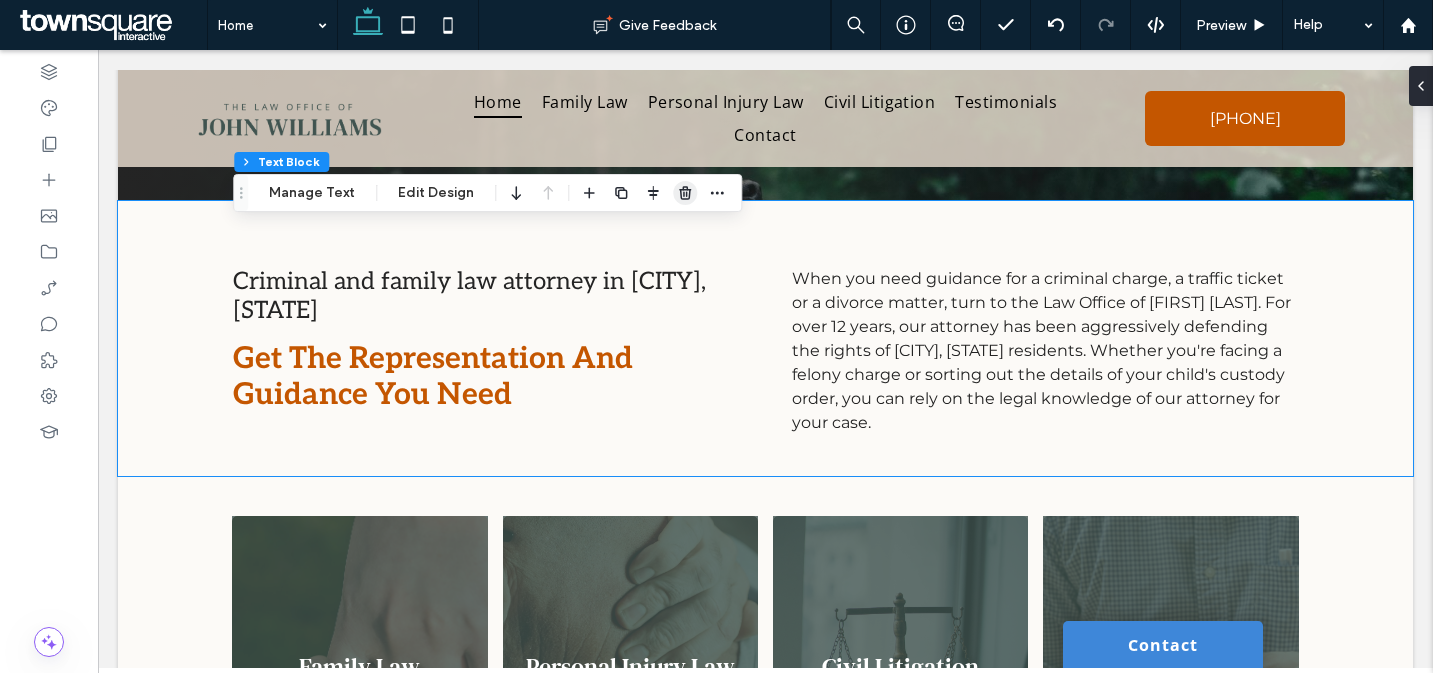 click 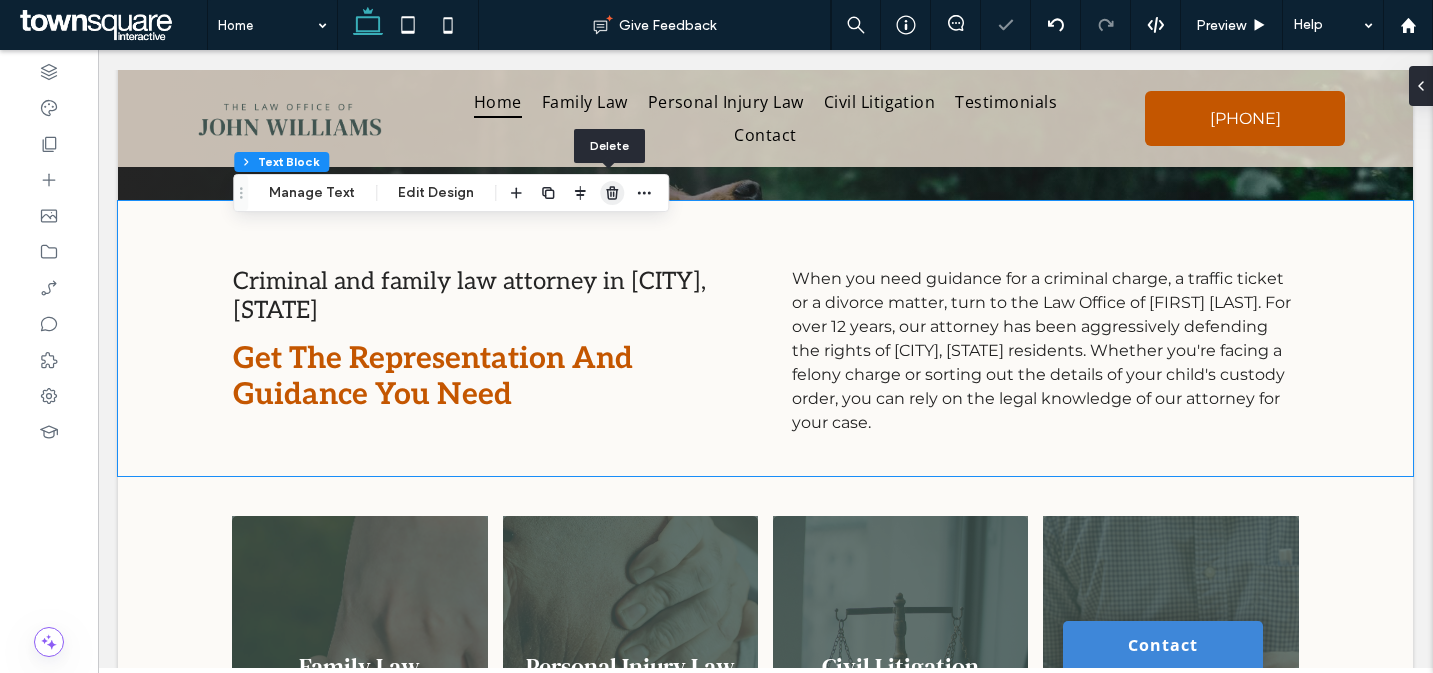 click 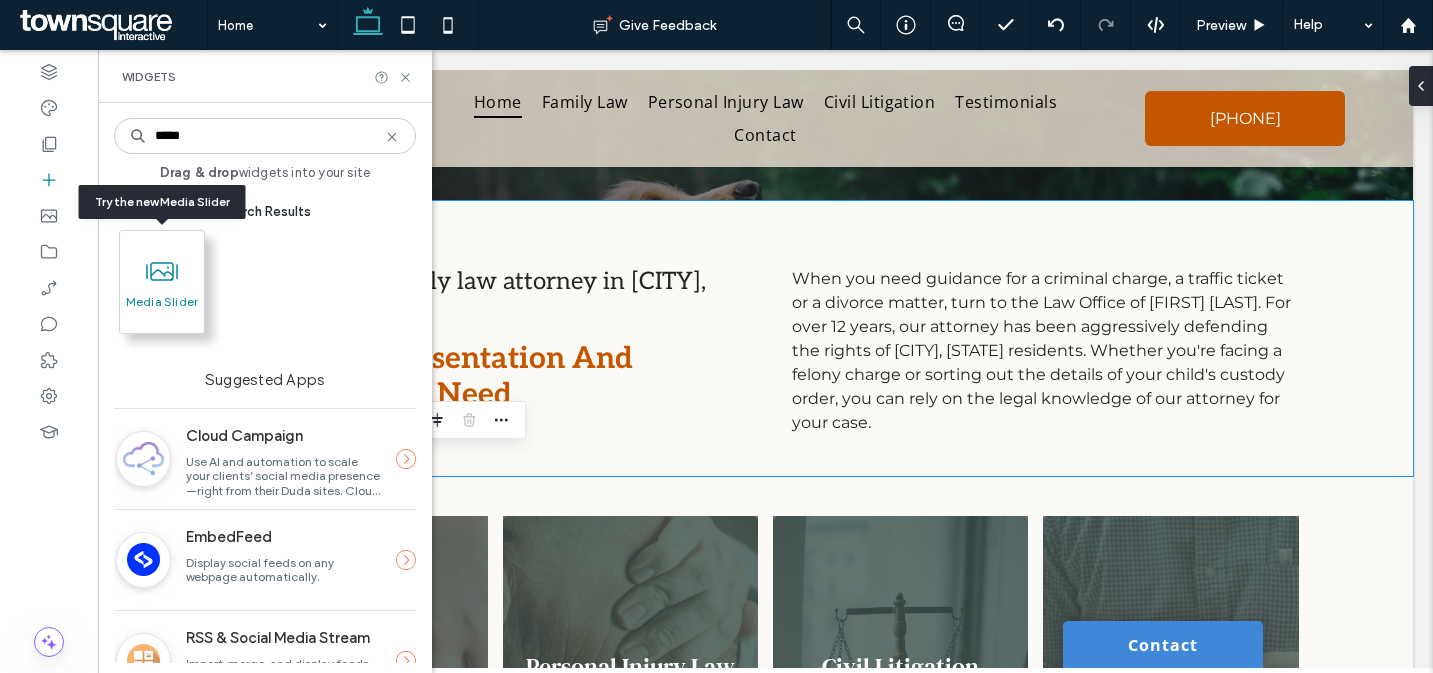 type on "*****" 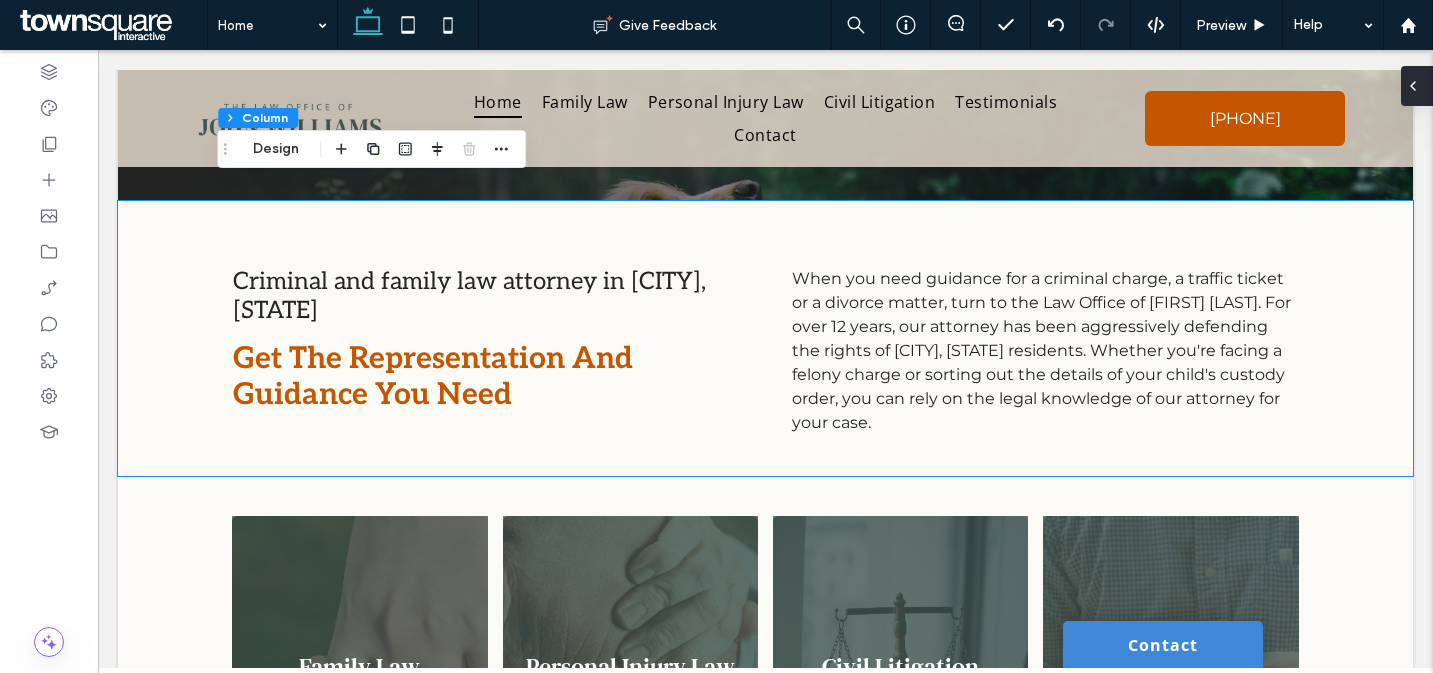 click at bounding box center (1417, 86) 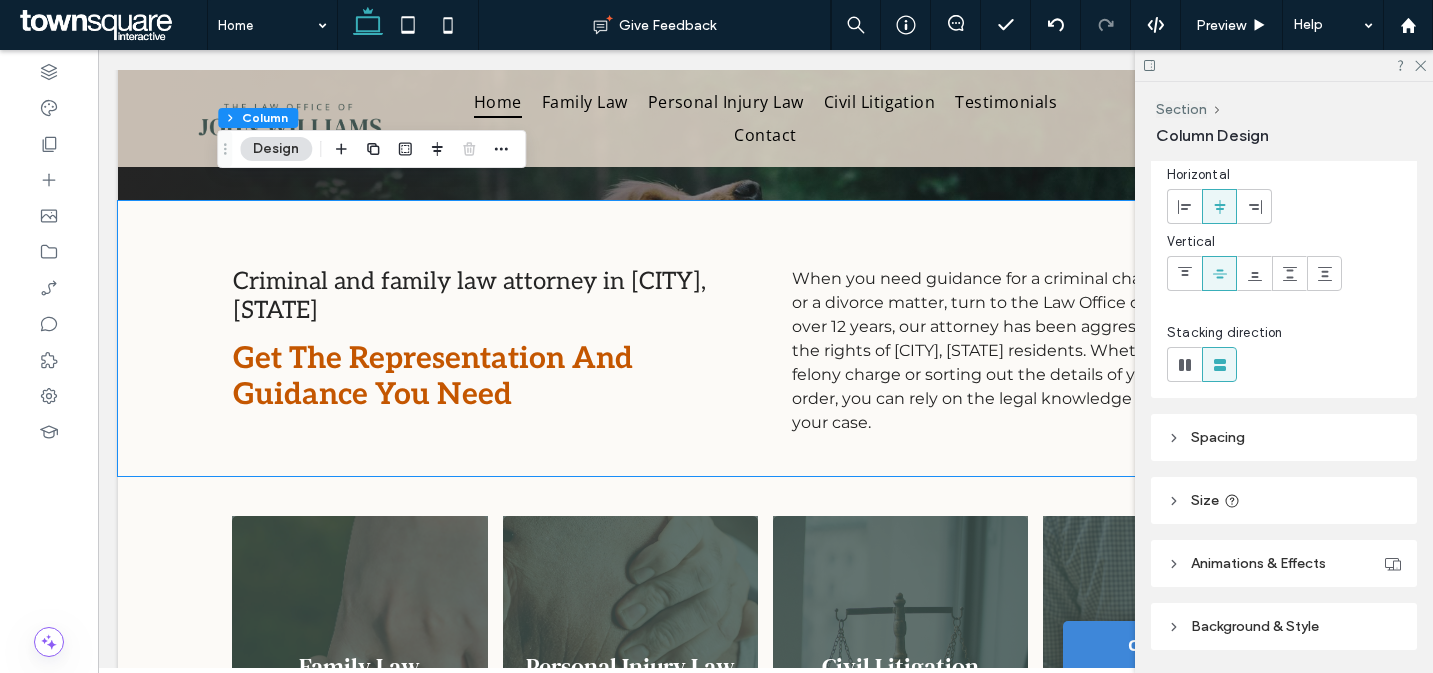 scroll, scrollTop: 144, scrollLeft: 0, axis: vertical 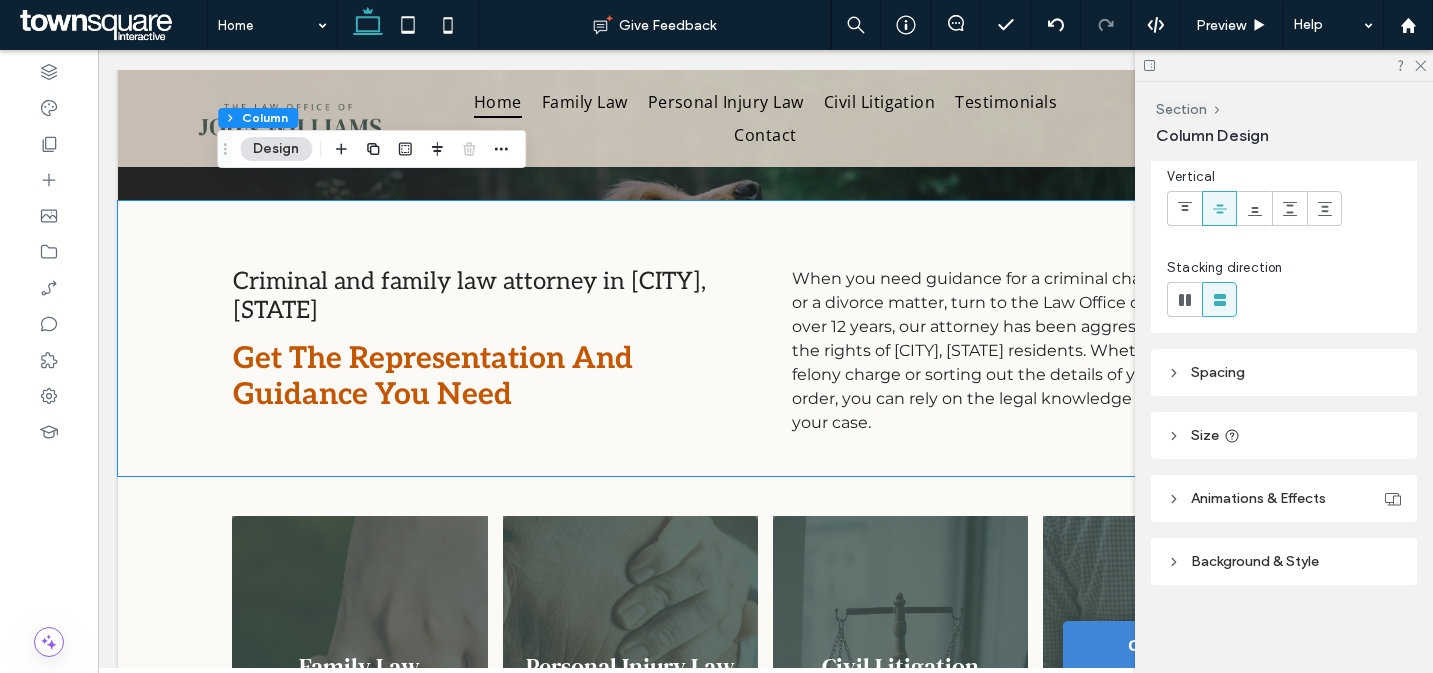 click on "Spacing" at bounding box center [1284, 372] 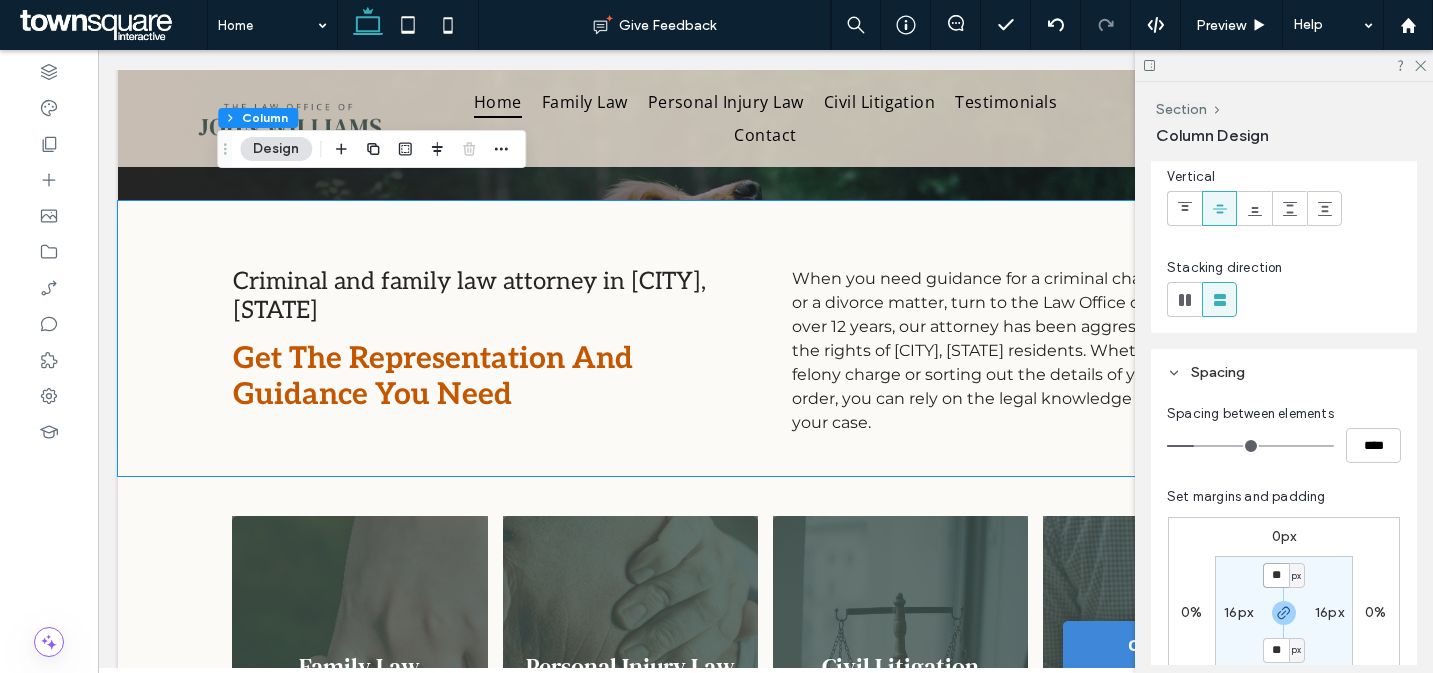 click on "**" at bounding box center [1276, 575] 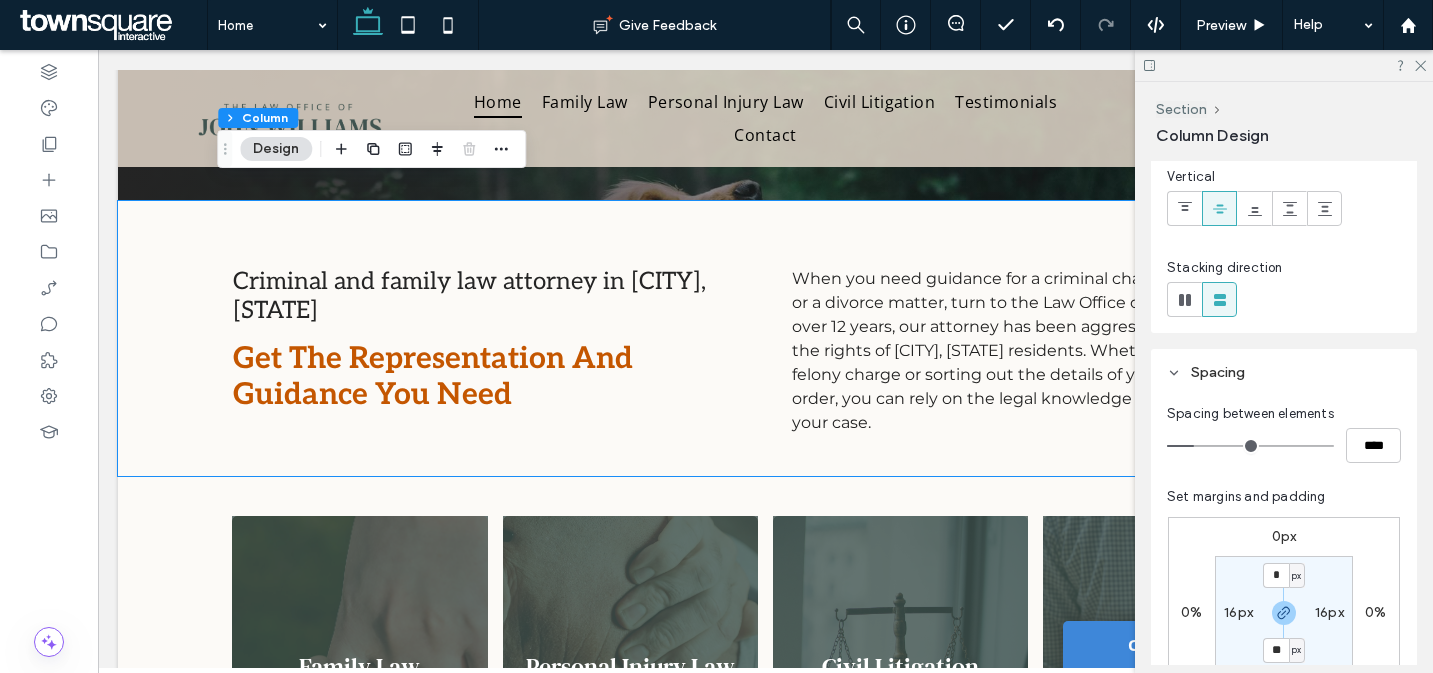 click on "16px" at bounding box center (1238, 612) 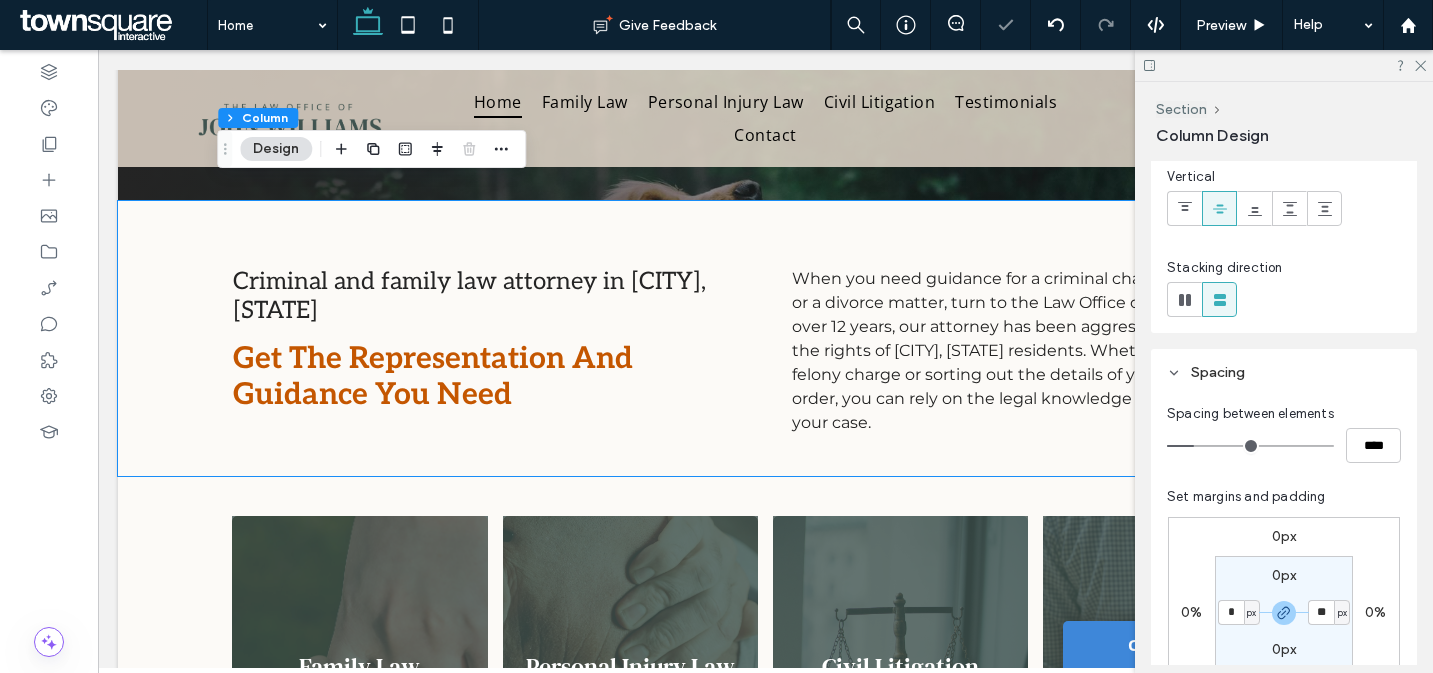 type on "*" 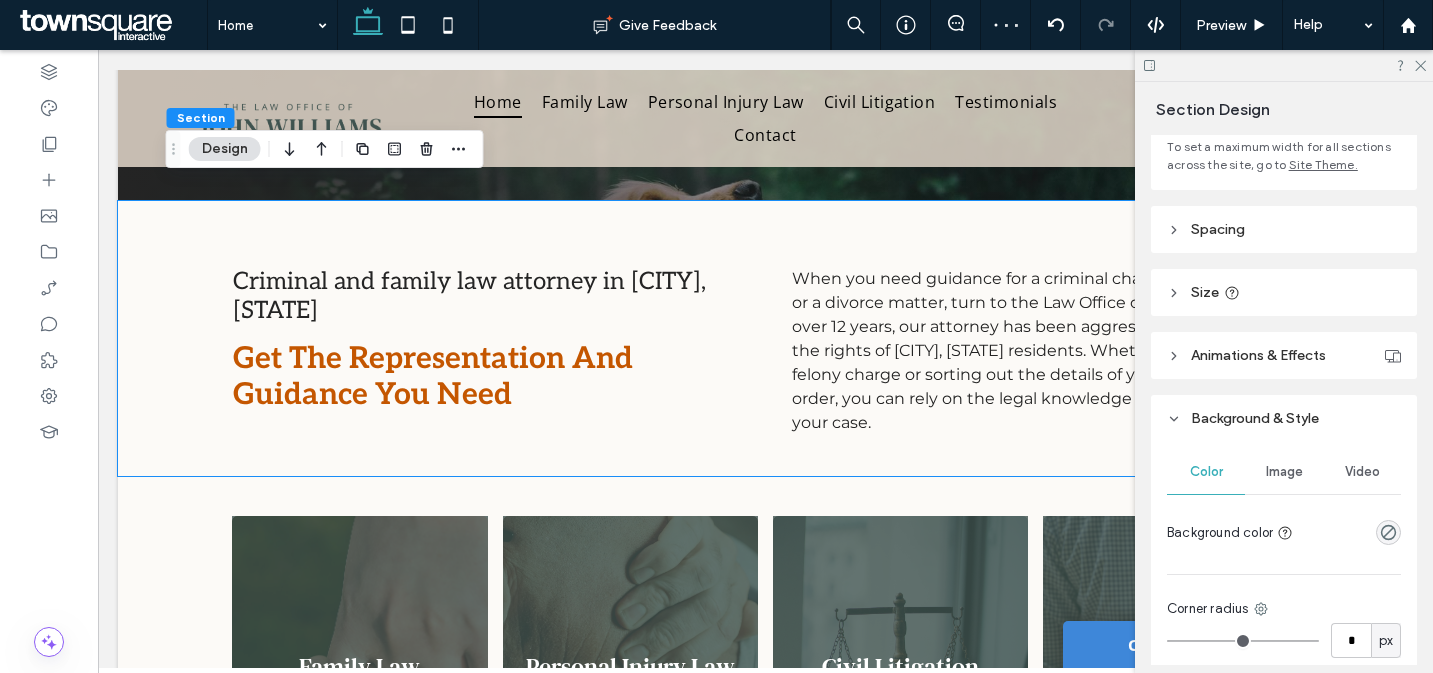 scroll, scrollTop: 104, scrollLeft: 0, axis: vertical 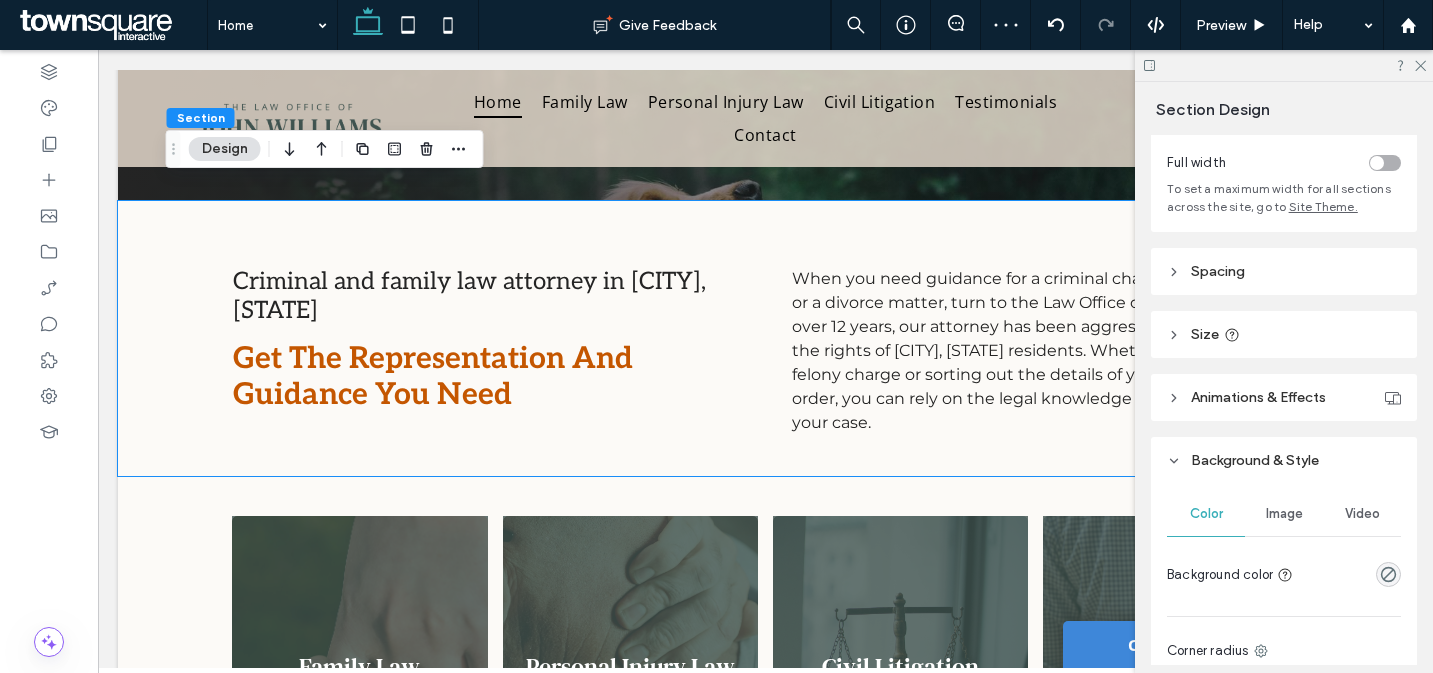 click on "Size" at bounding box center (1284, 334) 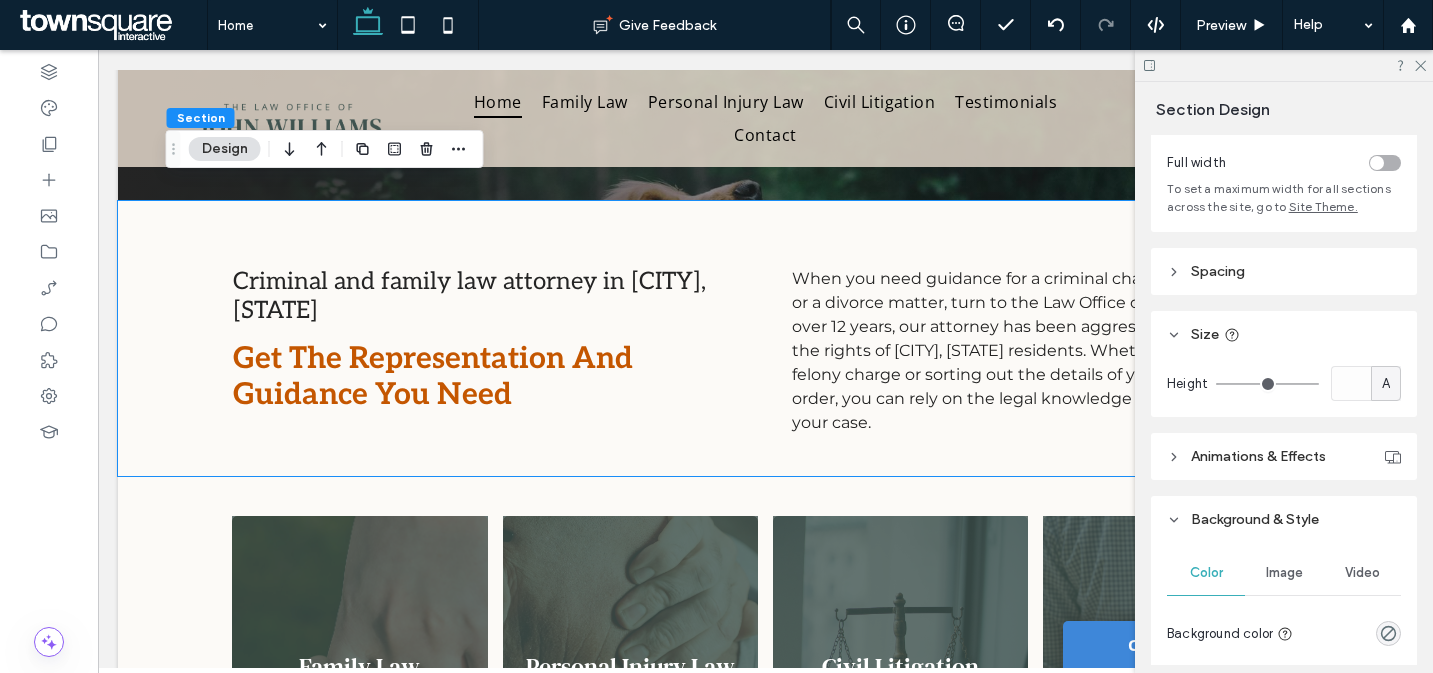 click on "Size" at bounding box center [1284, 334] 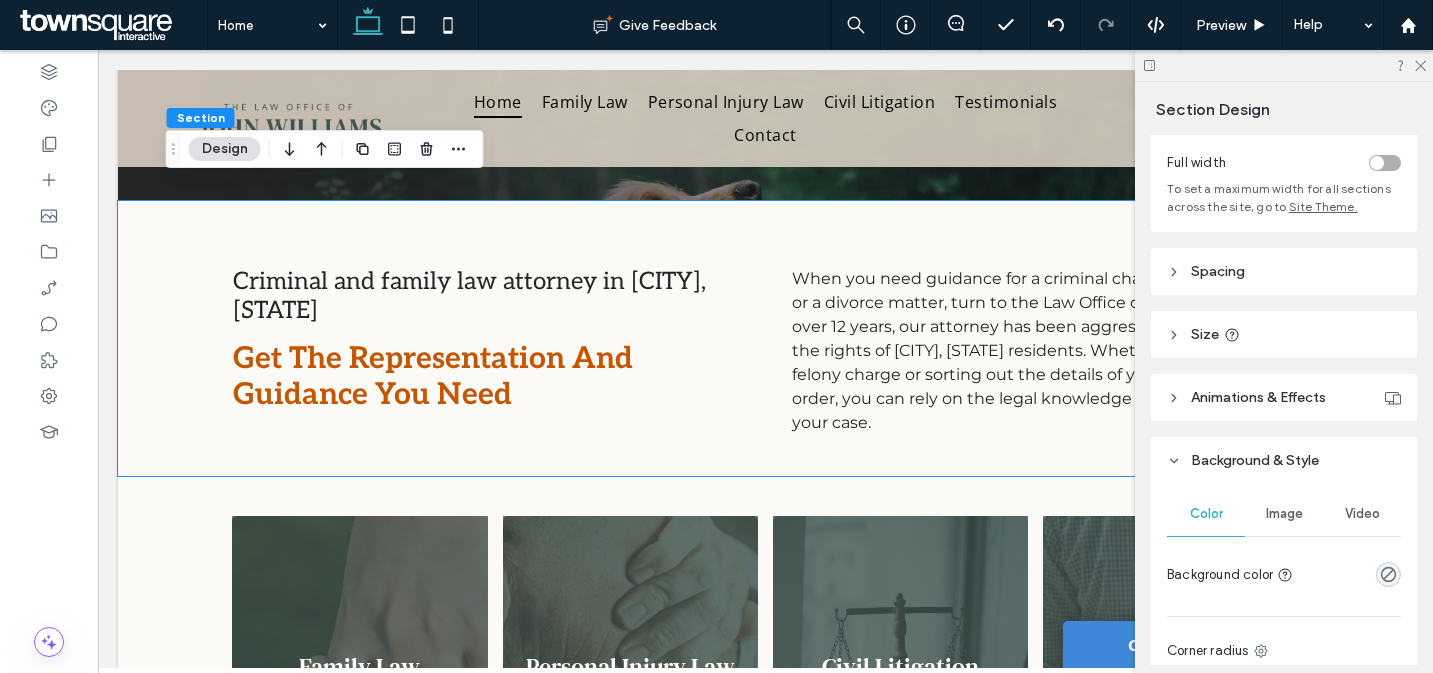 click on "Spacing" at bounding box center (1284, 271) 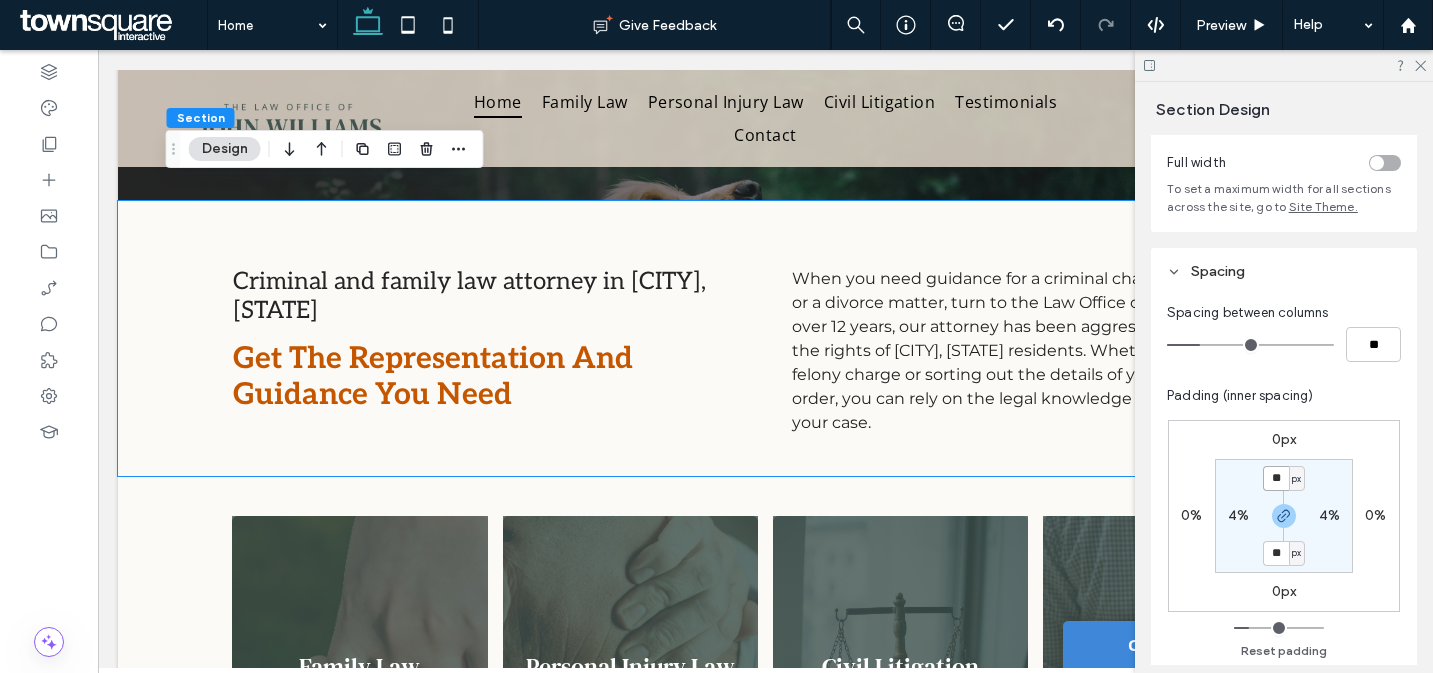 click on "**" at bounding box center (1276, 478) 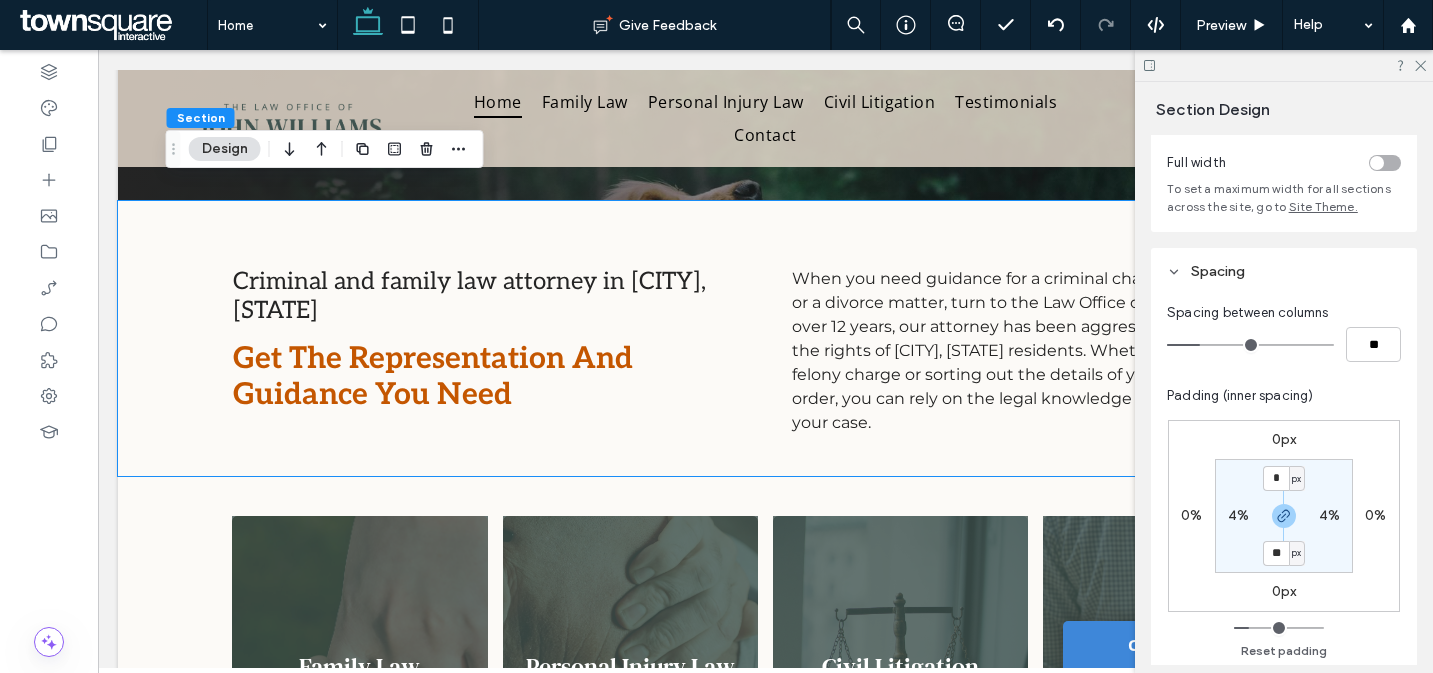 click on "4%" at bounding box center (1238, 515) 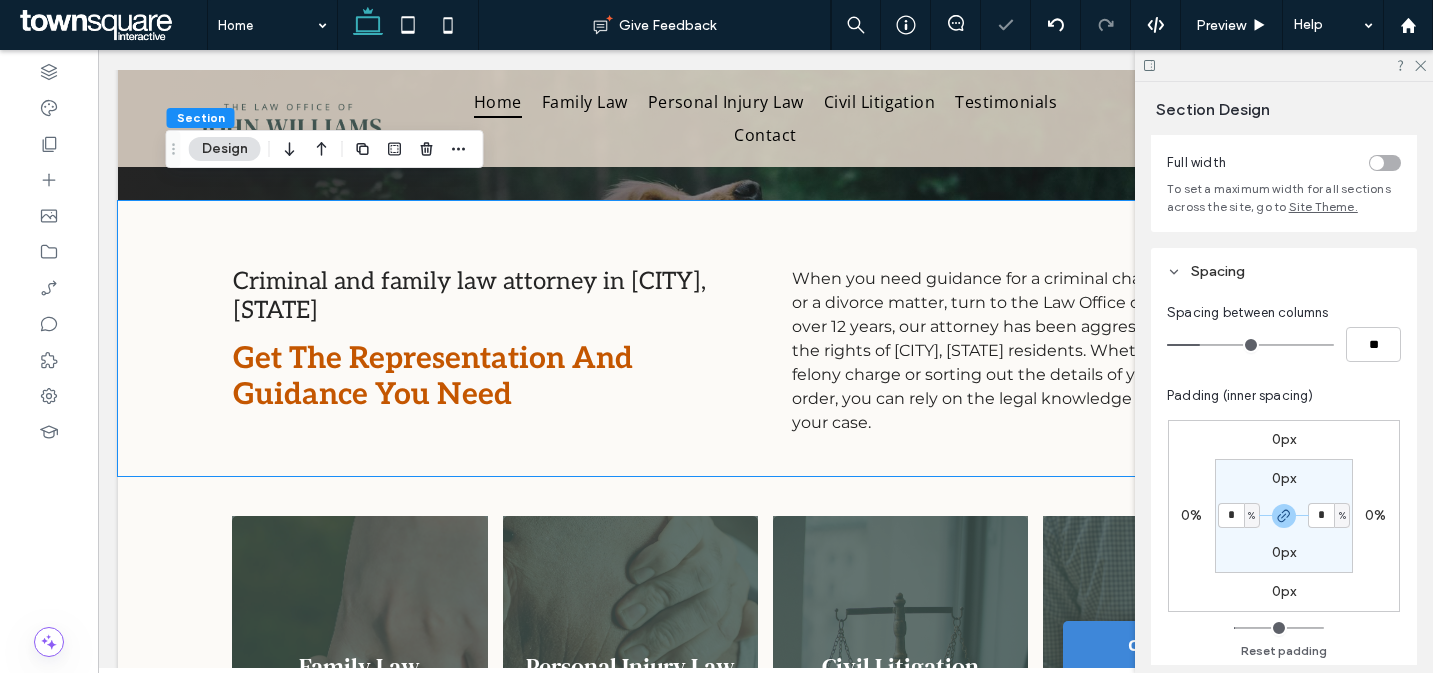 type on "*" 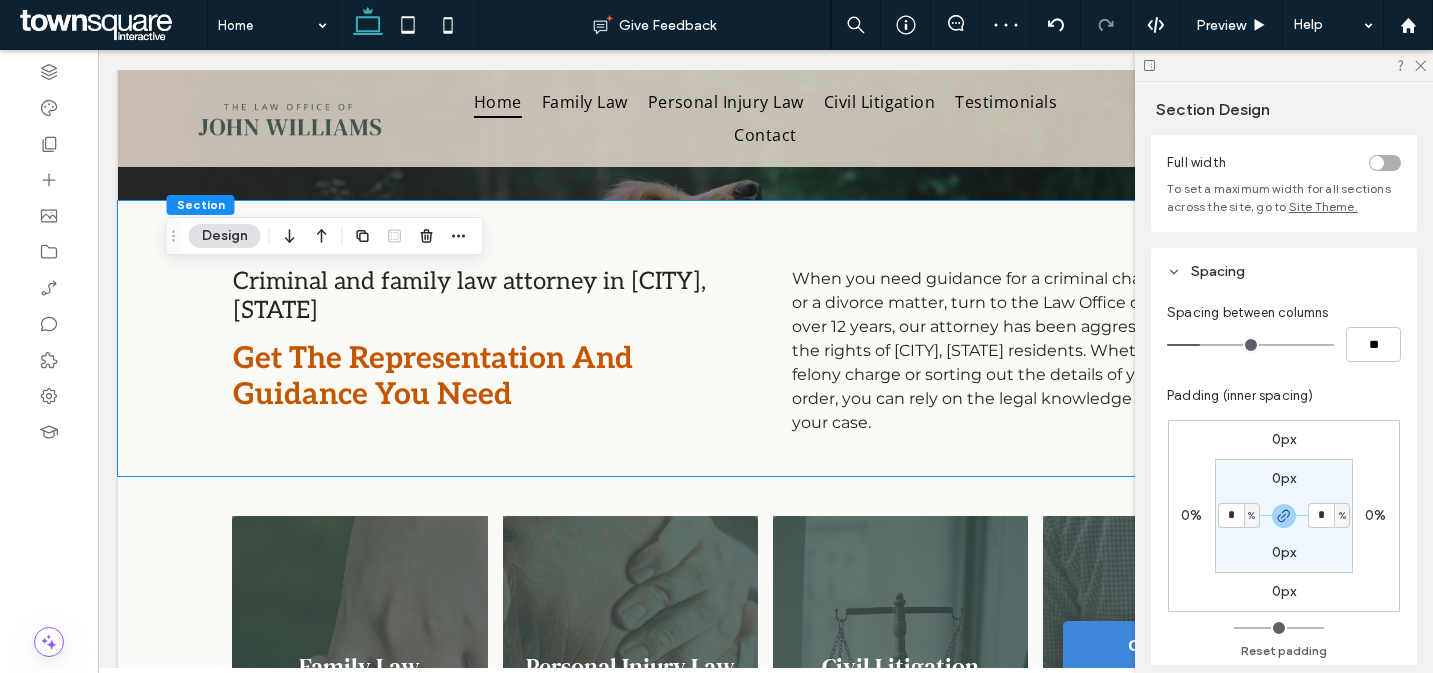 click at bounding box center (1385, 163) 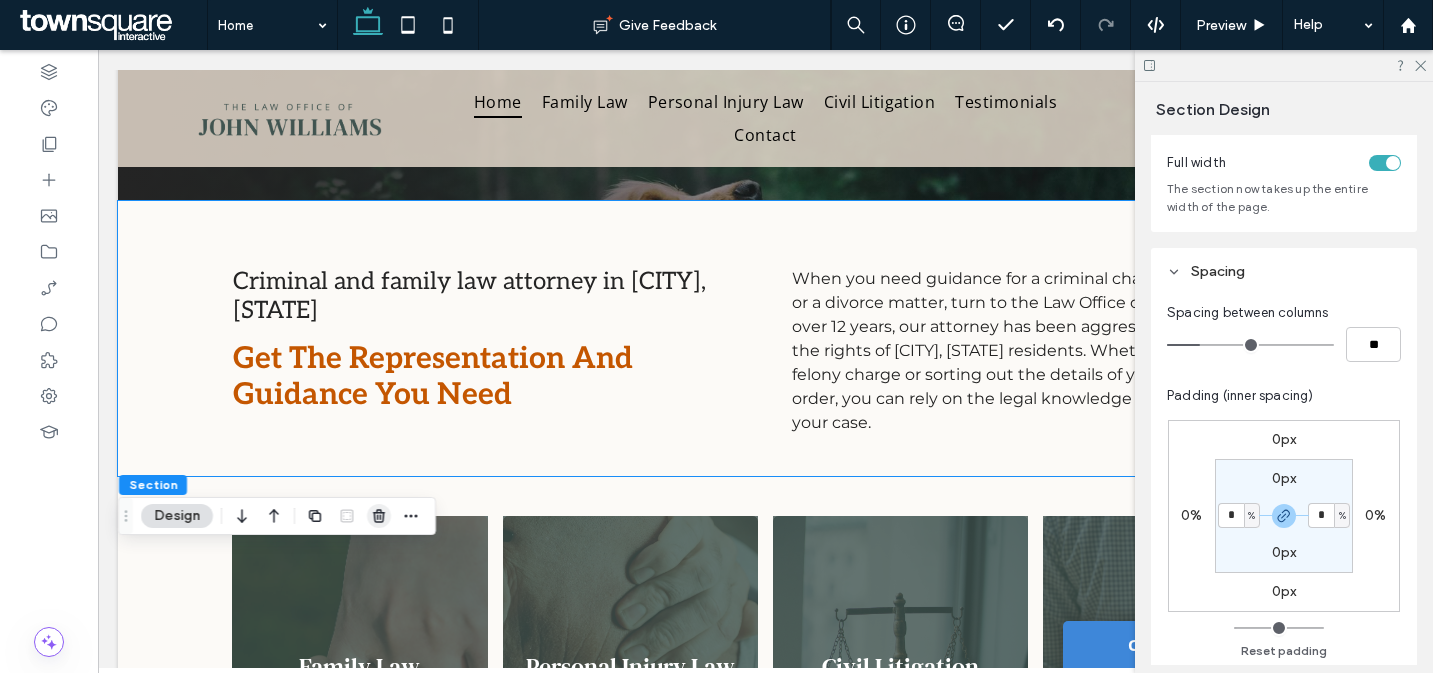 click 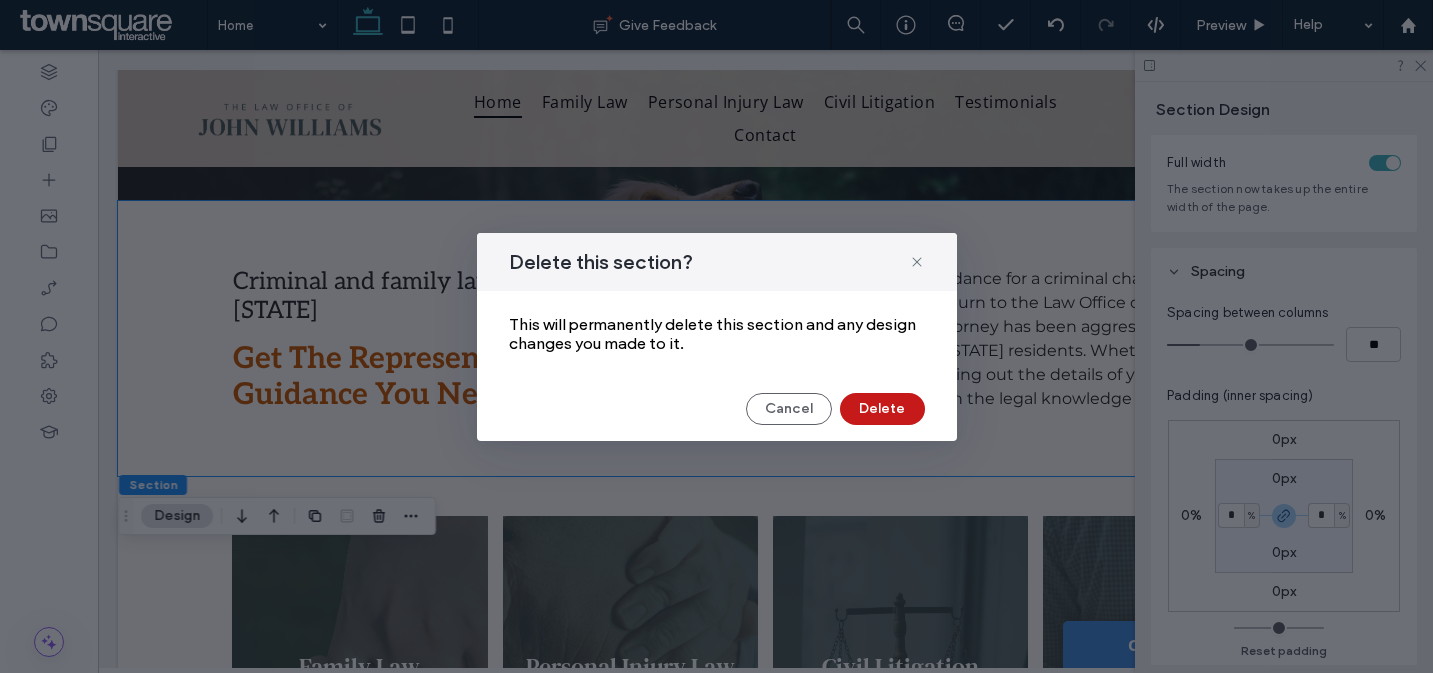 click on "Delete" at bounding box center [882, 409] 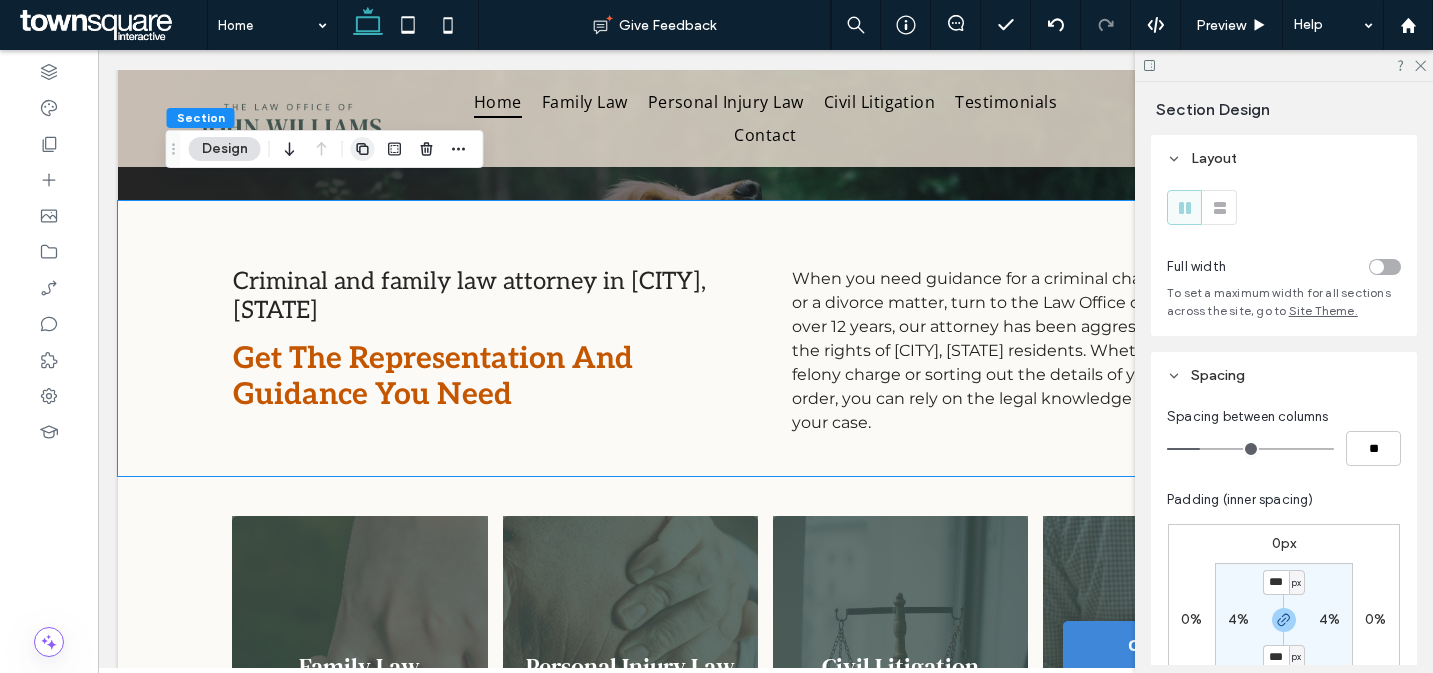 click 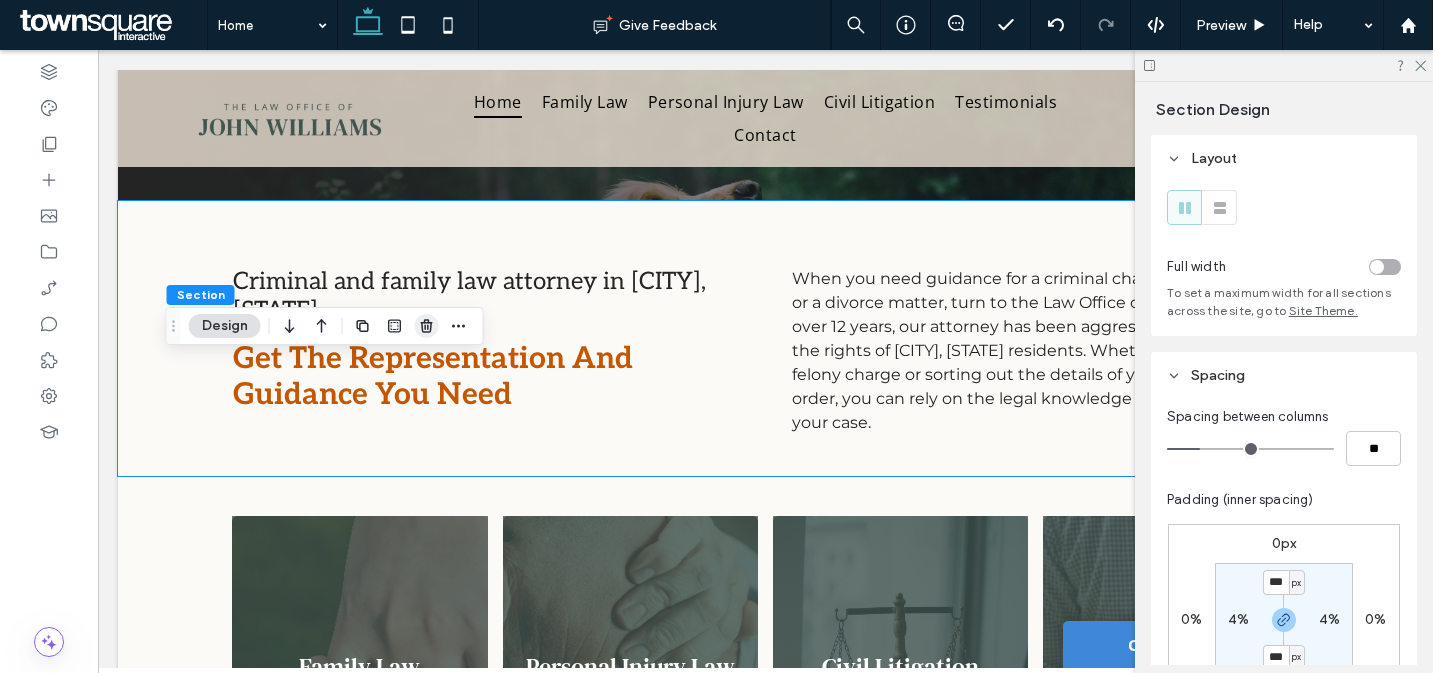 click 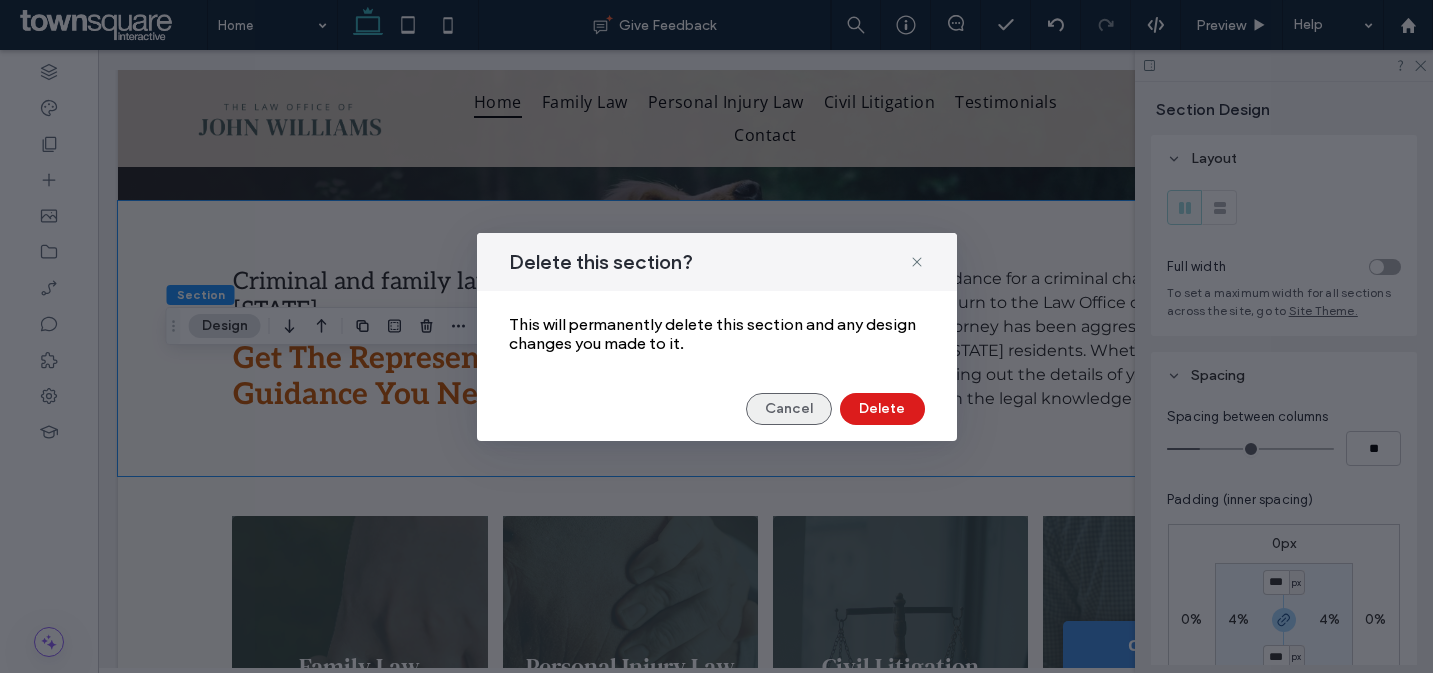 click on "Cancel" at bounding box center [789, 409] 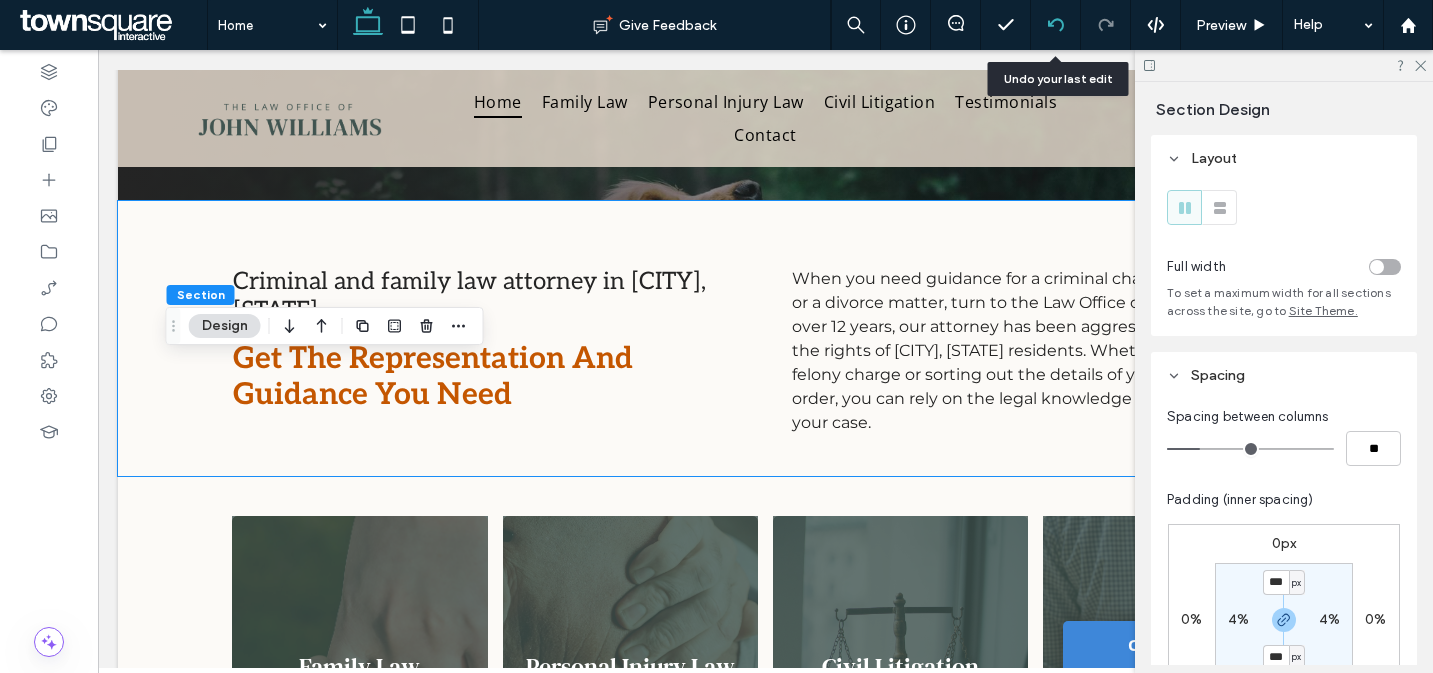 click 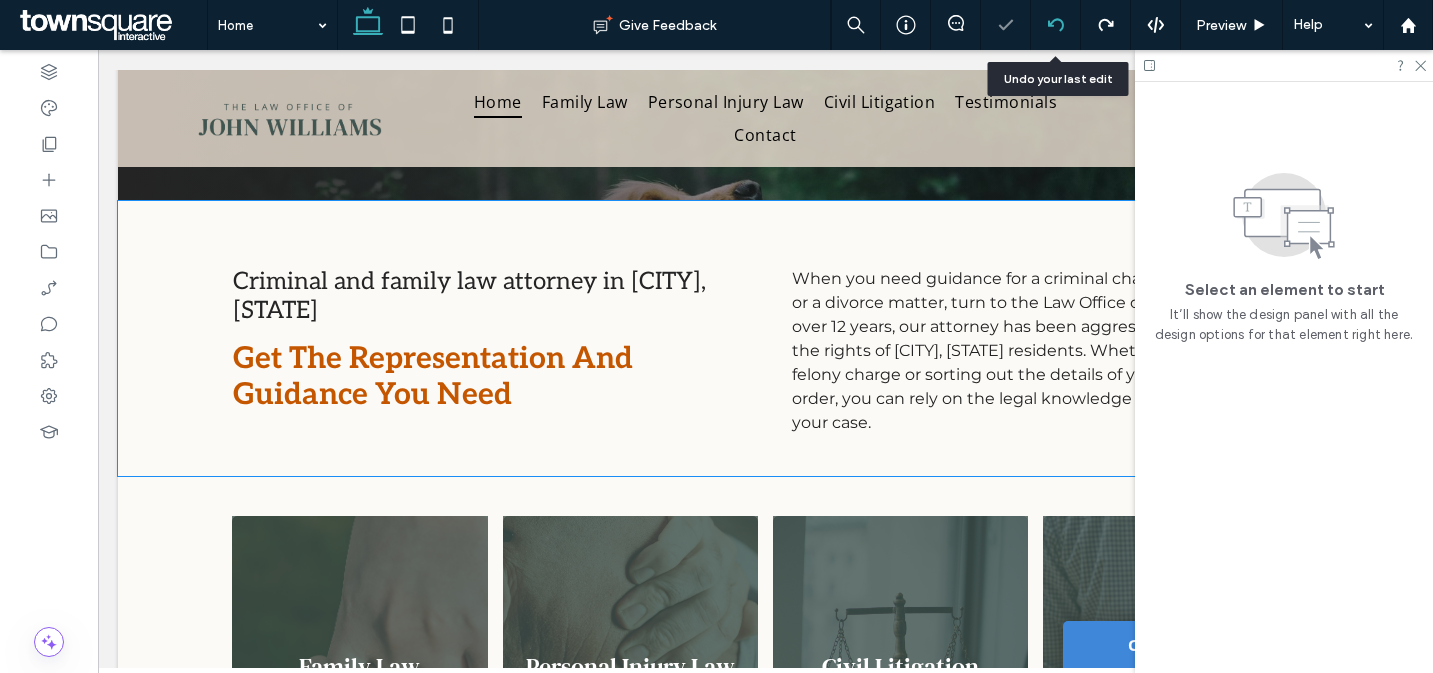click 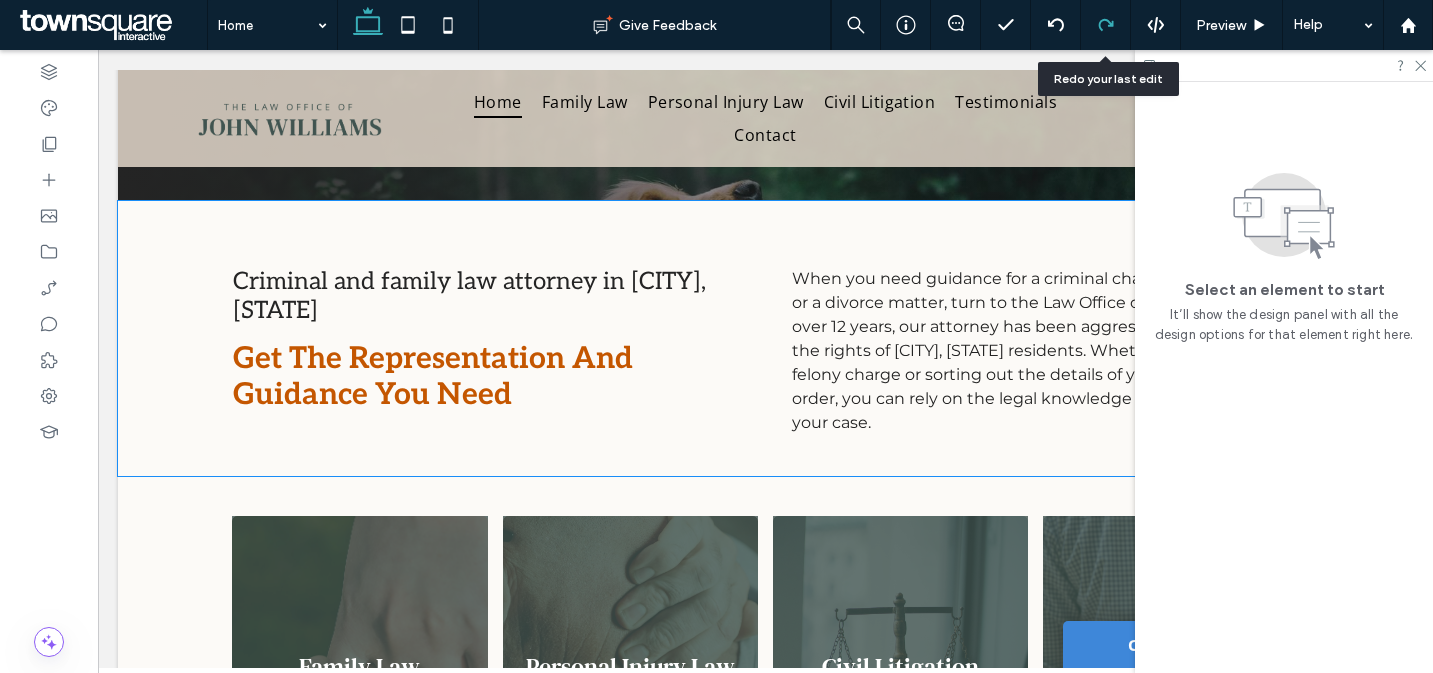 click at bounding box center (1105, 25) 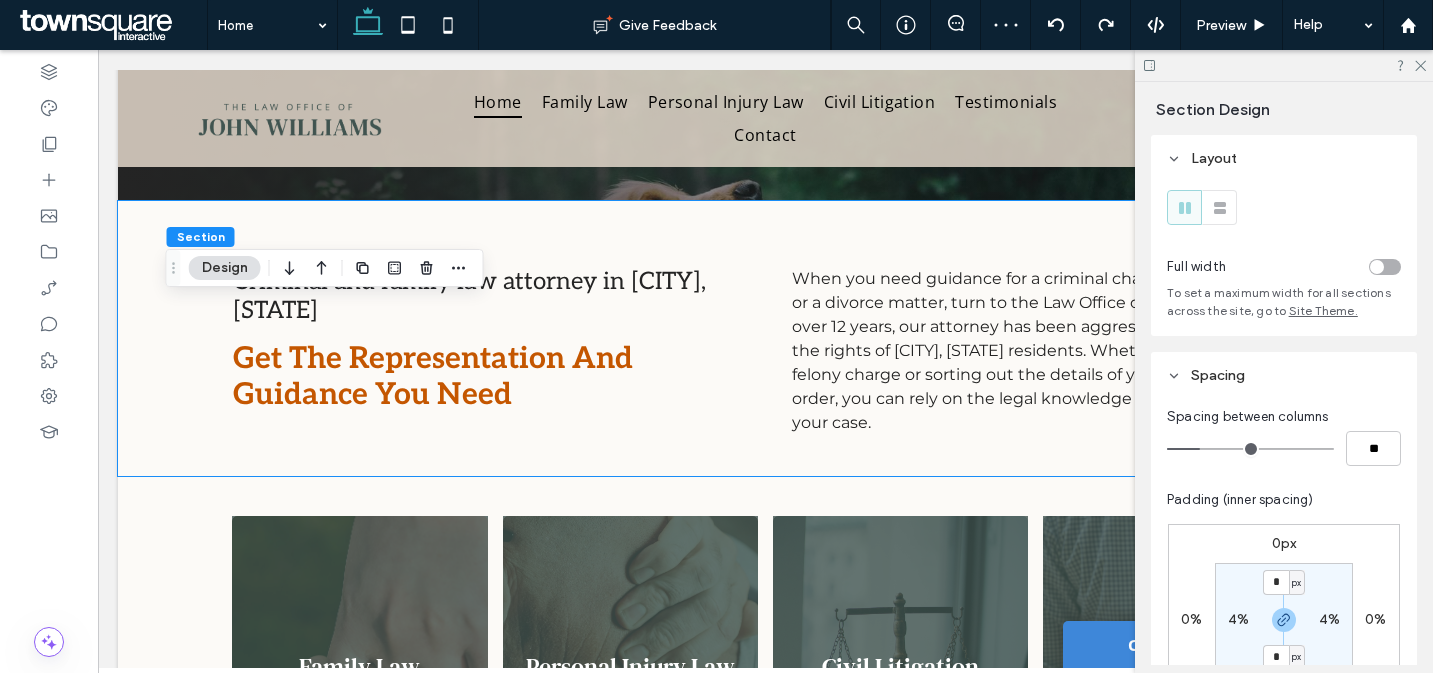 click at bounding box center [1377, 267] 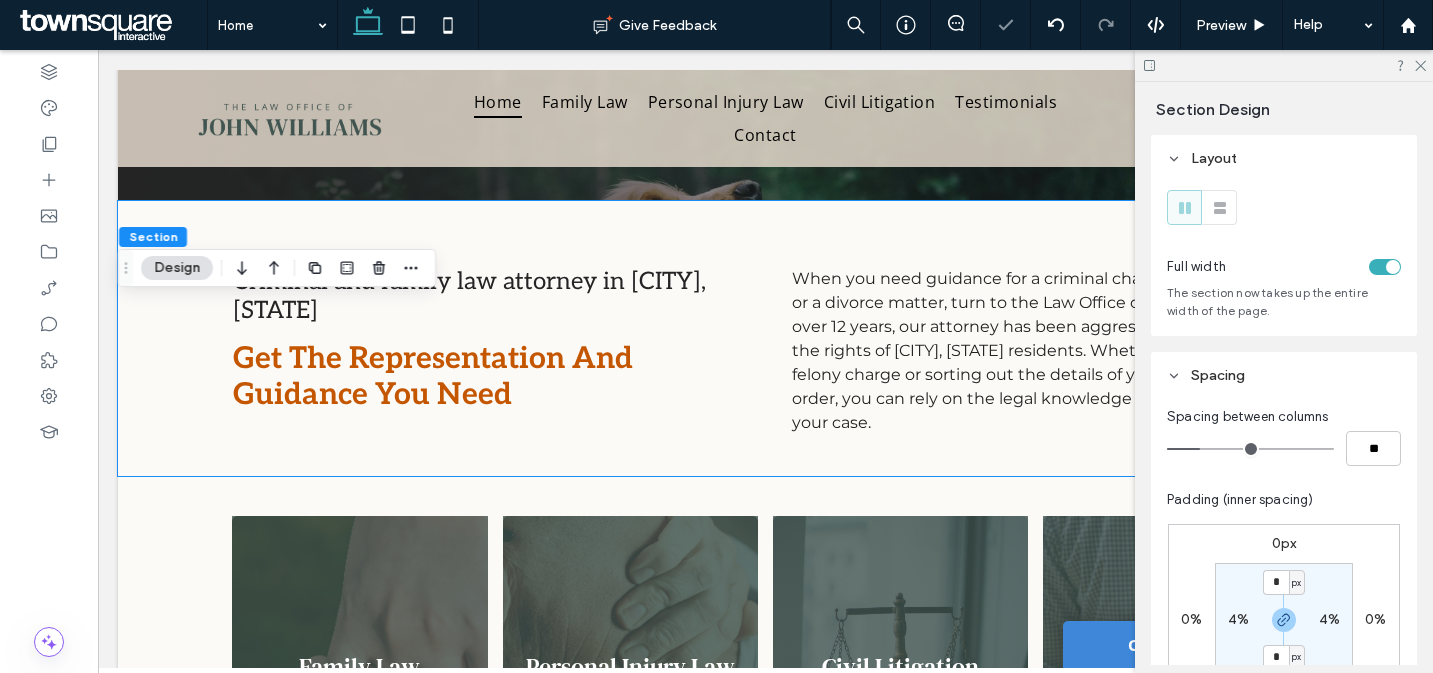 click on "4%" at bounding box center [1238, 619] 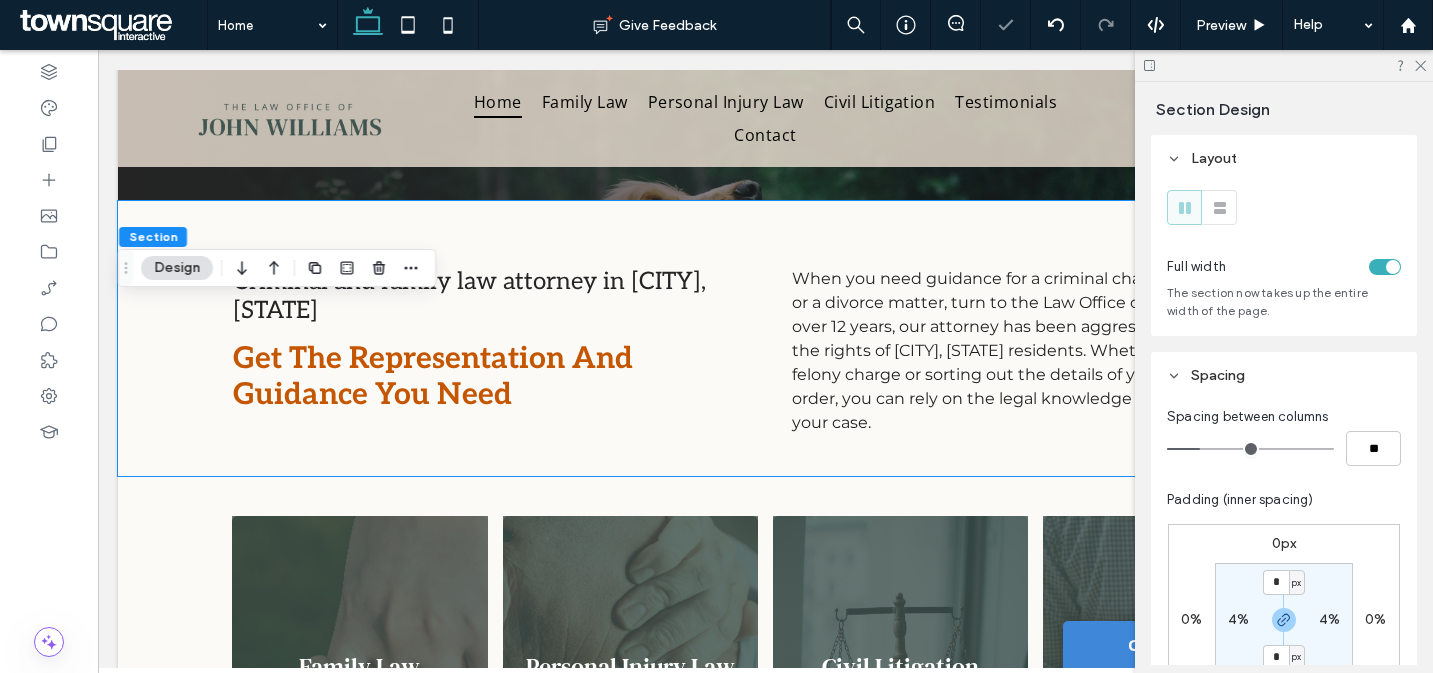 type on "*" 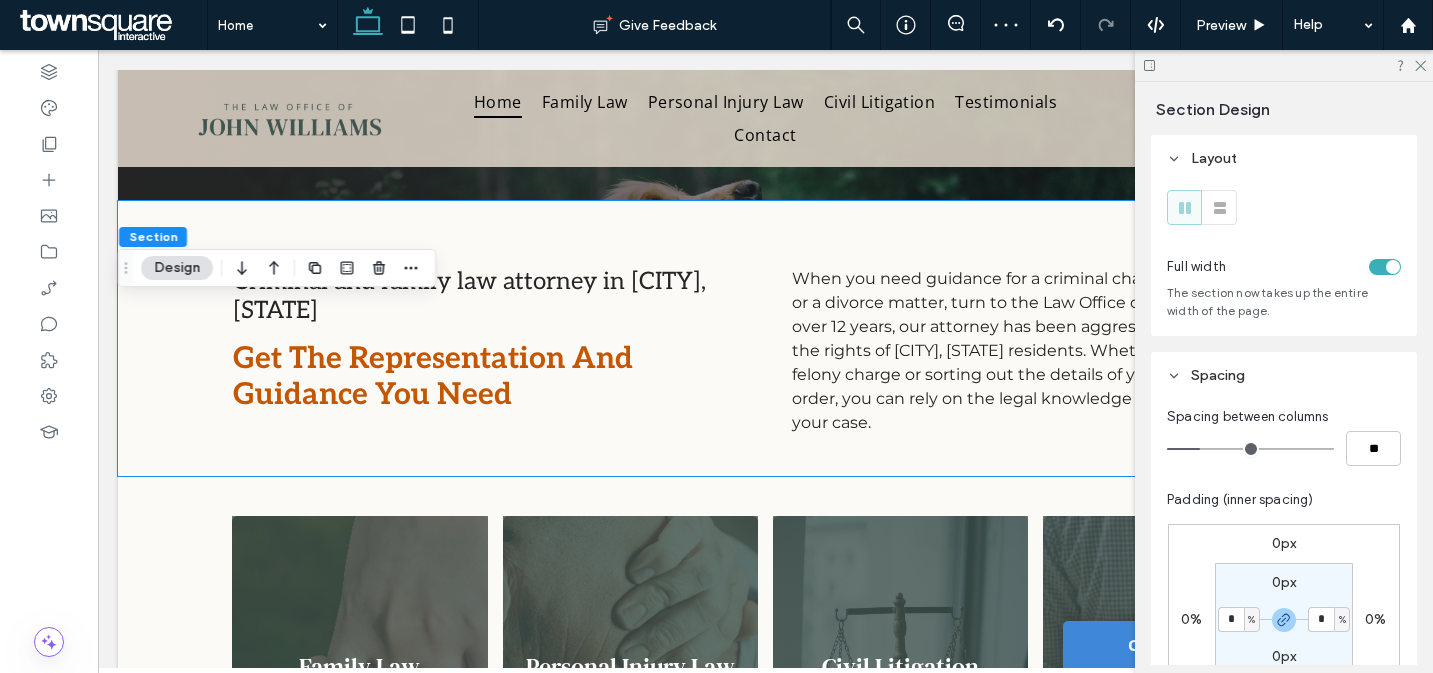 type on "*" 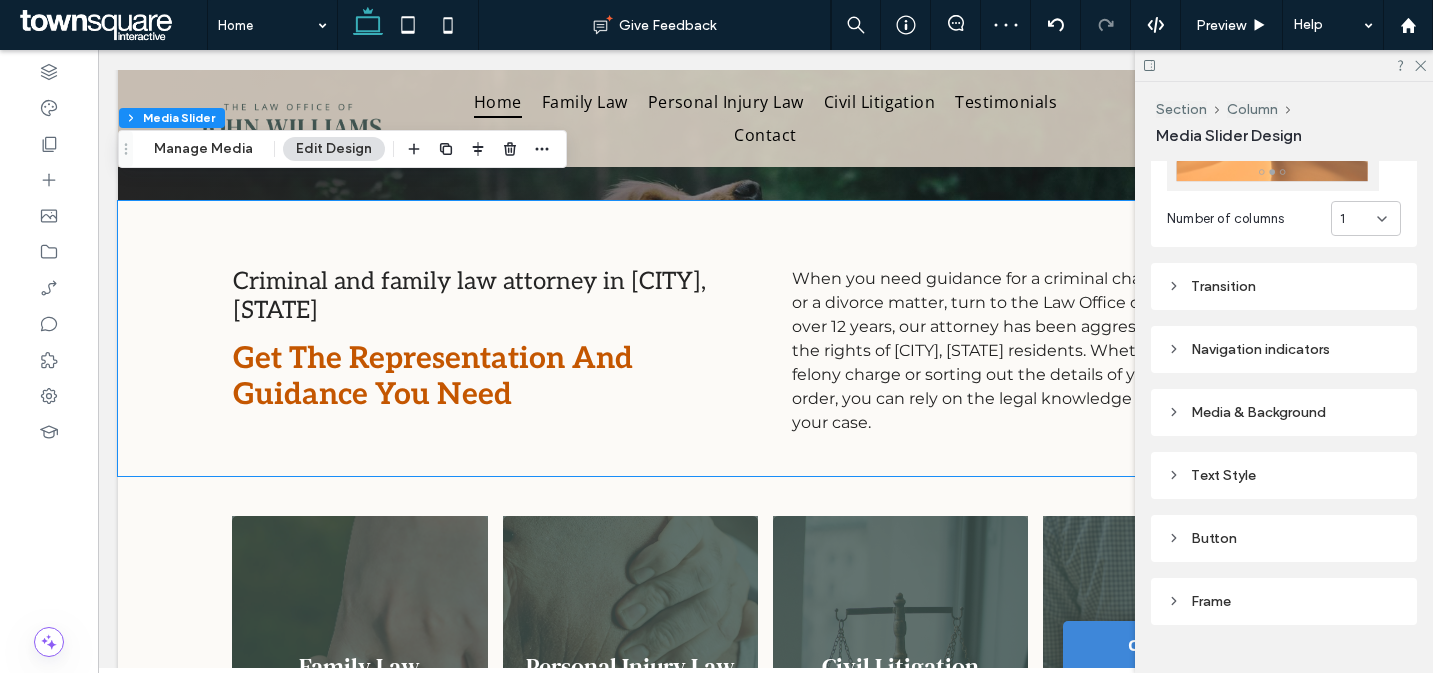 scroll, scrollTop: 477, scrollLeft: 0, axis: vertical 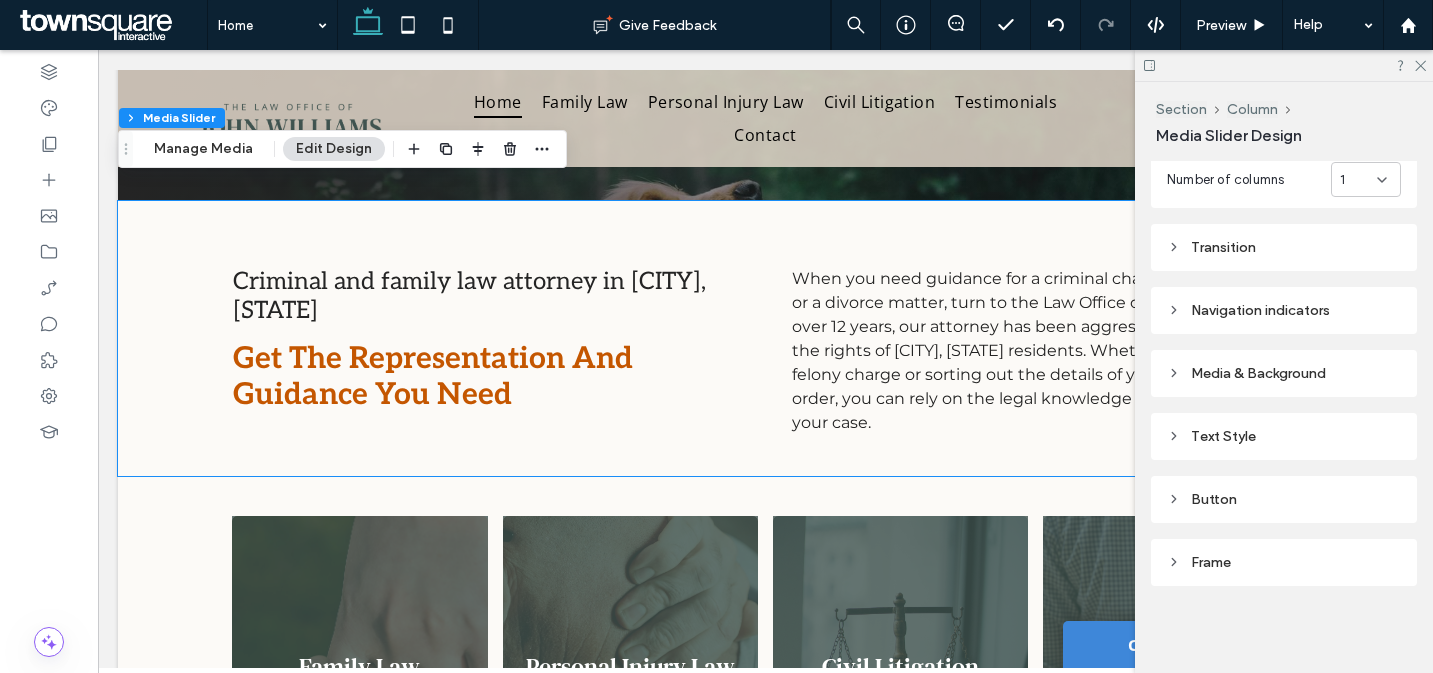 click on "Media & Background" at bounding box center (1284, 373) 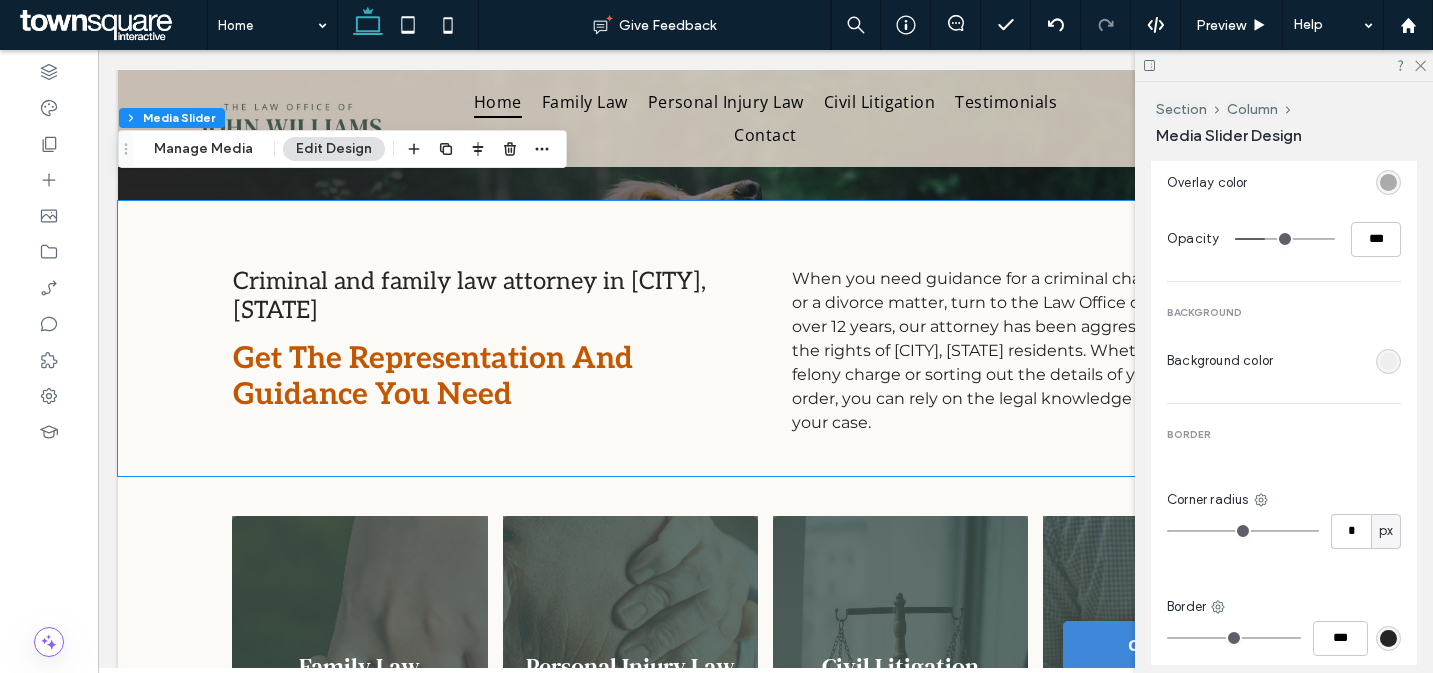 scroll, scrollTop: 1090, scrollLeft: 0, axis: vertical 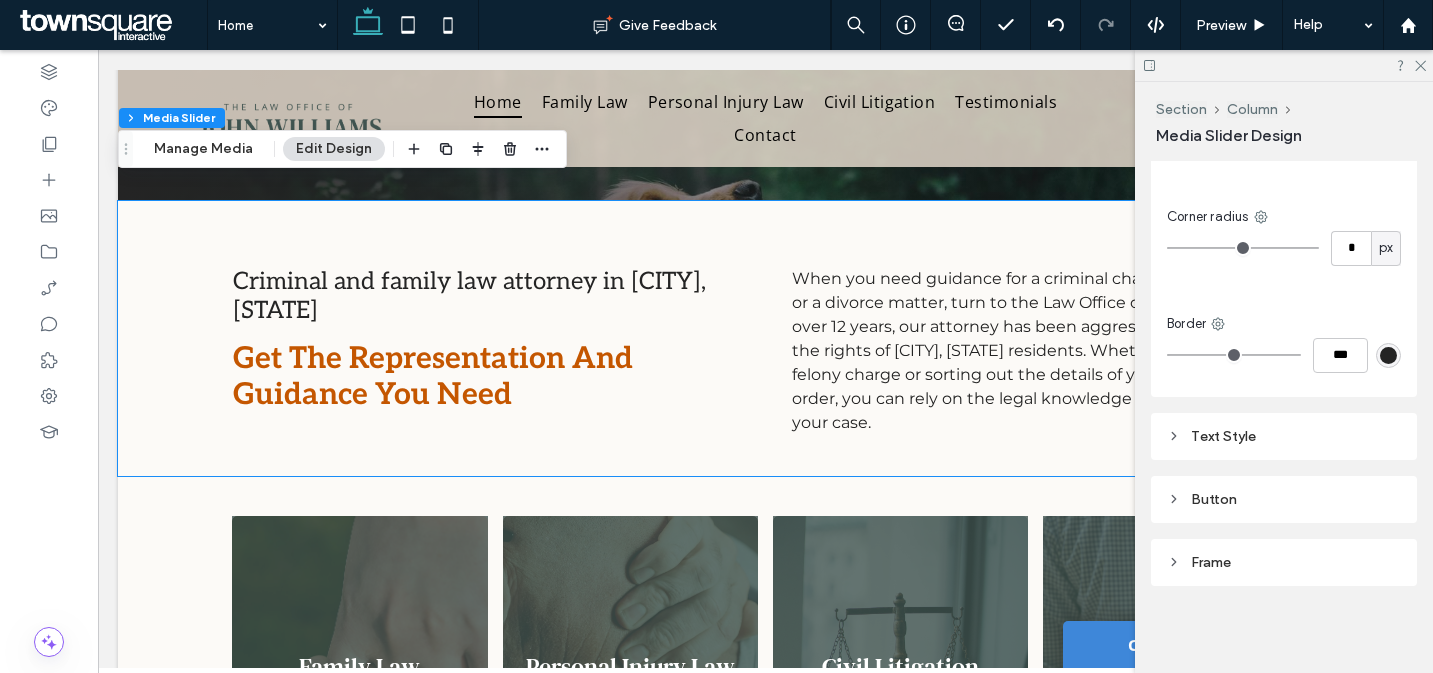 click on "Text Style" at bounding box center (1284, 436) 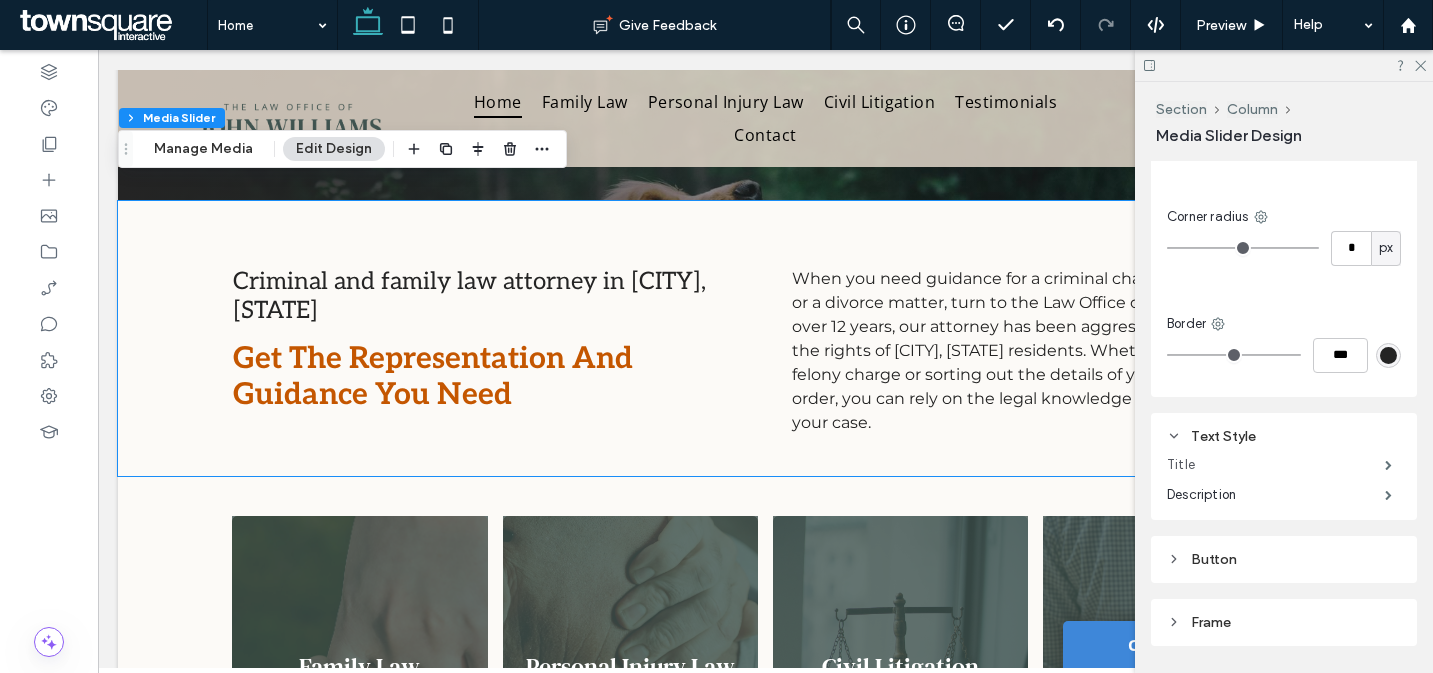 scroll, scrollTop: 1094, scrollLeft: 0, axis: vertical 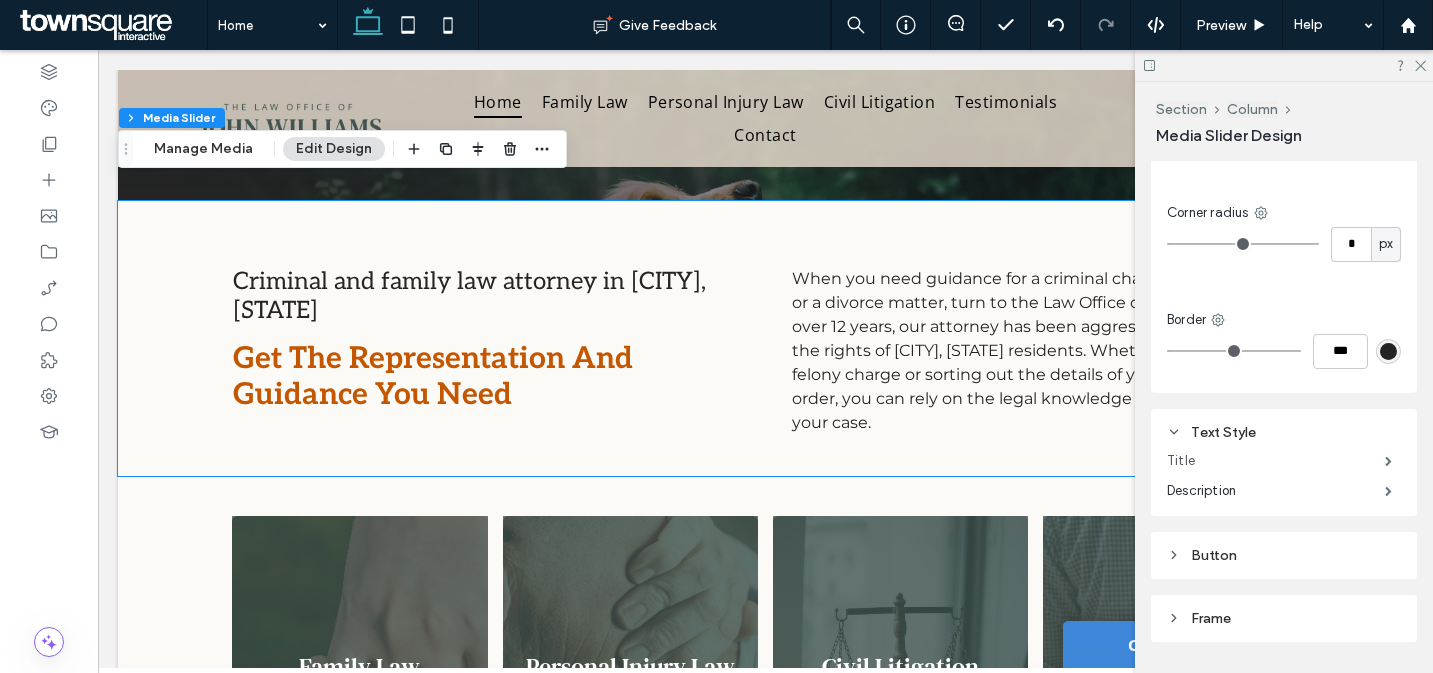 click on "Title" at bounding box center (1276, 461) 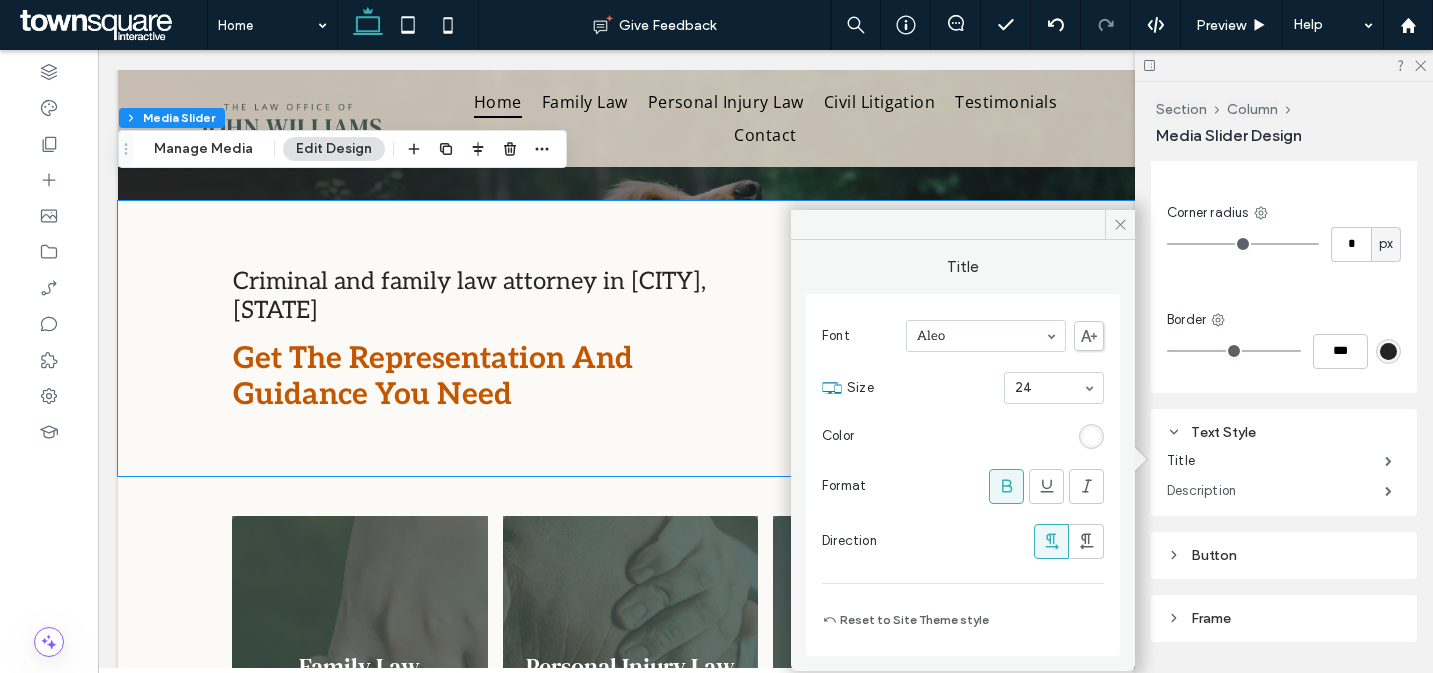 click on "Description" at bounding box center (1276, 491) 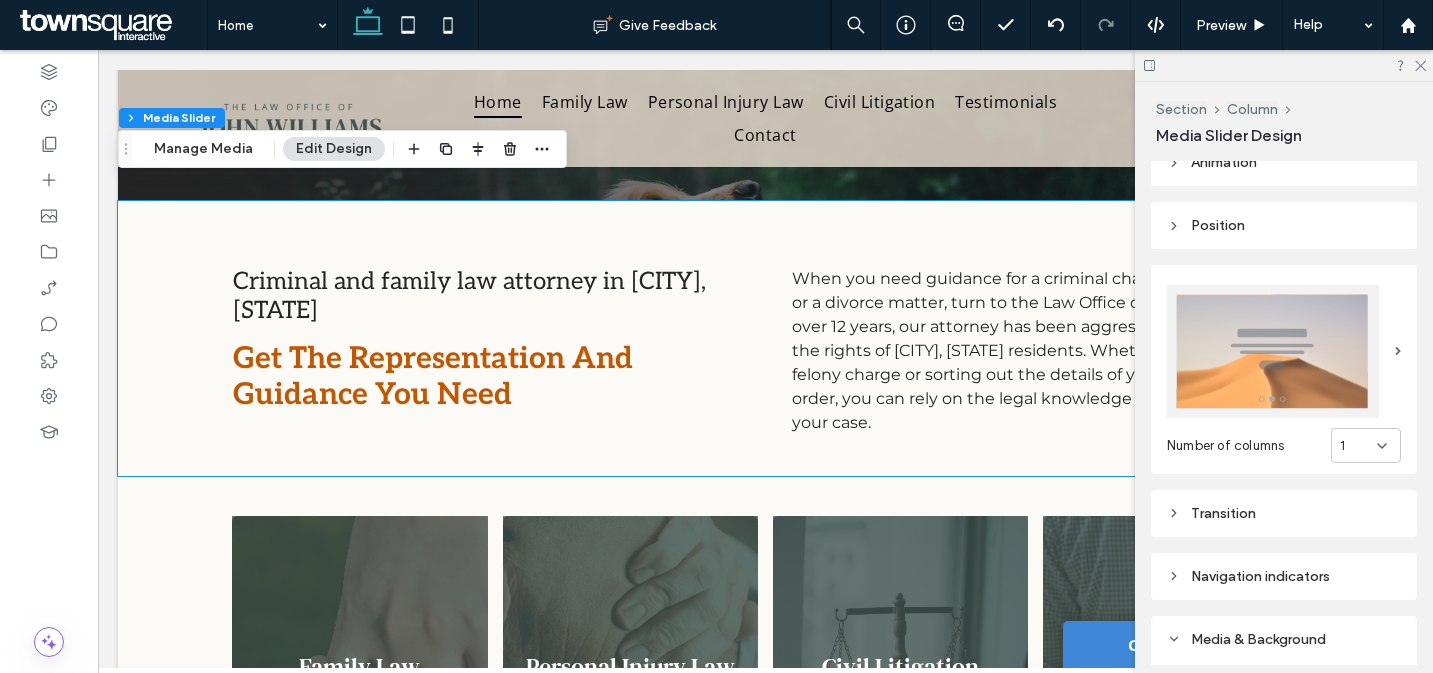 scroll, scrollTop: 189, scrollLeft: 0, axis: vertical 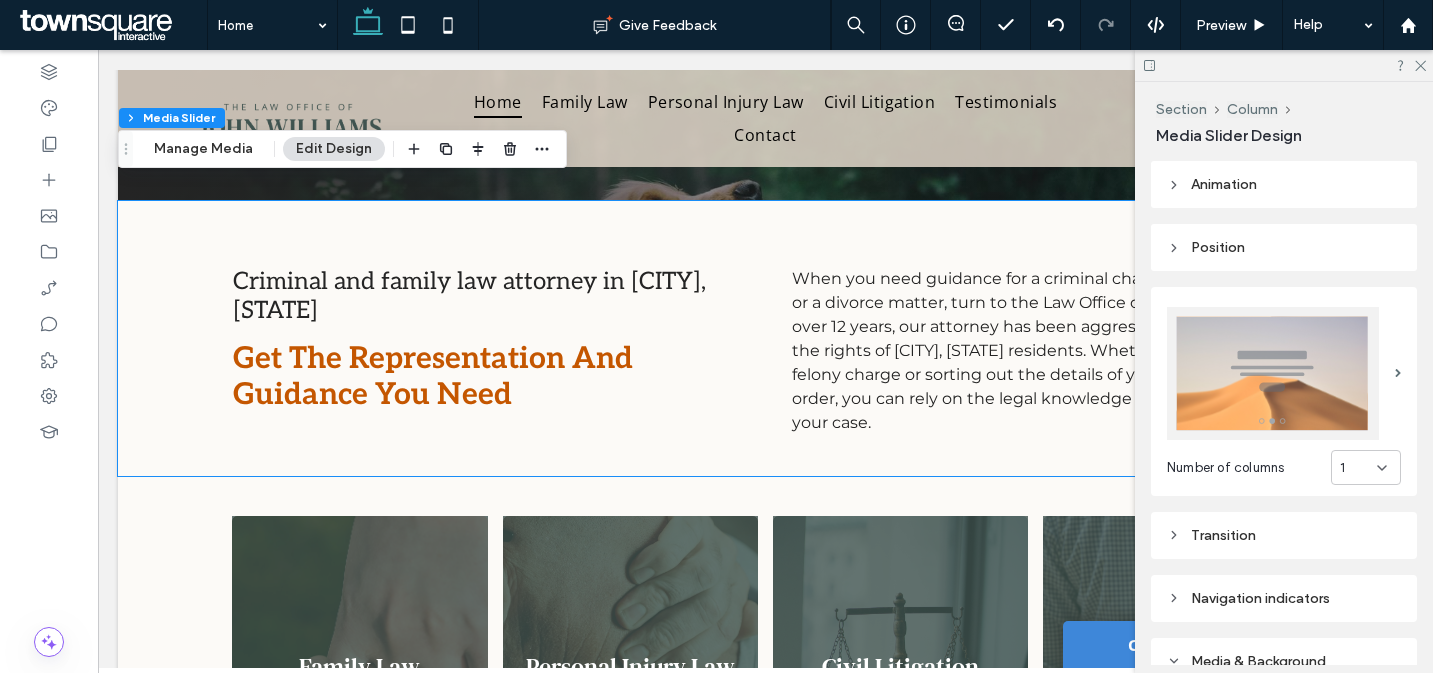 click at bounding box center [1273, 373] 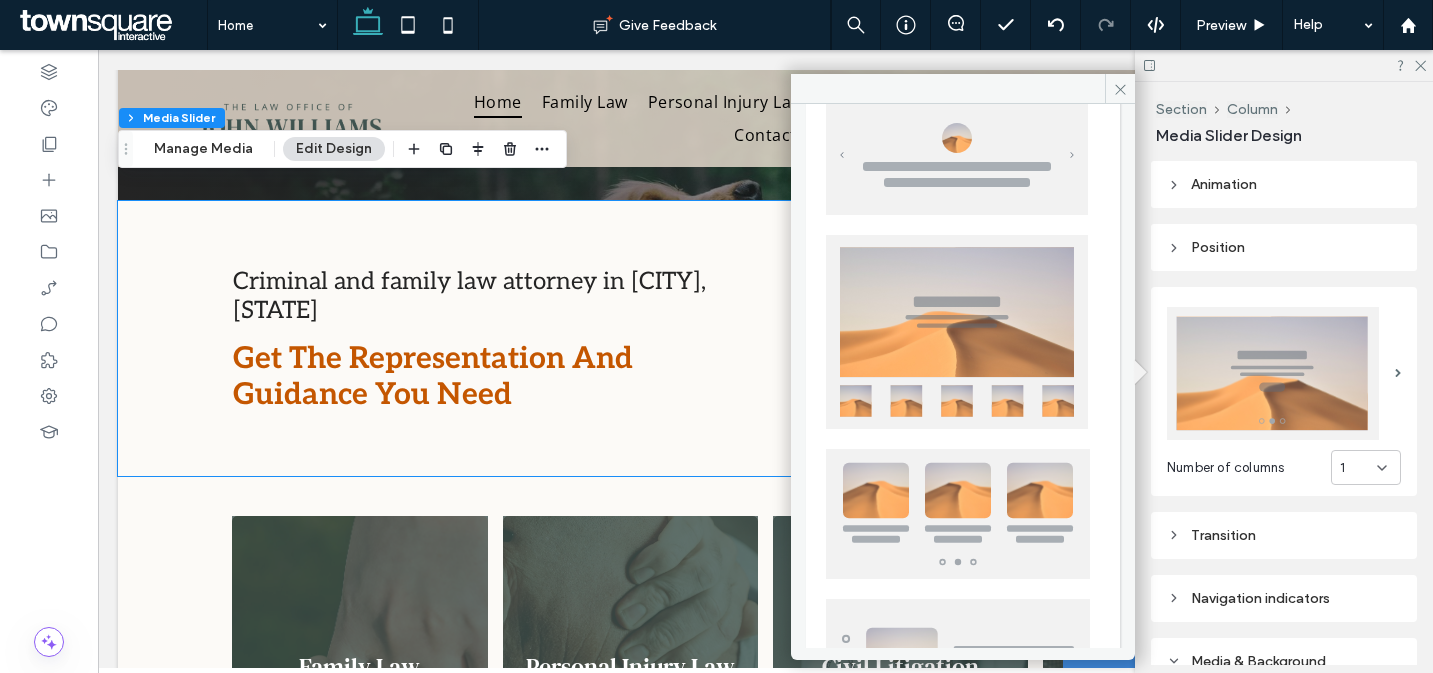 scroll, scrollTop: 493, scrollLeft: 0, axis: vertical 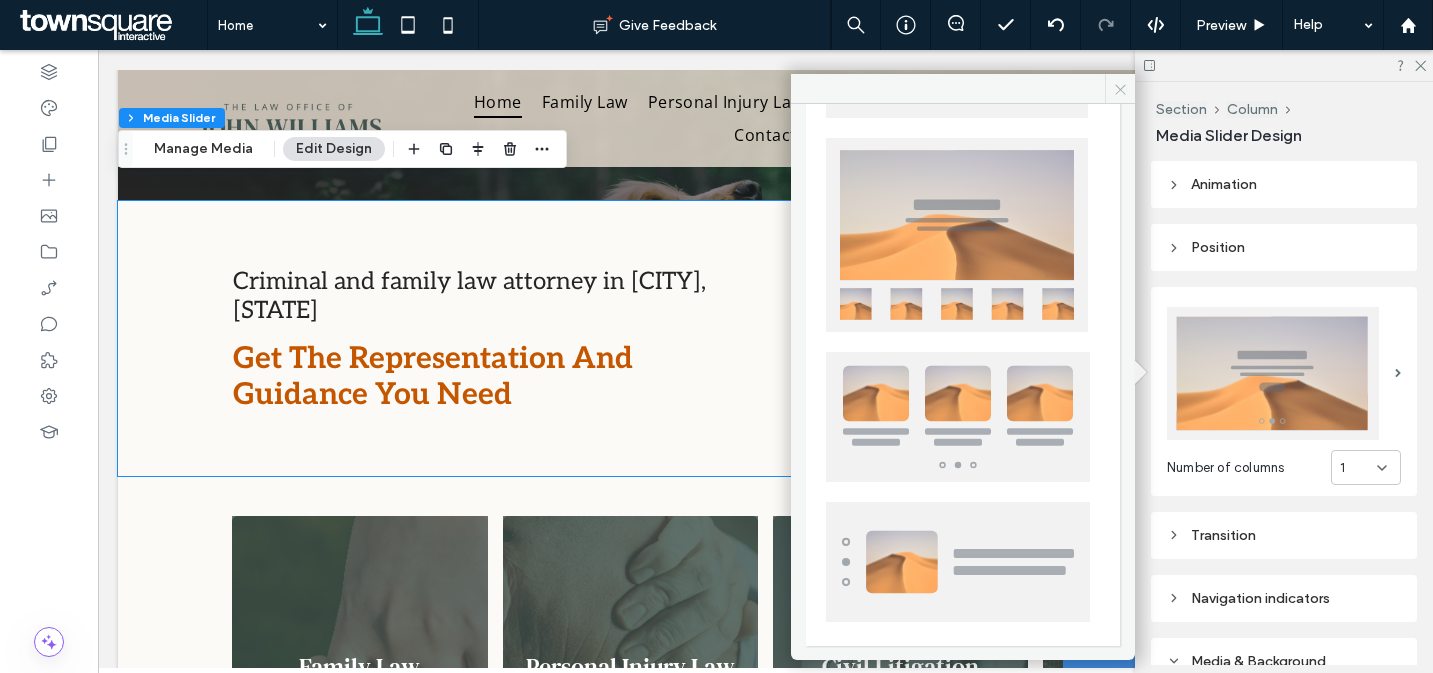 click 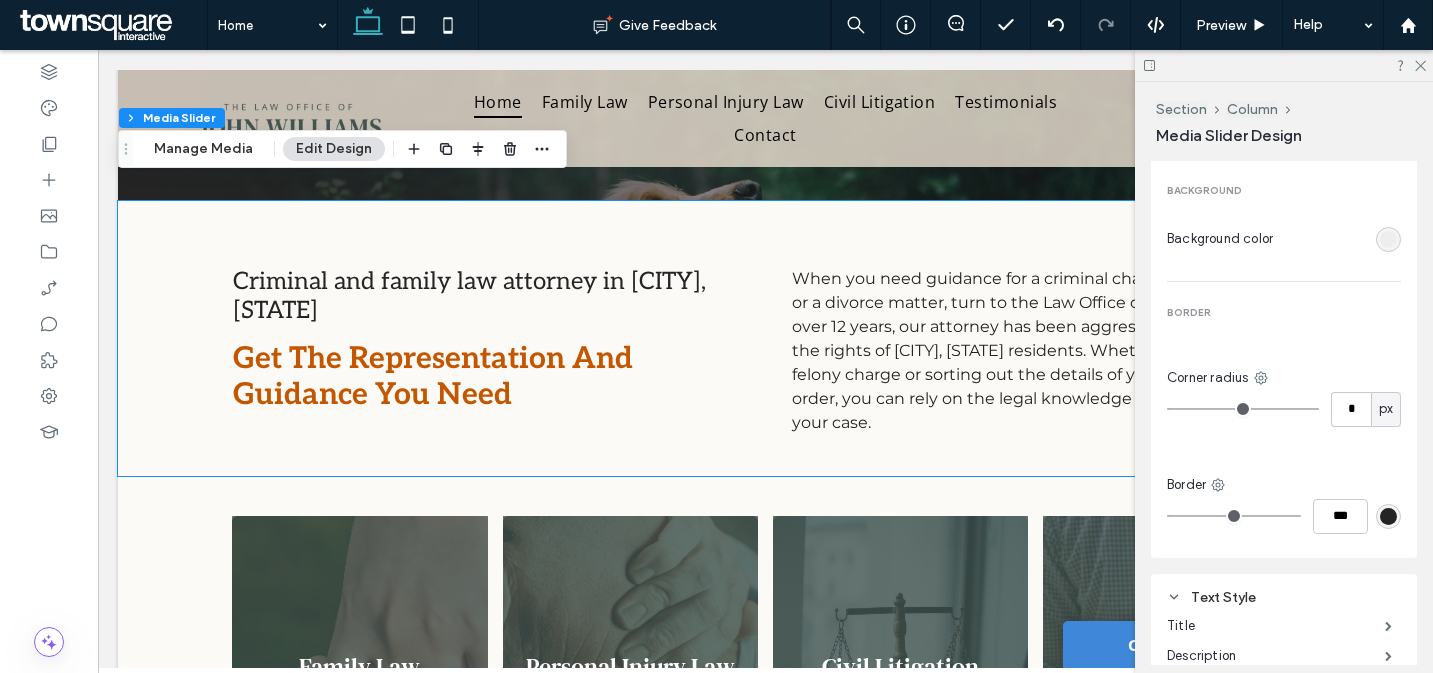 scroll, scrollTop: 1150, scrollLeft: 0, axis: vertical 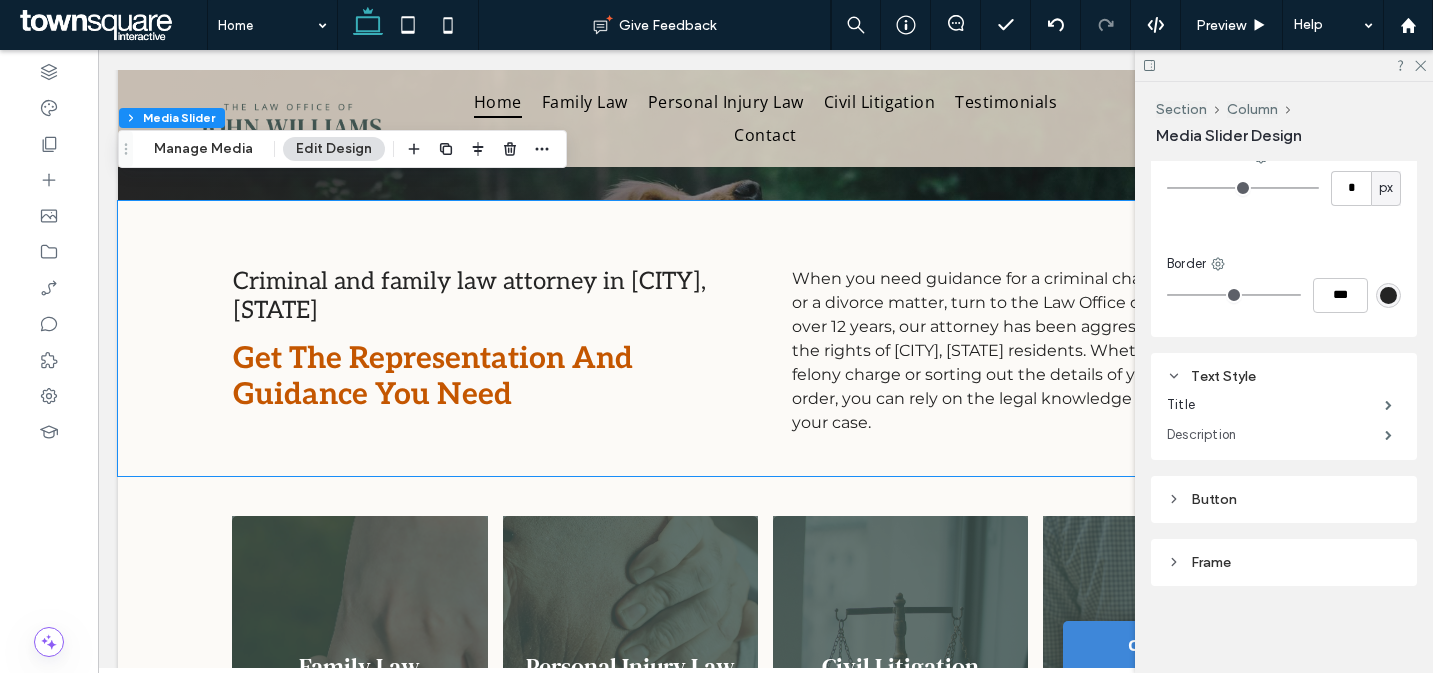 click on "Description" at bounding box center [1276, 435] 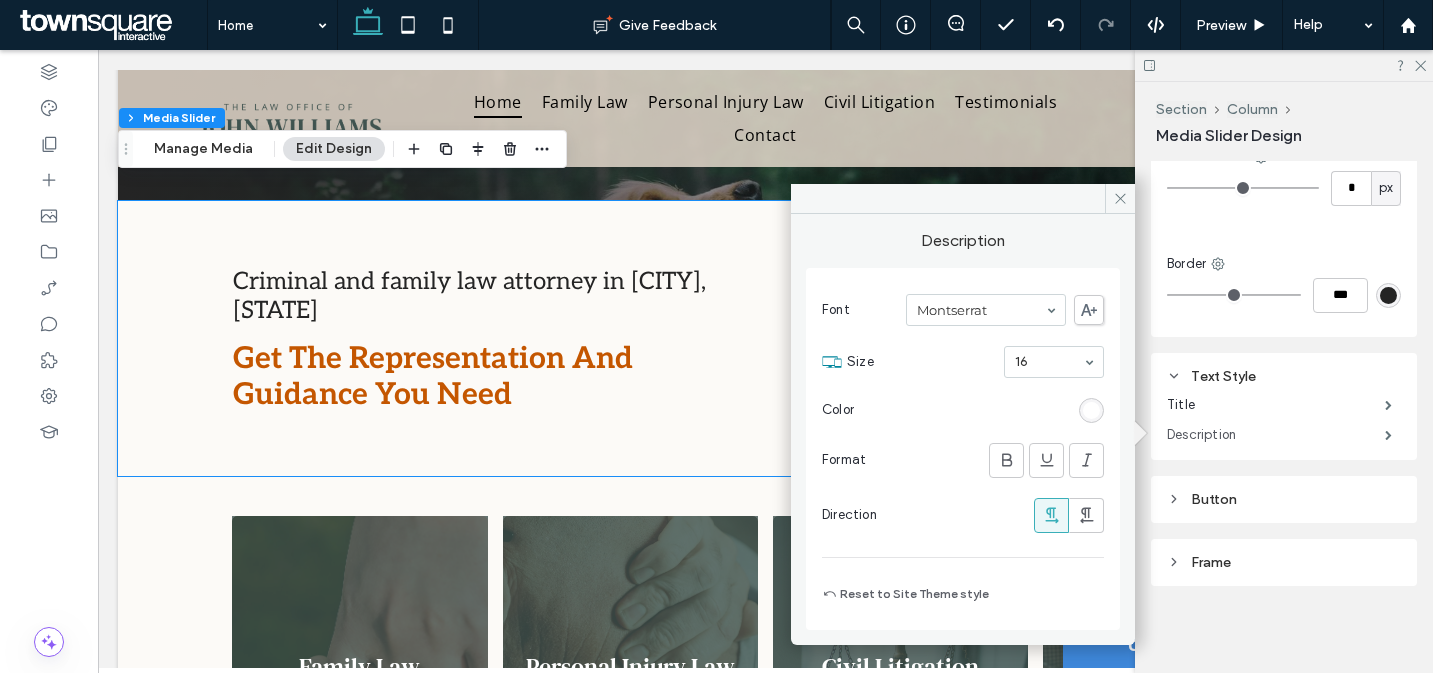 click on "Description" at bounding box center [1276, 435] 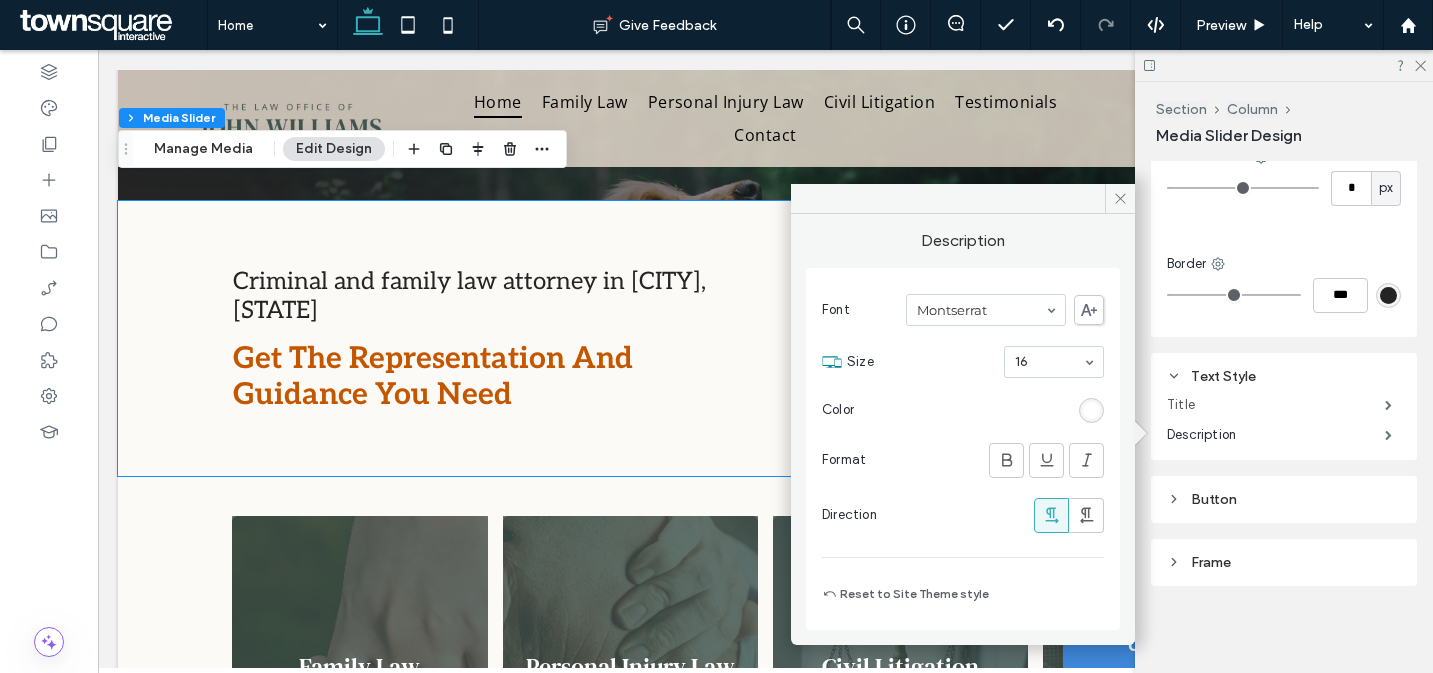 click on "Title" at bounding box center [1276, 405] 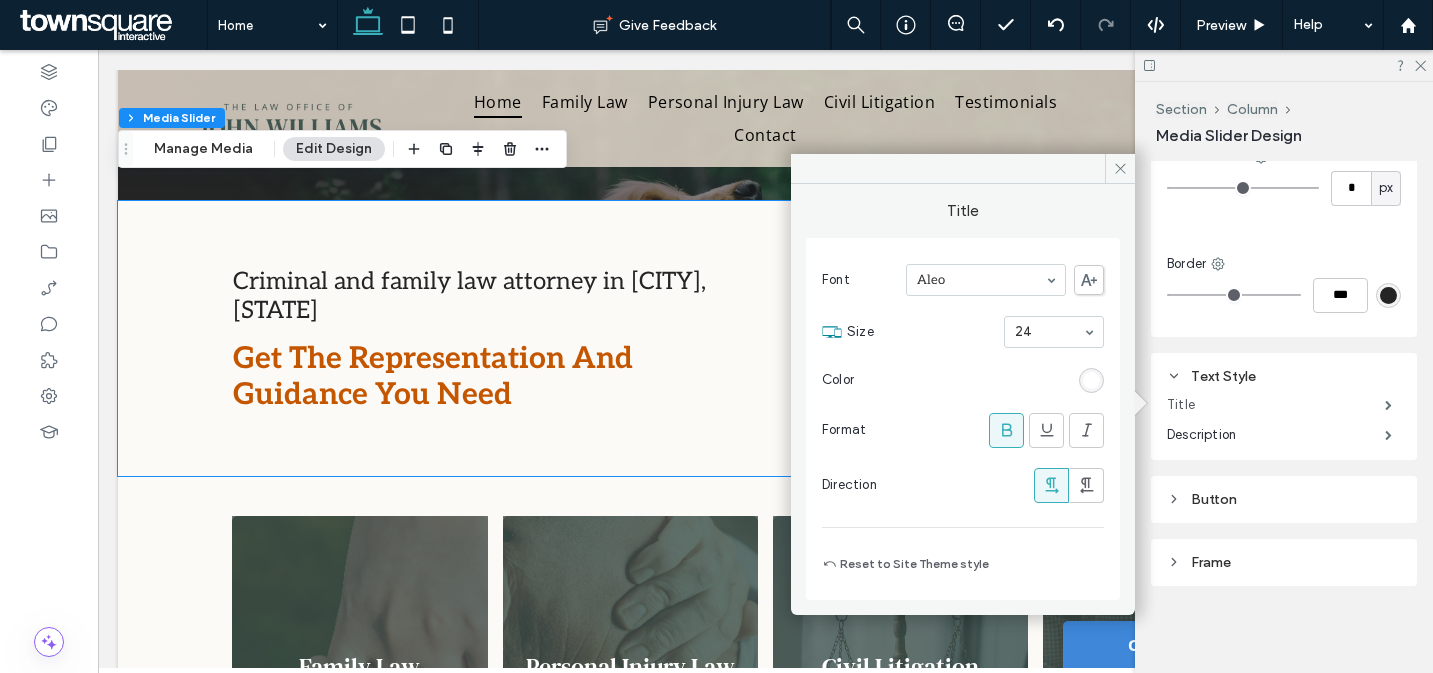 click on "Title" at bounding box center (1276, 405) 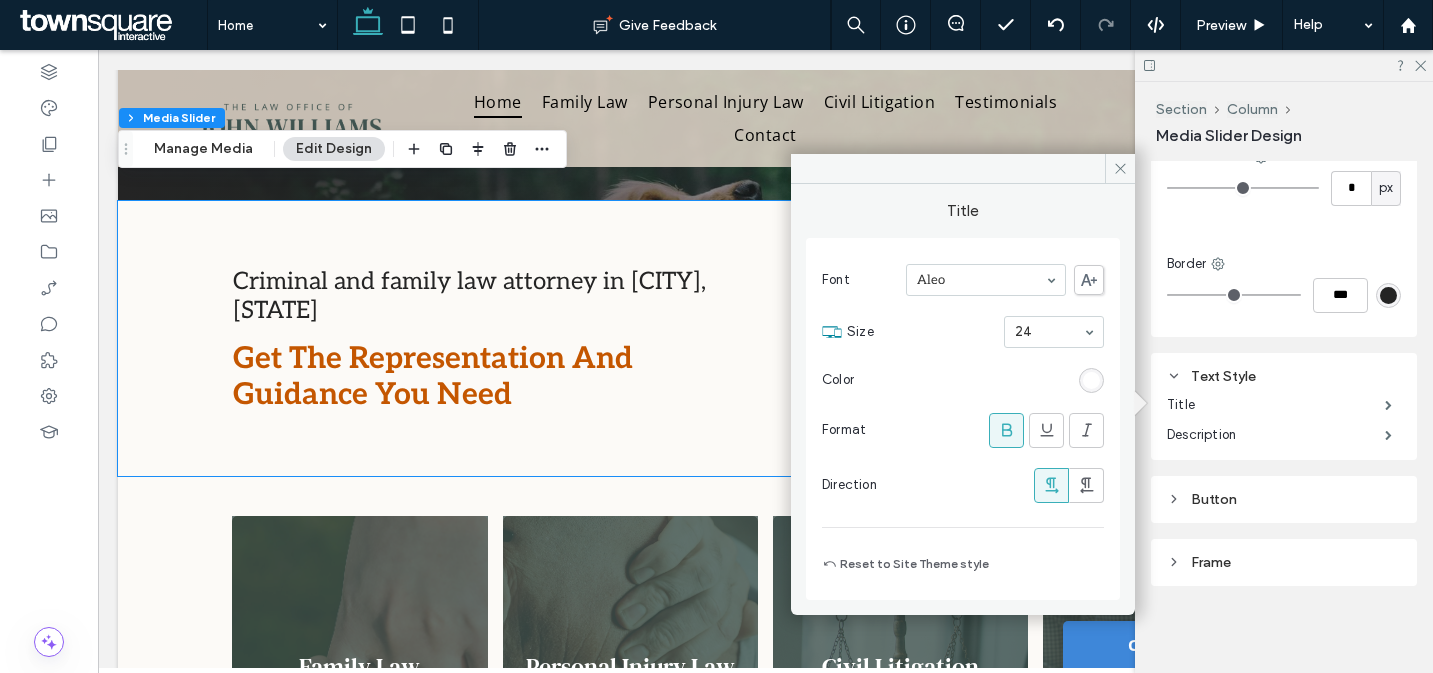 click on "Number of columns 1 Transition Navigation indicators Media & Background MEDIA Display full media Overlay color Opacity *** BACKGROUND Background color BORDER Corner radius * px Border *** Text Style  Title Description Button Frame" at bounding box center (1284, -52) 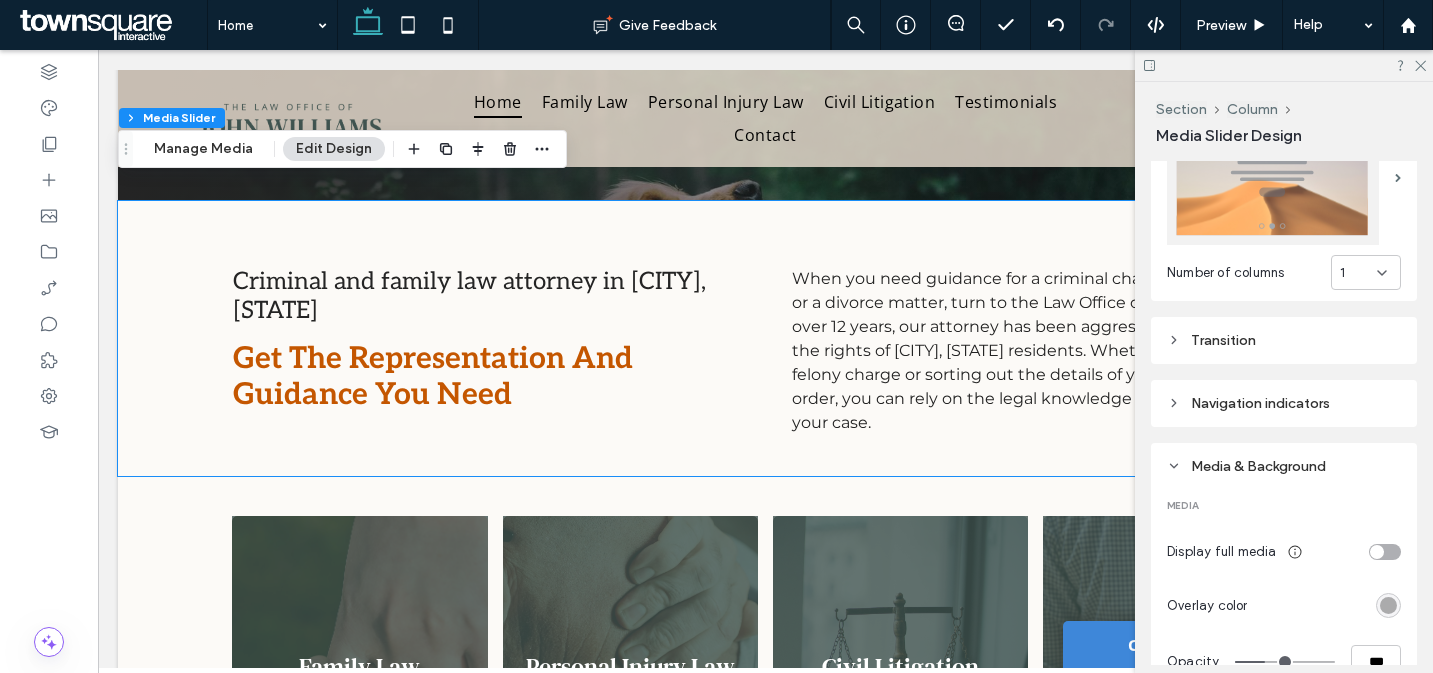 scroll, scrollTop: 385, scrollLeft: 0, axis: vertical 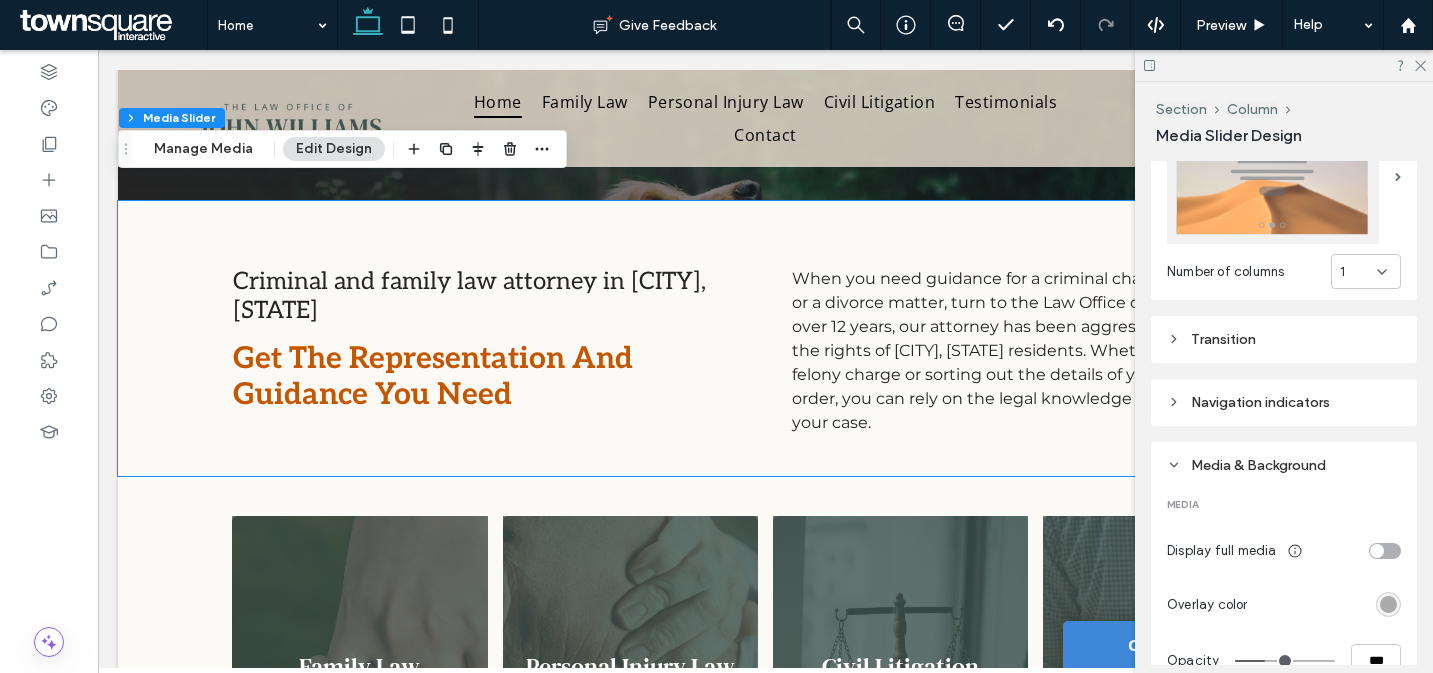 click on "1" at bounding box center [1366, 271] 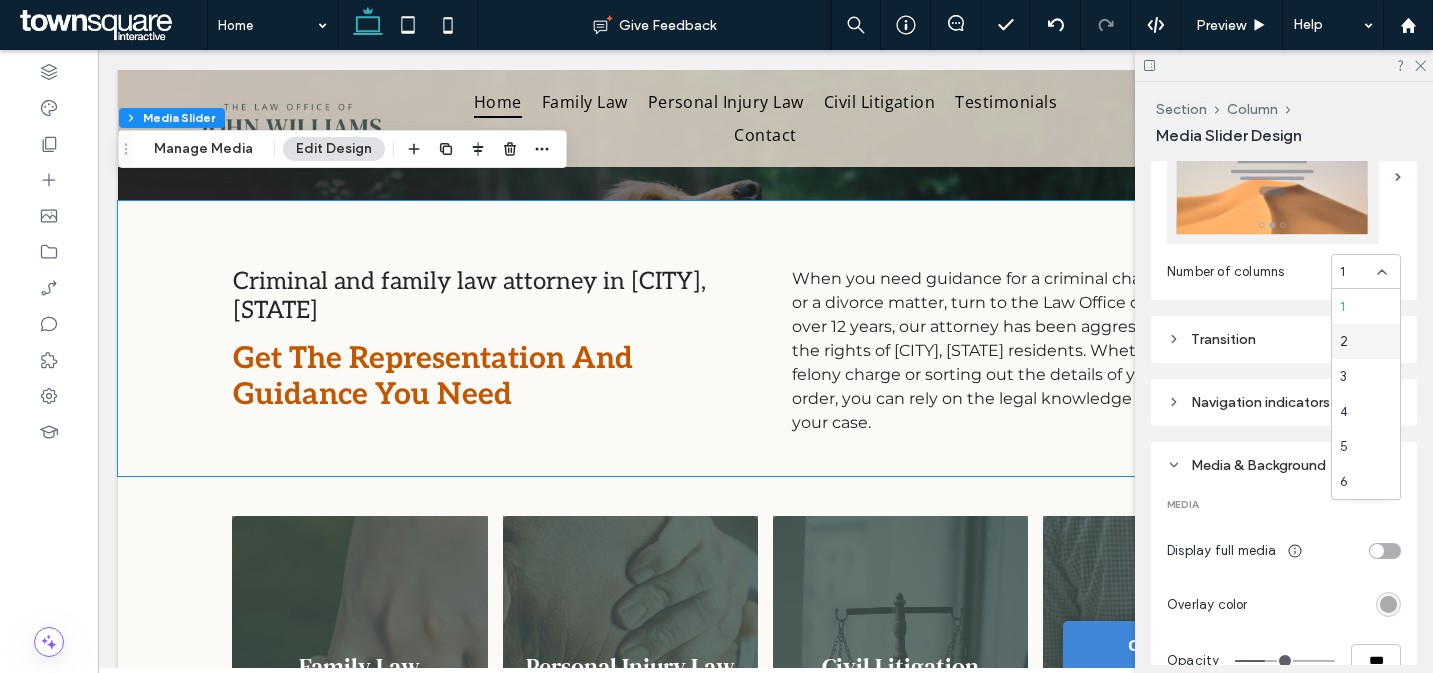 click on "2" at bounding box center [1344, 342] 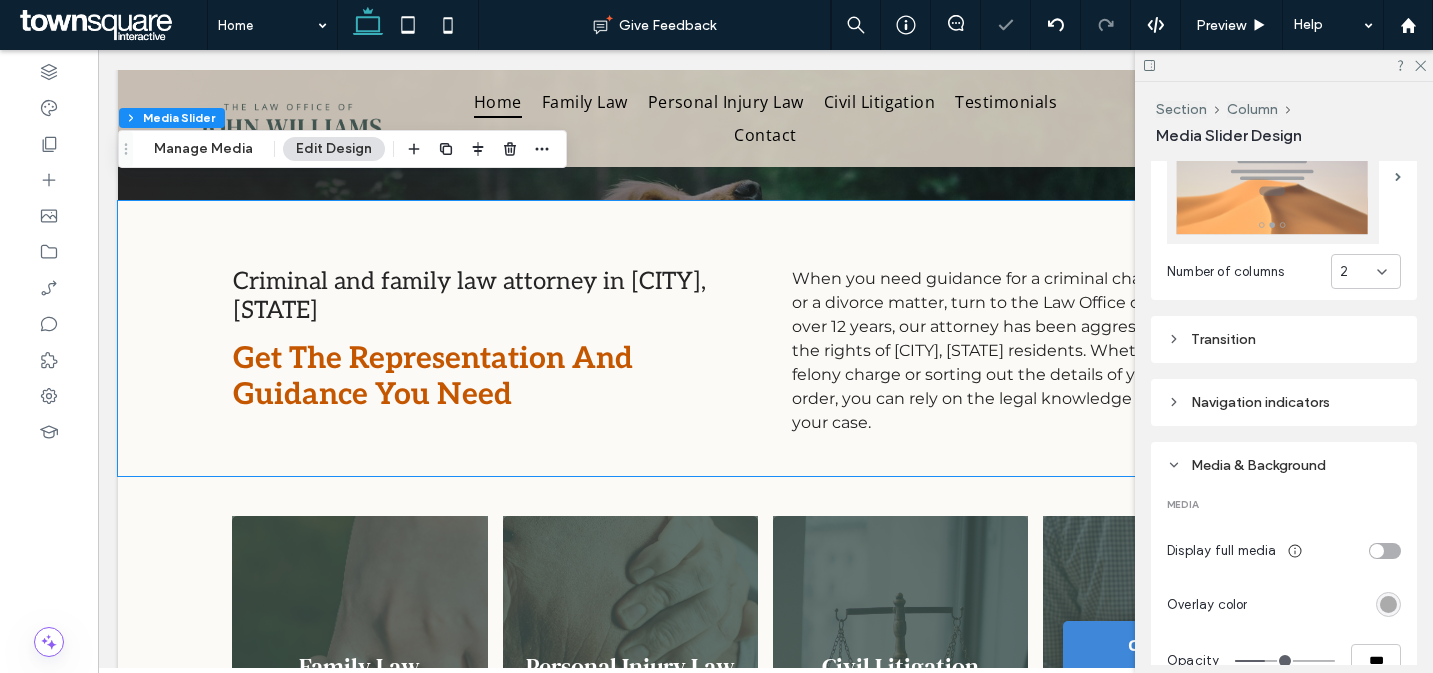 click on "2" at bounding box center [1358, 272] 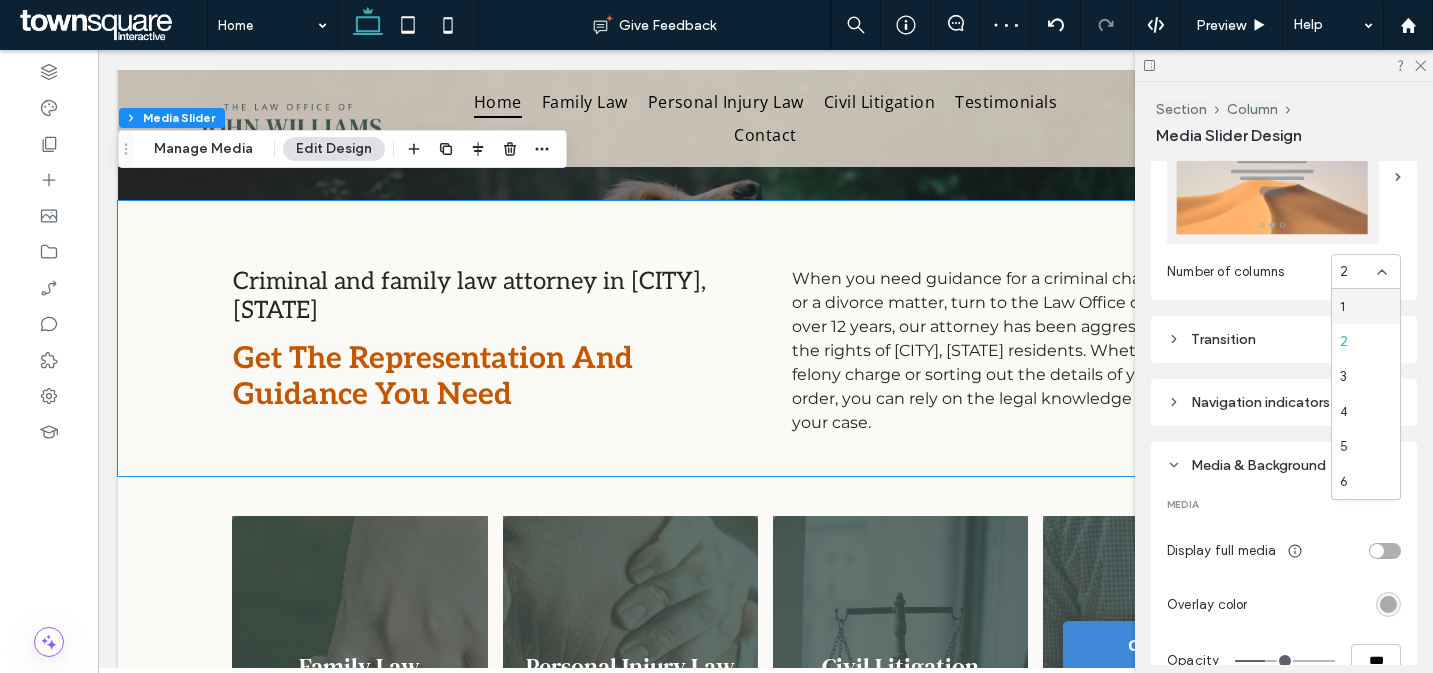 click on "1" at bounding box center (1366, 306) 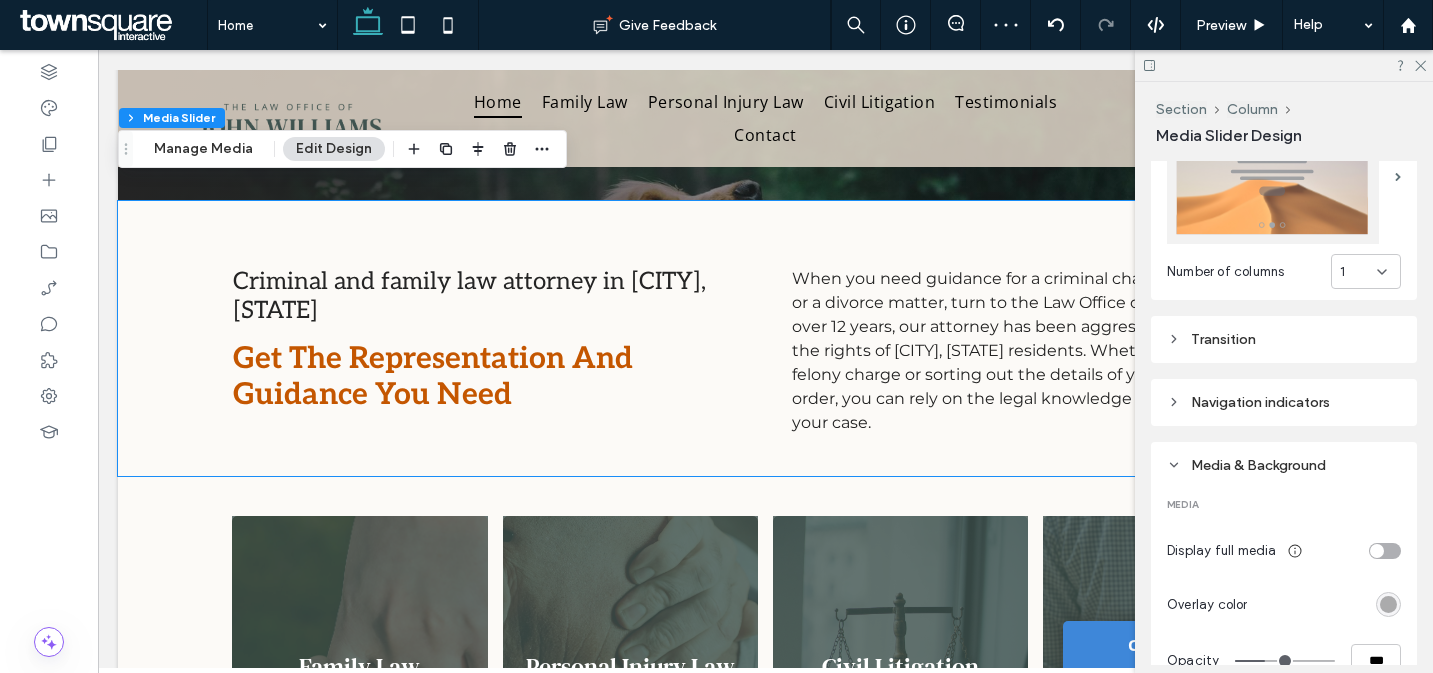 click on "Transition" at bounding box center [1284, 339] 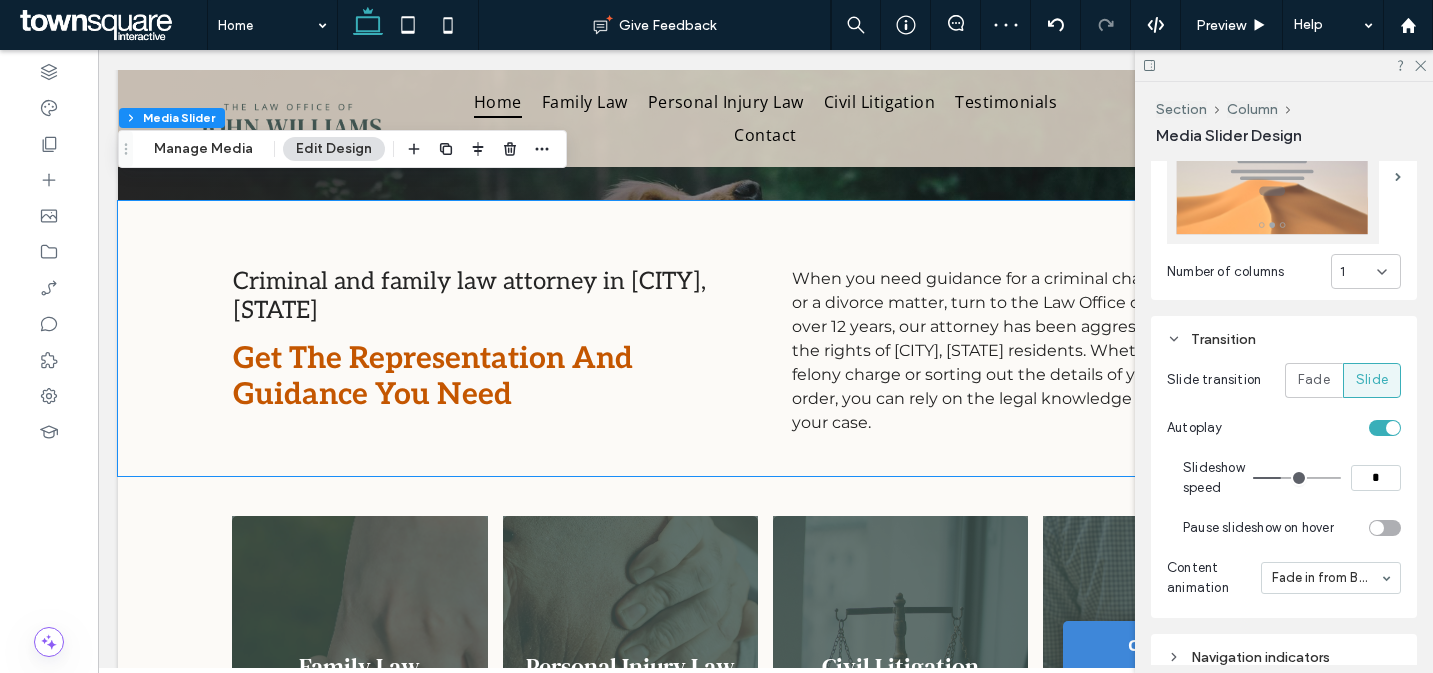 click on "Transition" at bounding box center (1284, 339) 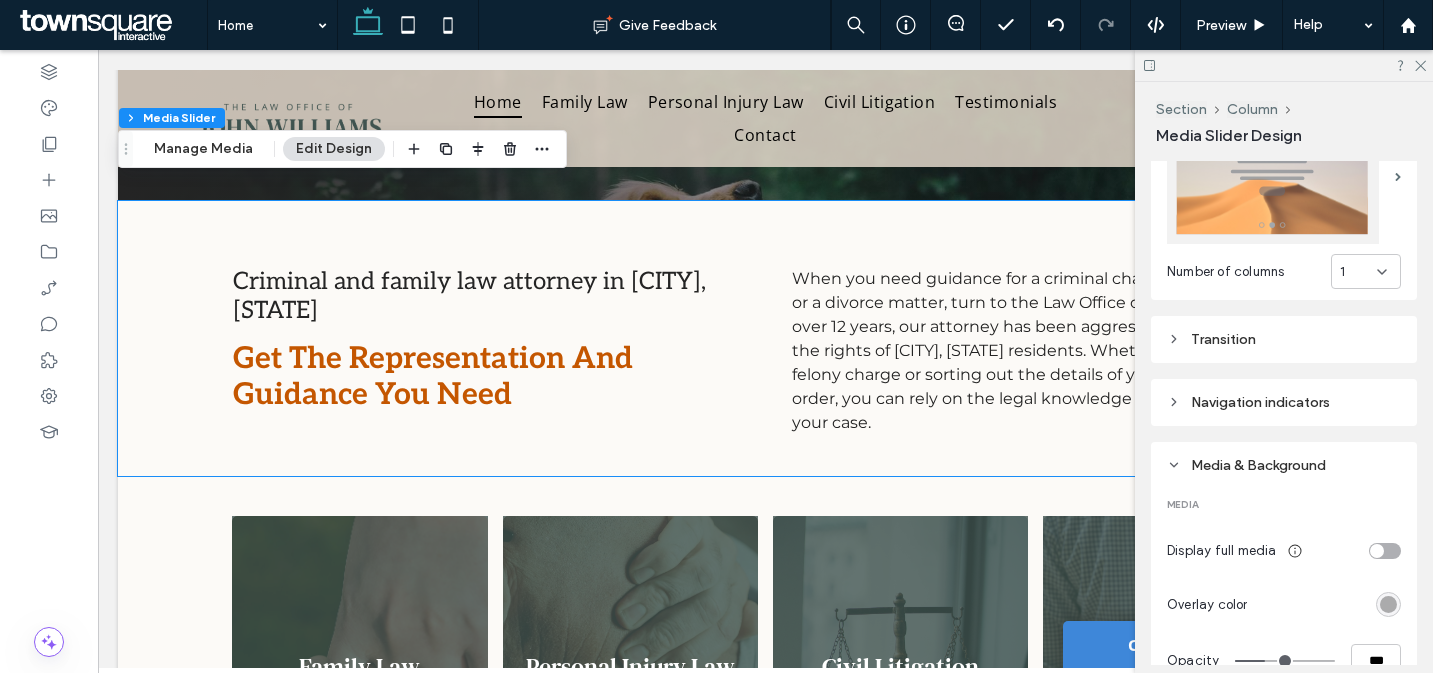 click on "Navigation indicators" at bounding box center (1284, 402) 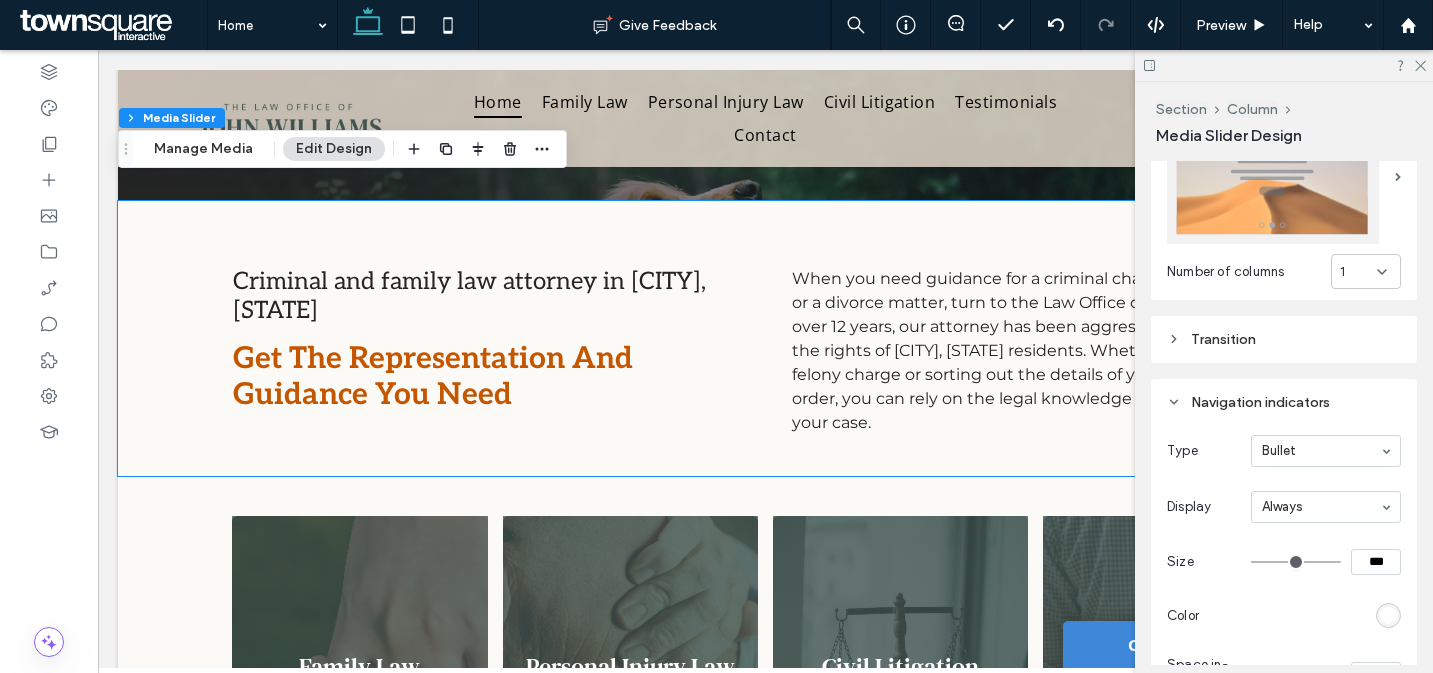 click on "Navigation indicators" at bounding box center (1284, 402) 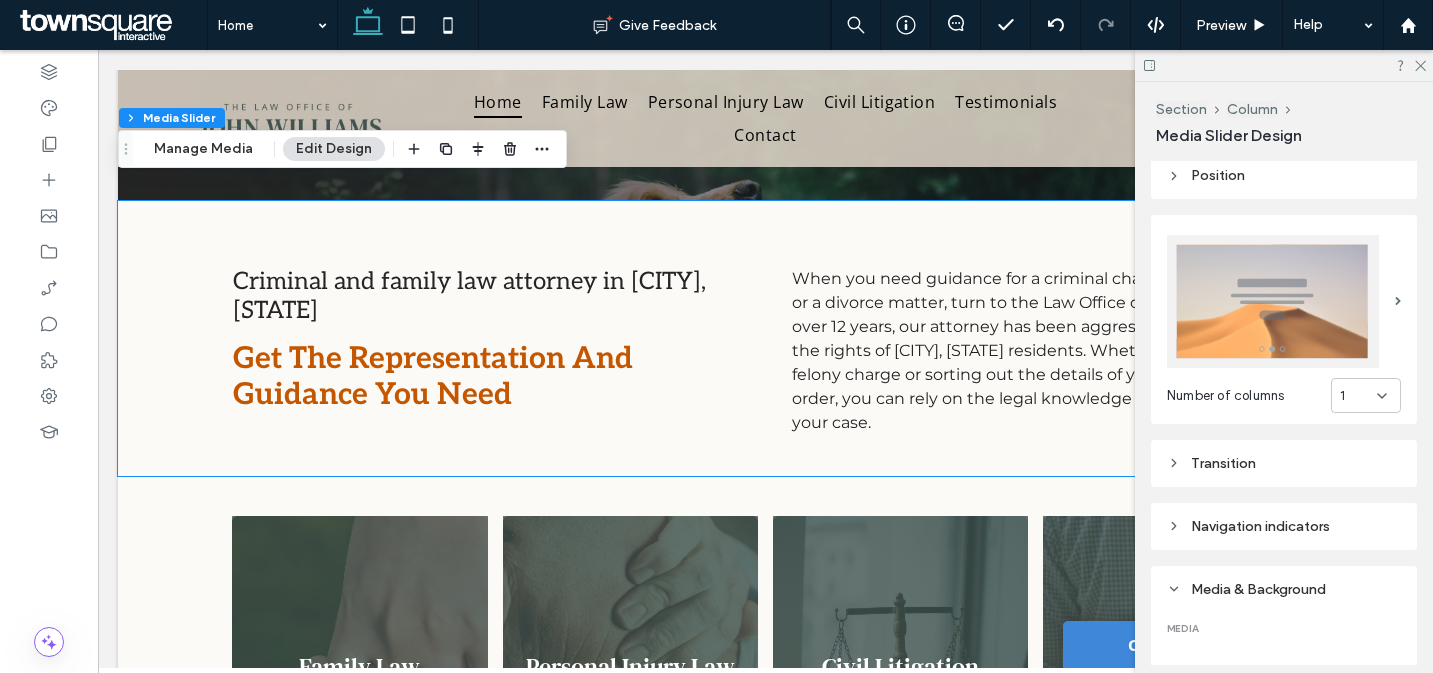 scroll, scrollTop: 0, scrollLeft: 0, axis: both 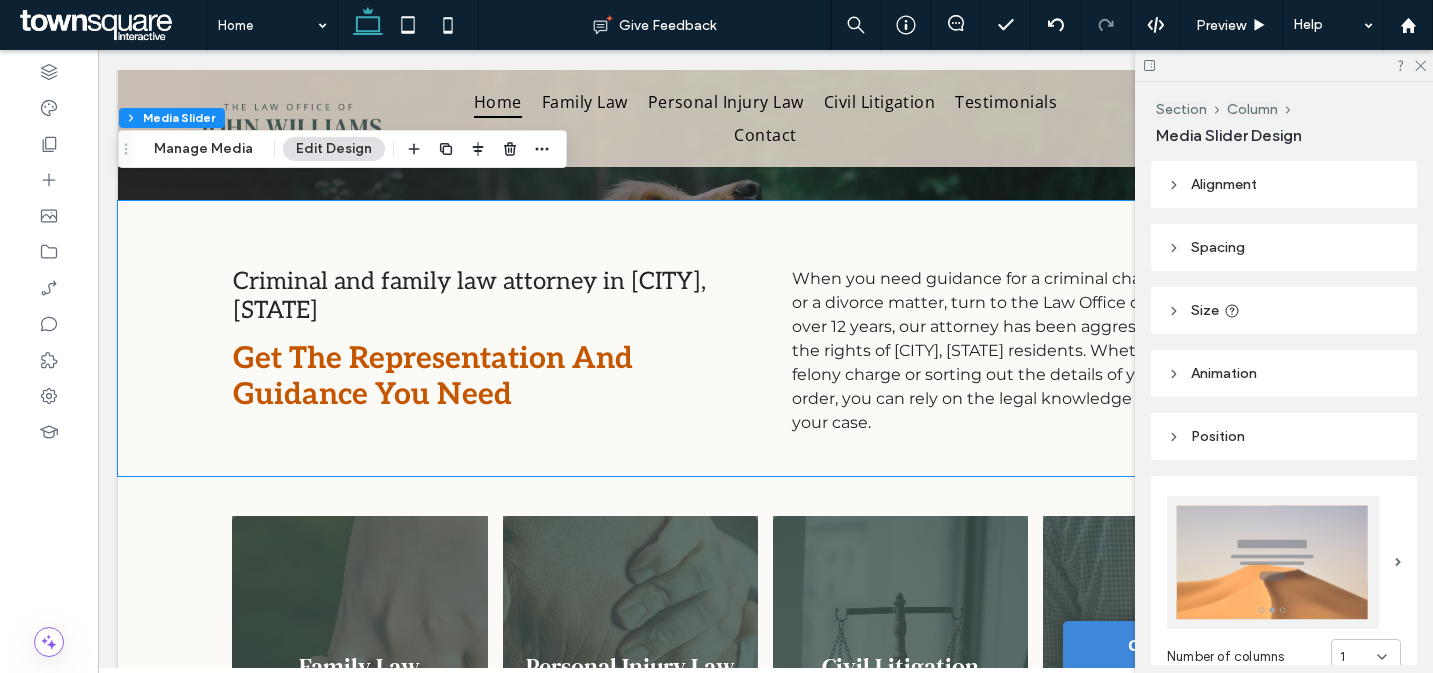 click on "Alignment" at bounding box center [1284, 184] 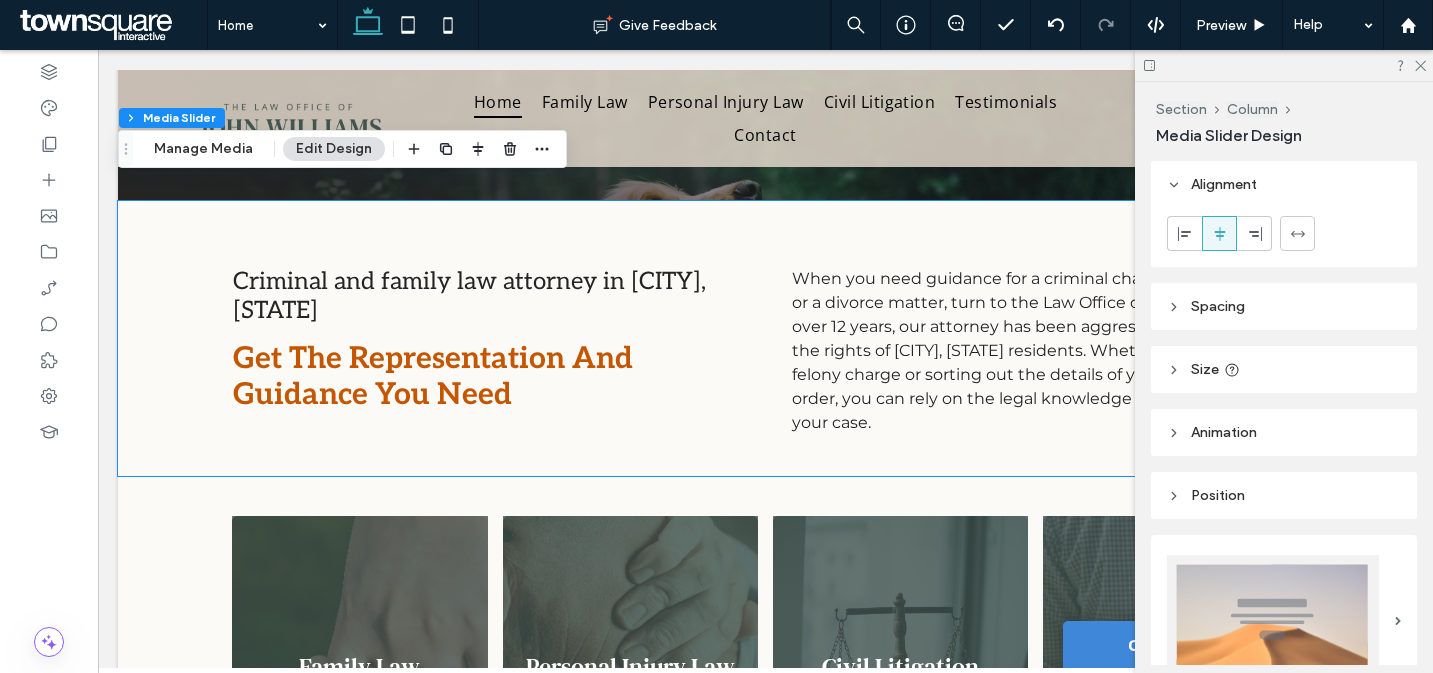 click 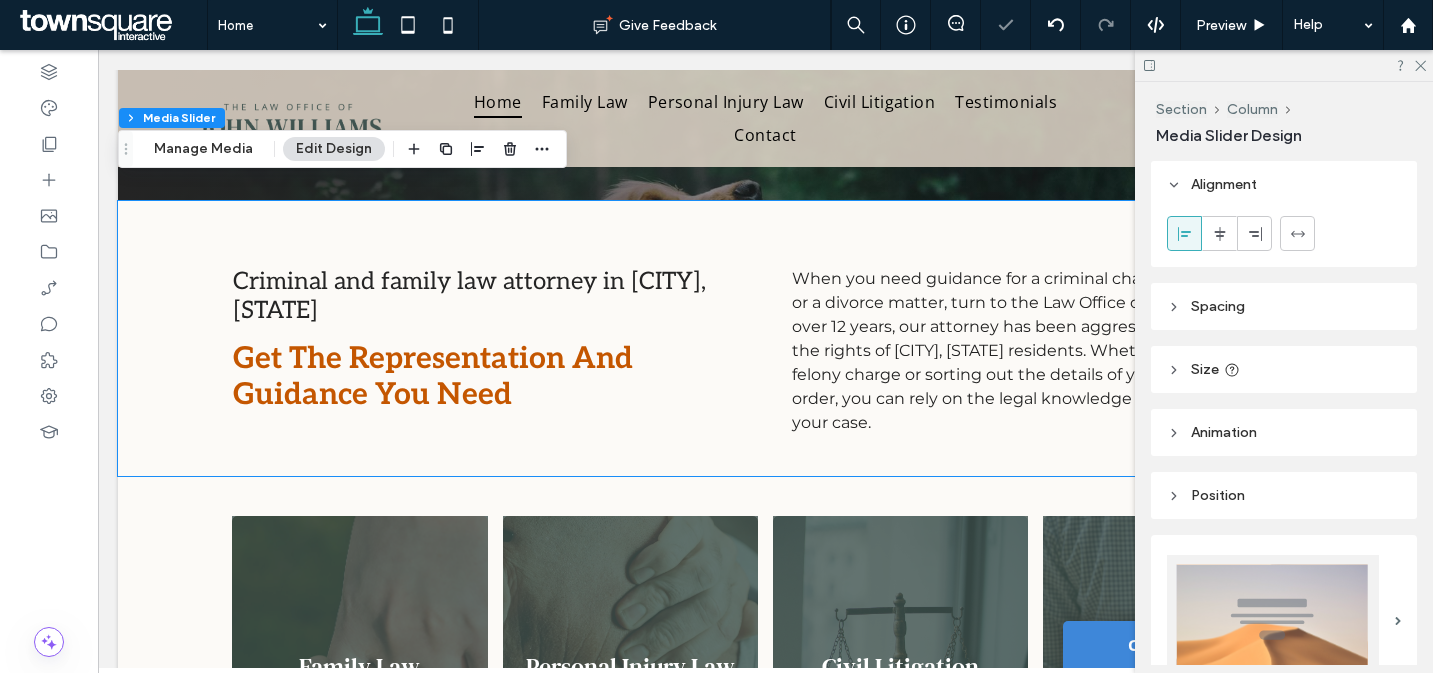 click 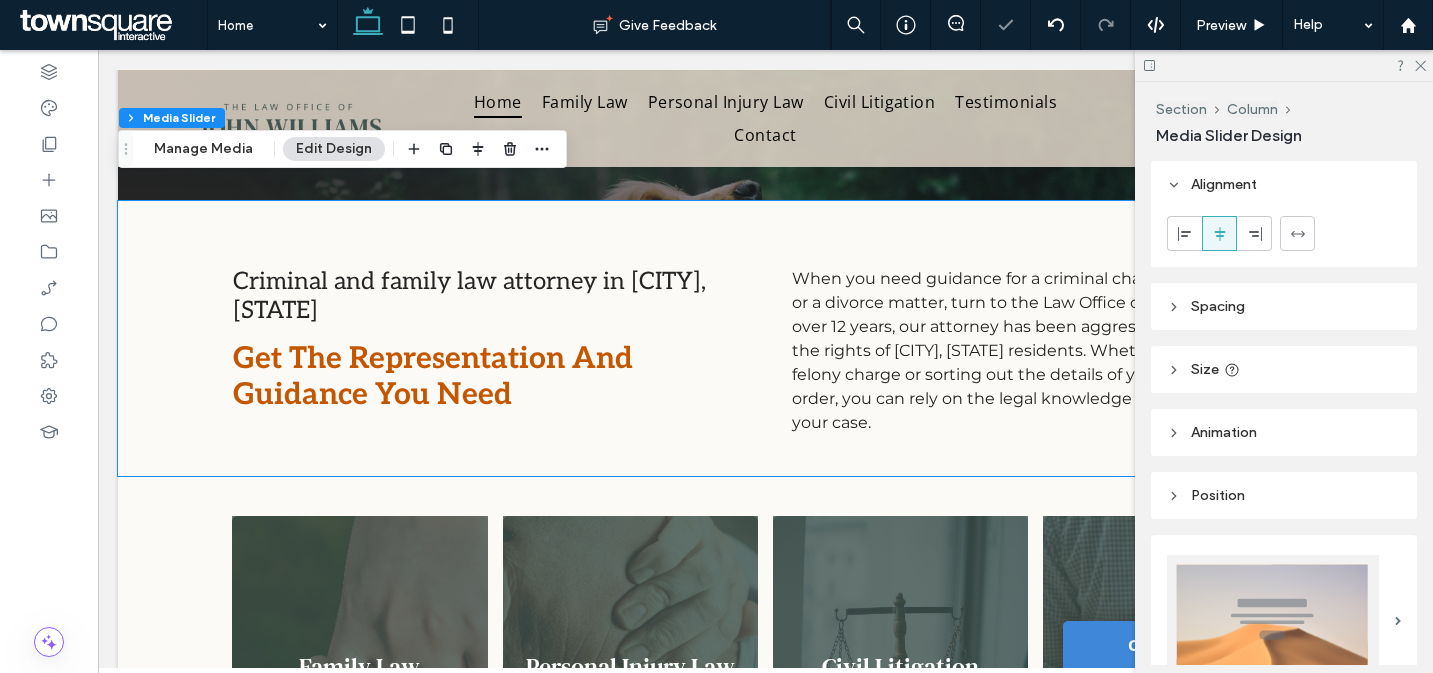 click on "Spacing" at bounding box center [1284, 306] 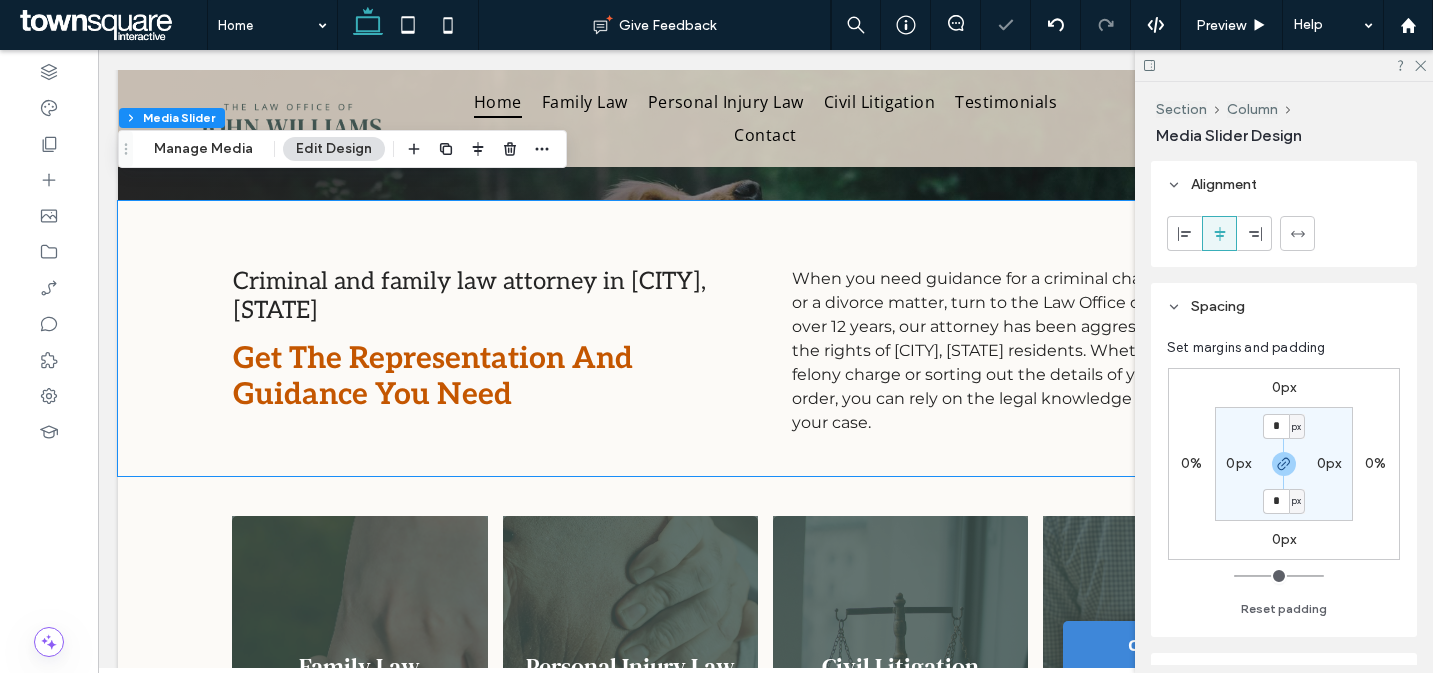 click on "Spacing" at bounding box center [1284, 306] 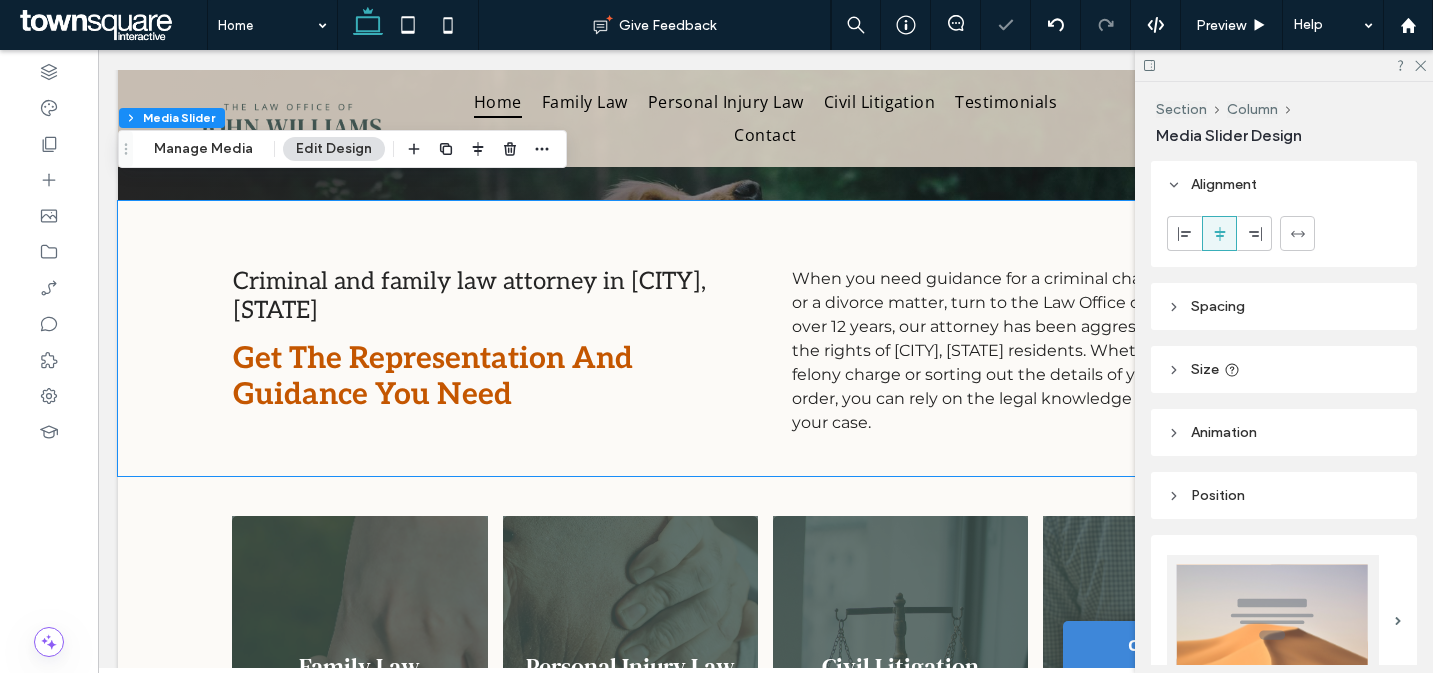 click on "Size" at bounding box center (1284, 369) 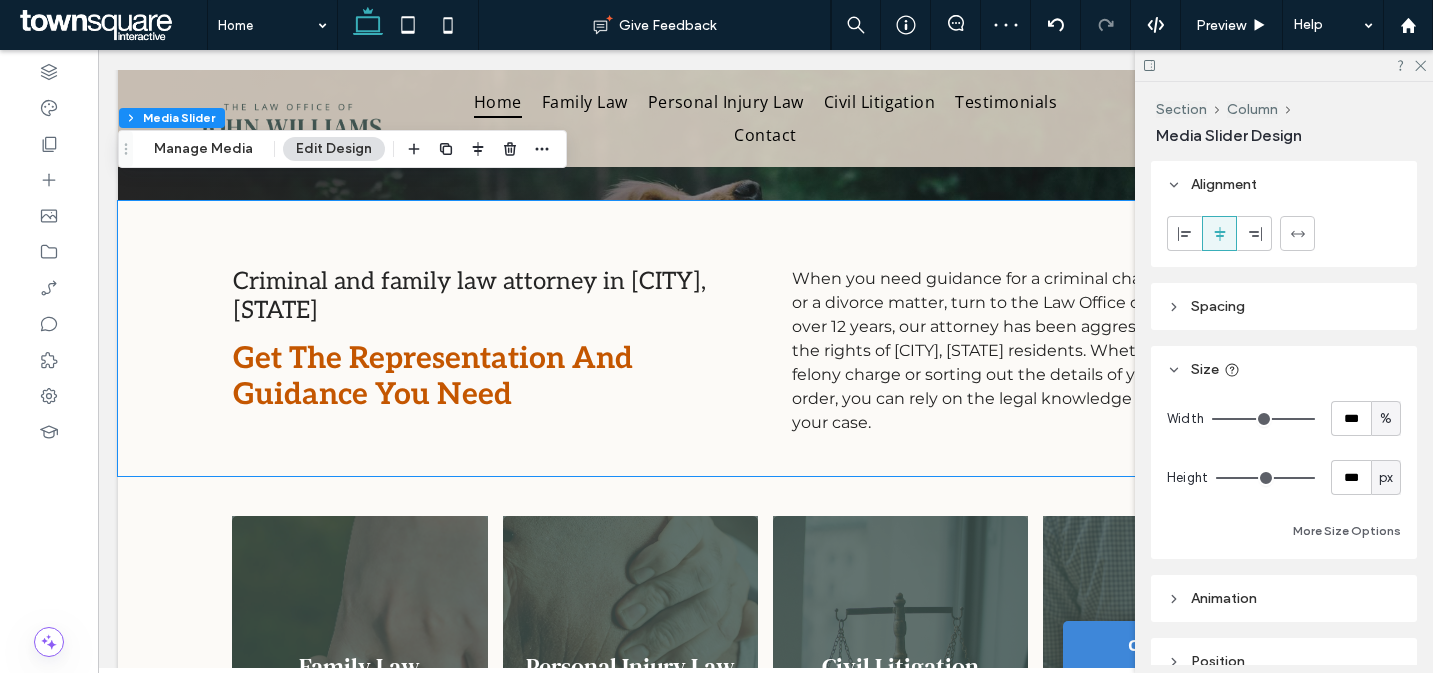 click on "Size" at bounding box center [1284, 369] 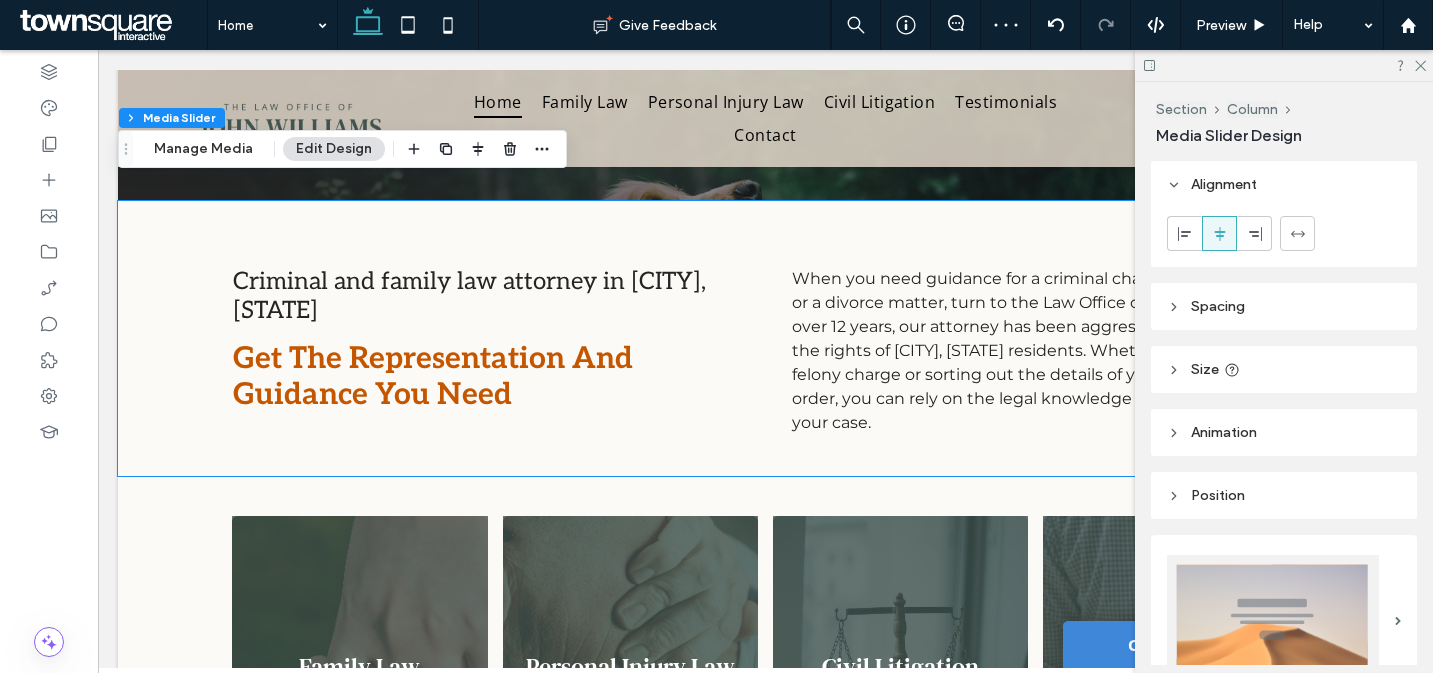 click on "Animation" at bounding box center (1224, 432) 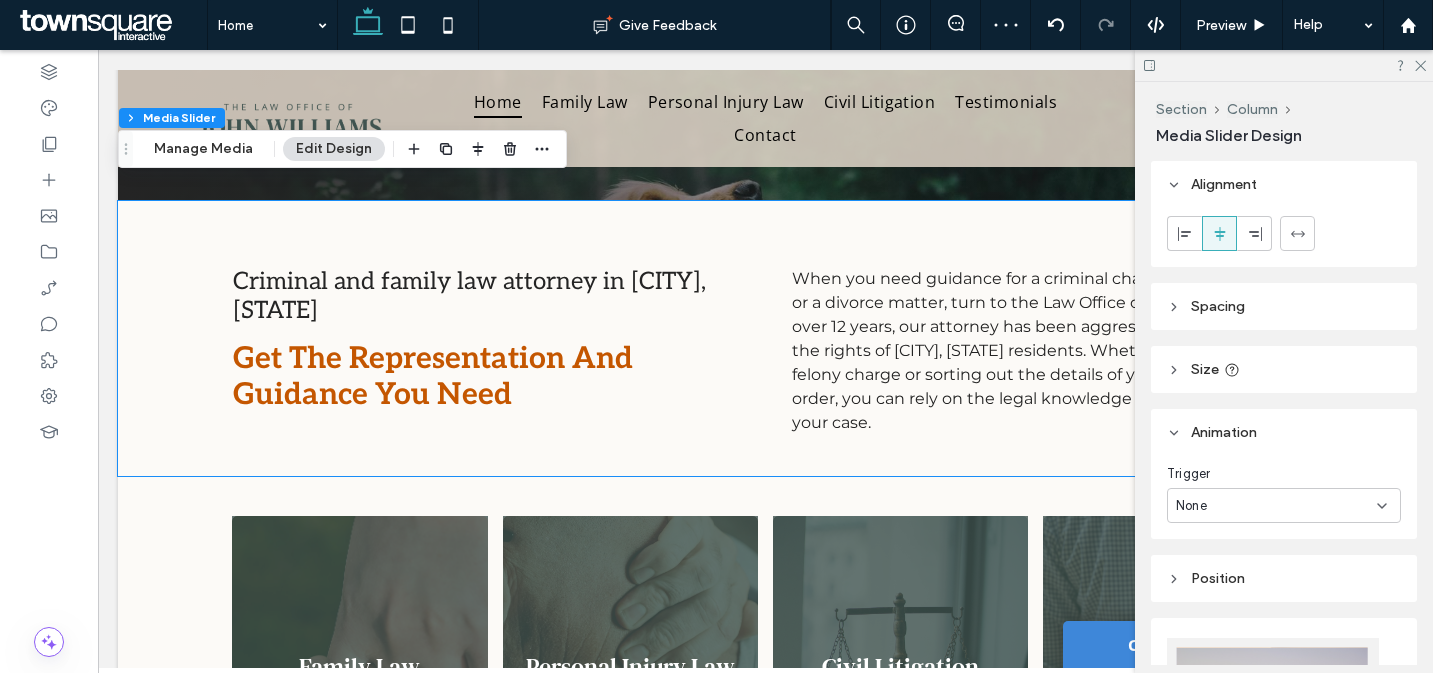 click on "Animation" at bounding box center [1224, 432] 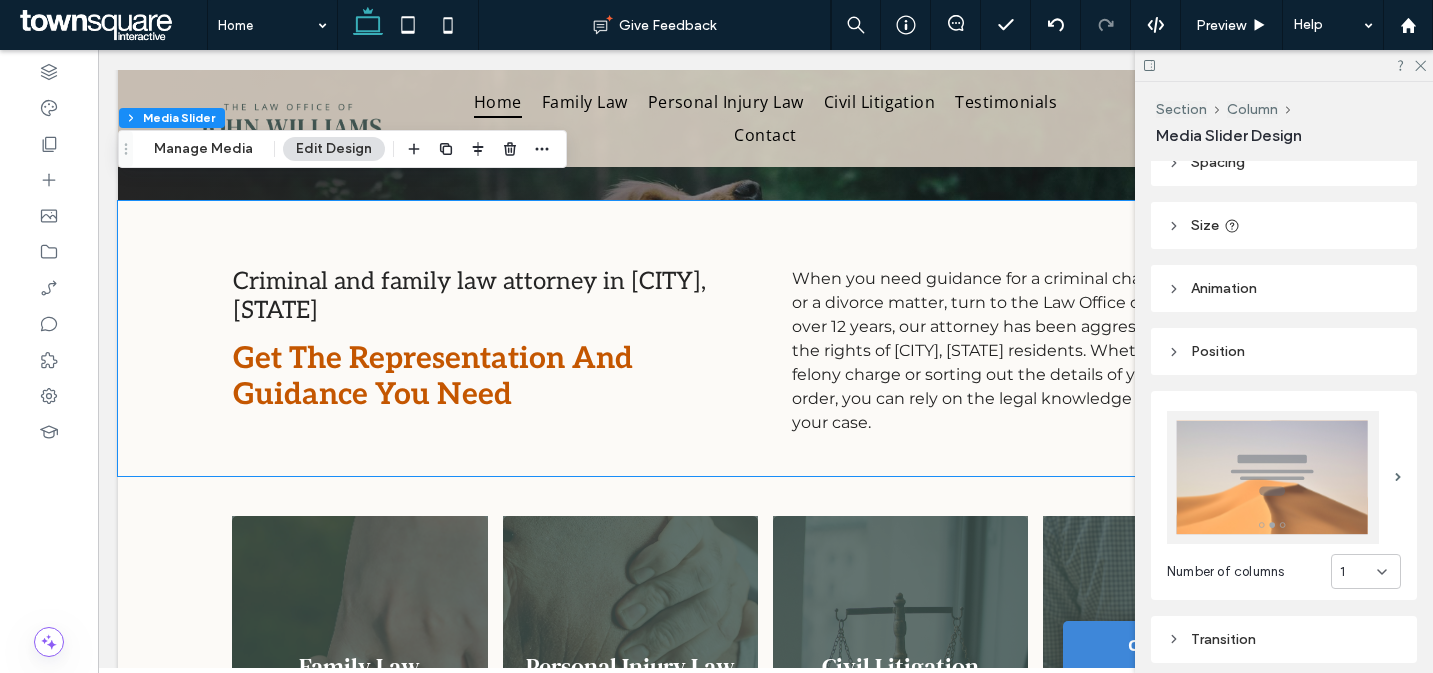 scroll, scrollTop: 176, scrollLeft: 0, axis: vertical 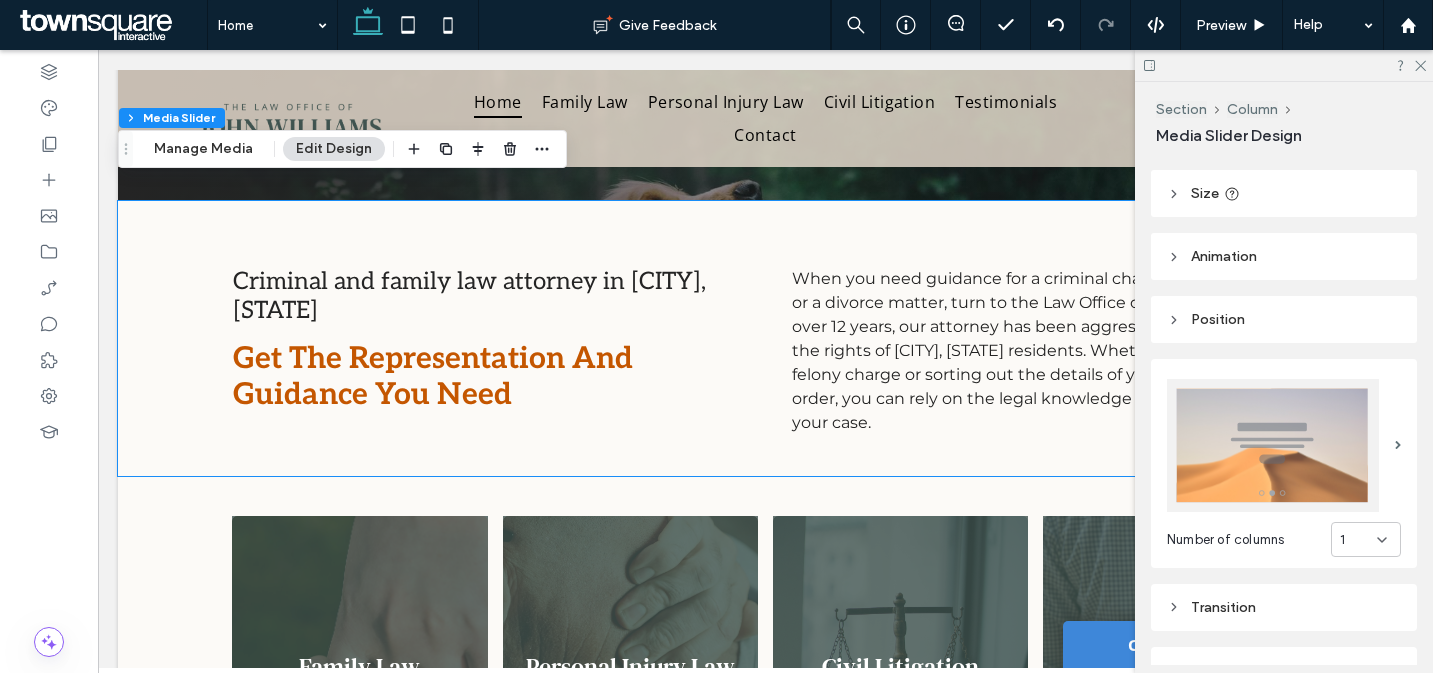 click on "Position" at bounding box center [1284, 319] 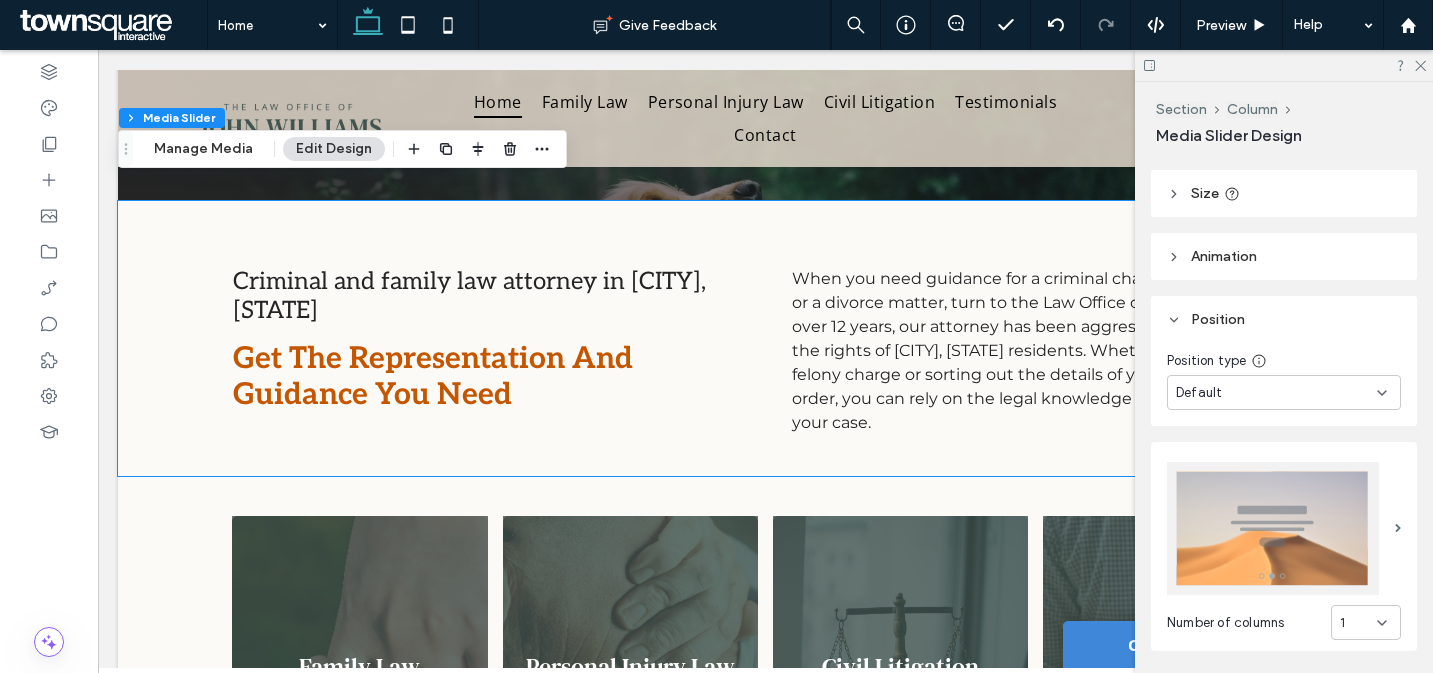 click on "Position" at bounding box center (1284, 319) 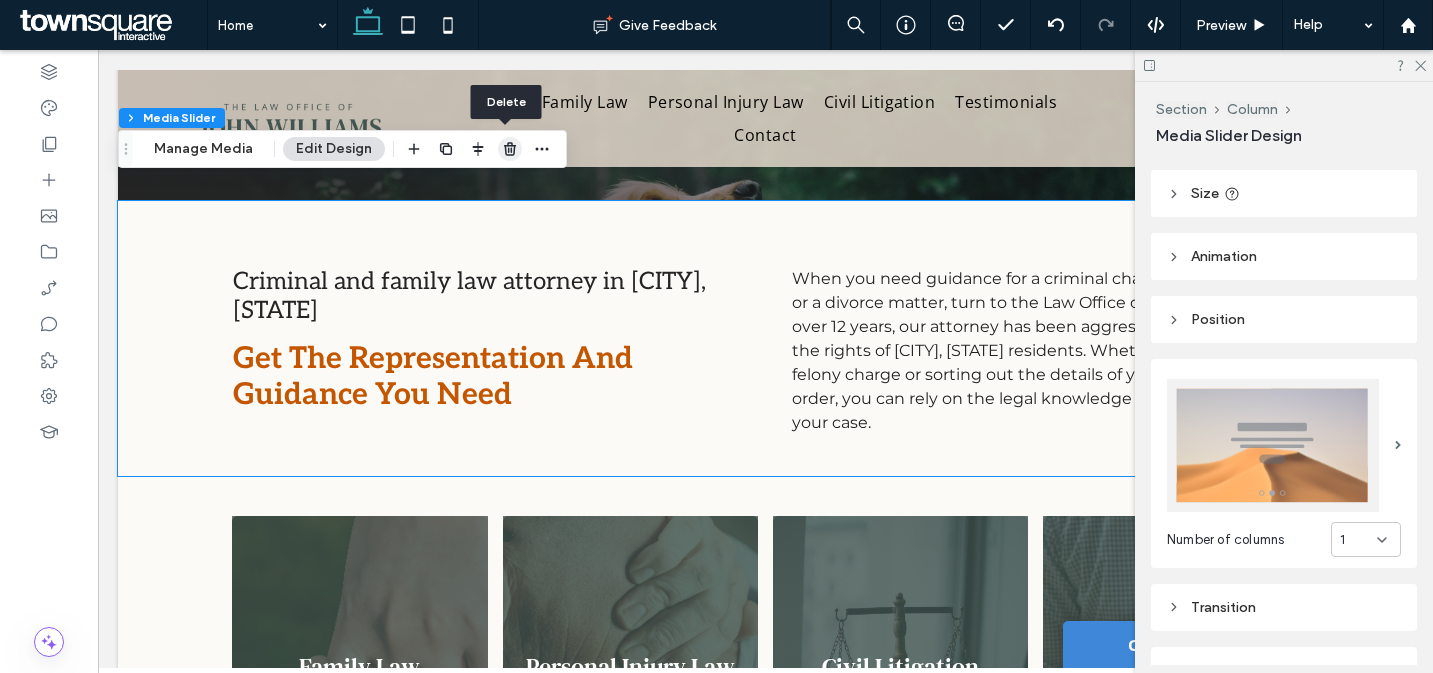 click 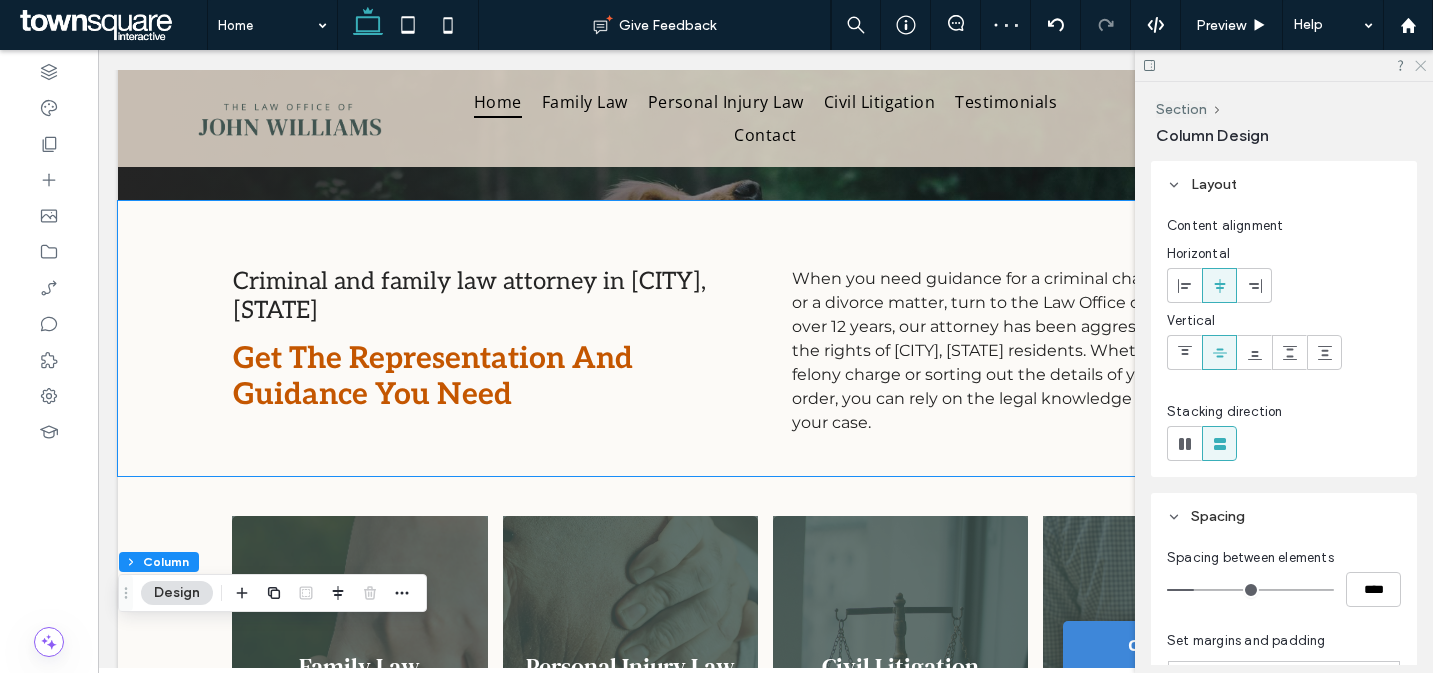 click 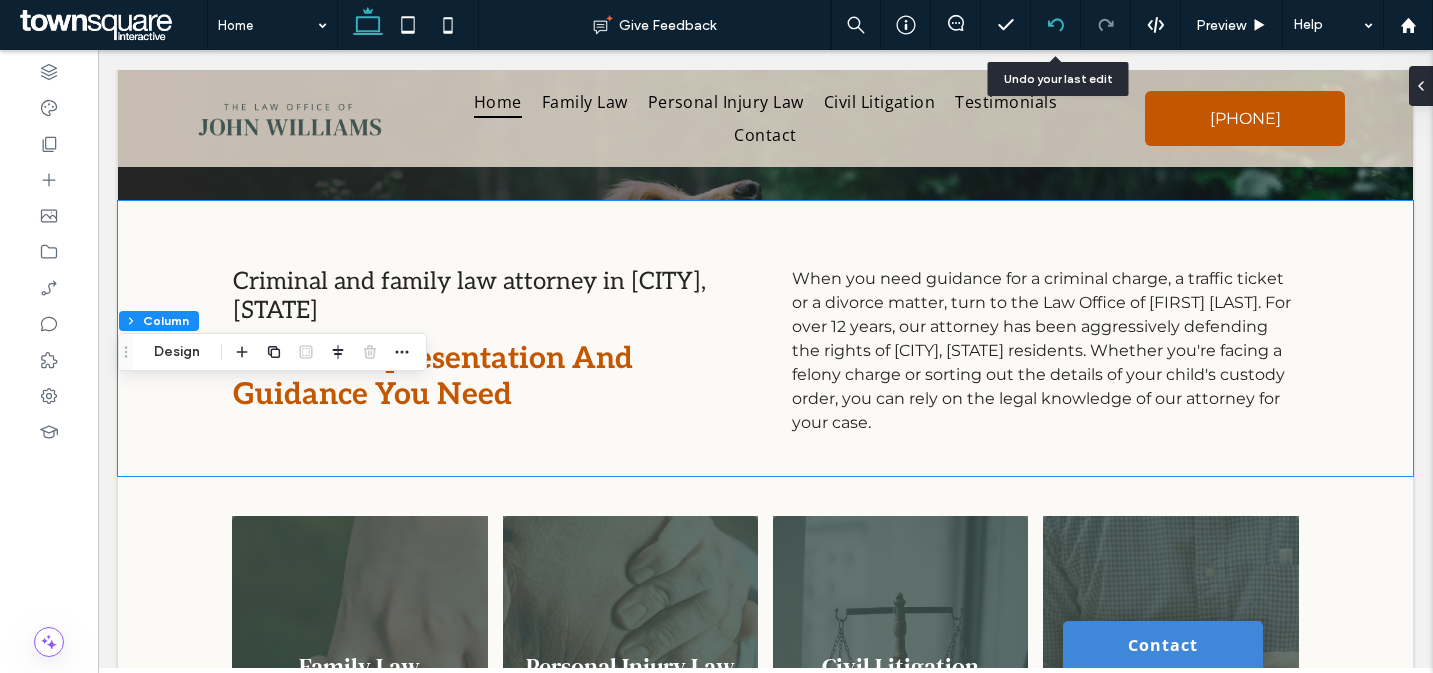 click at bounding box center [1055, 25] 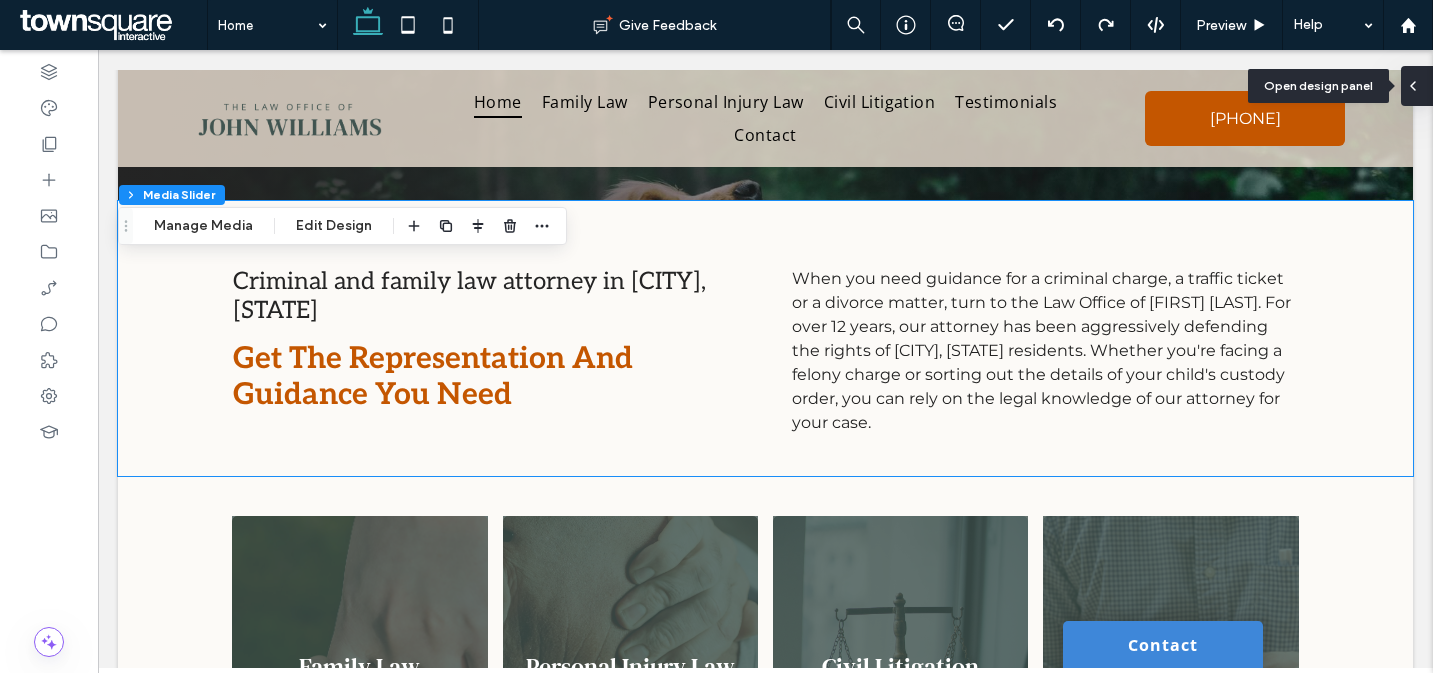 click at bounding box center [1417, 86] 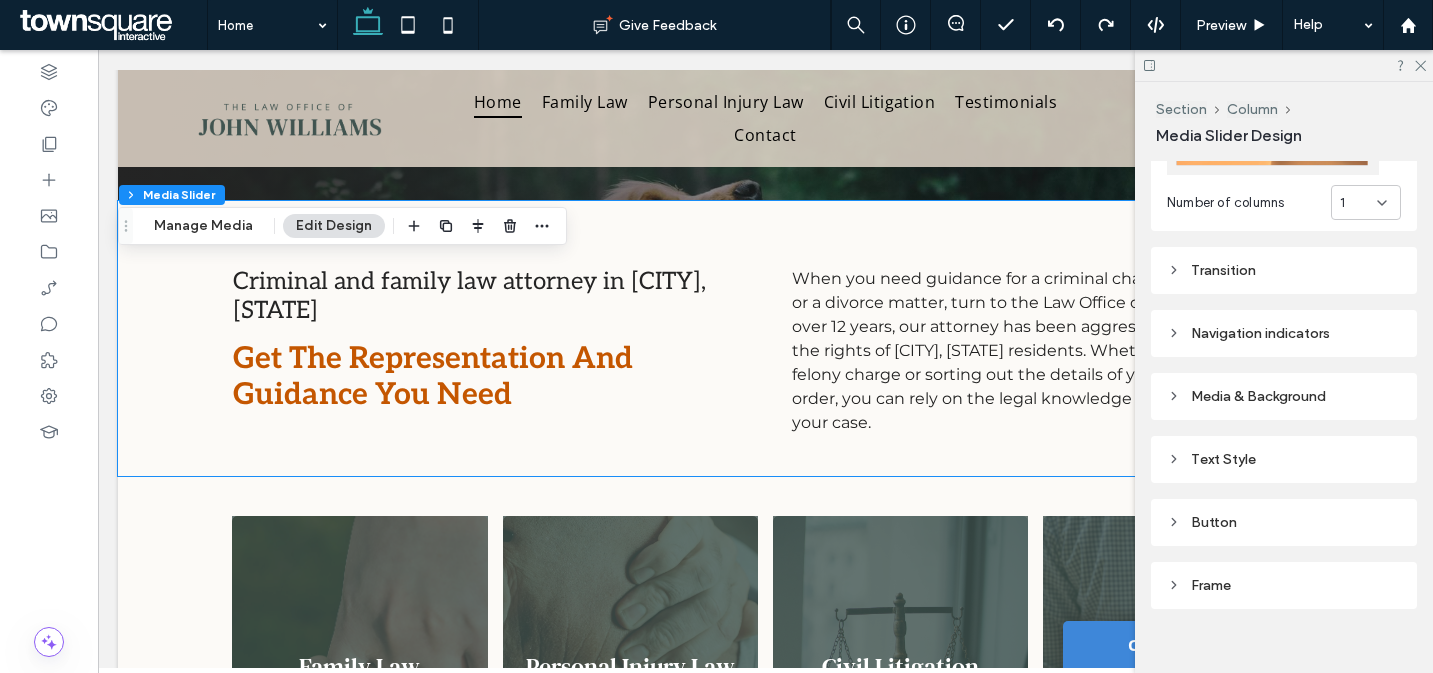 scroll, scrollTop: 536, scrollLeft: 0, axis: vertical 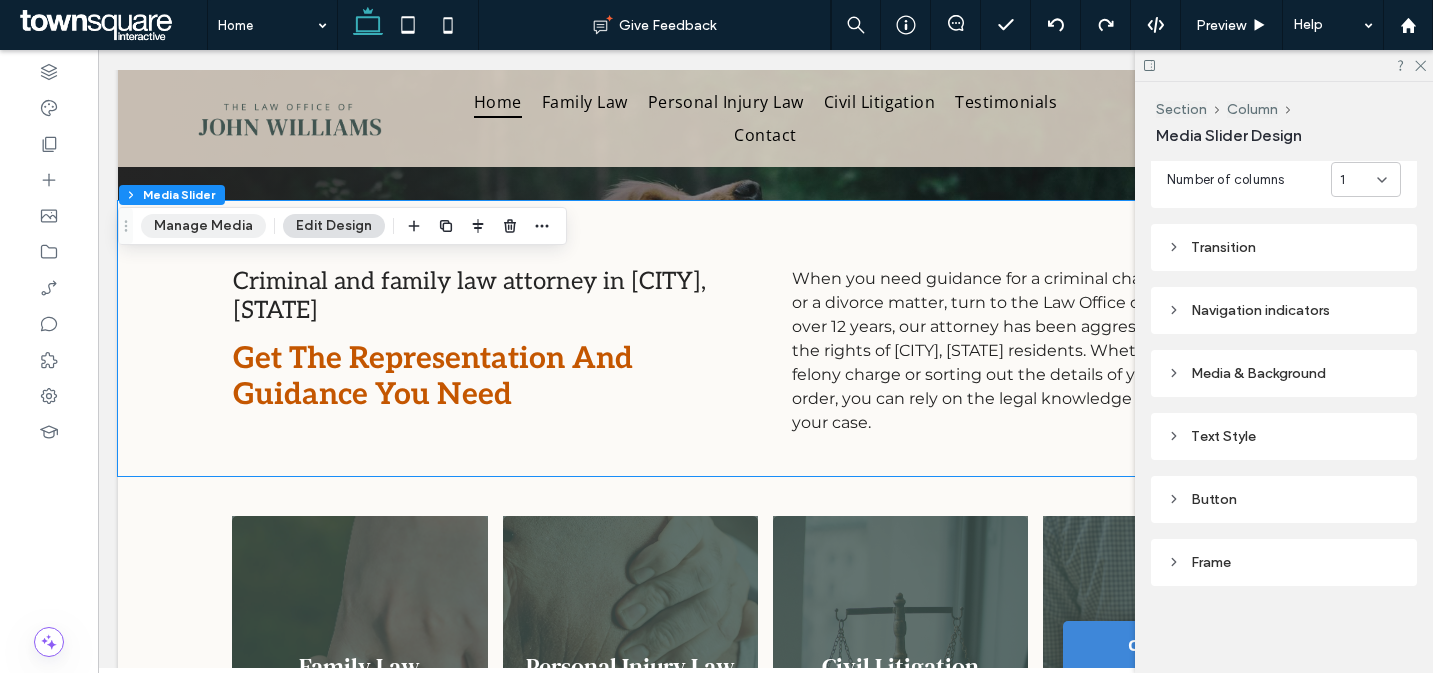 click on "Manage Media" at bounding box center [203, 226] 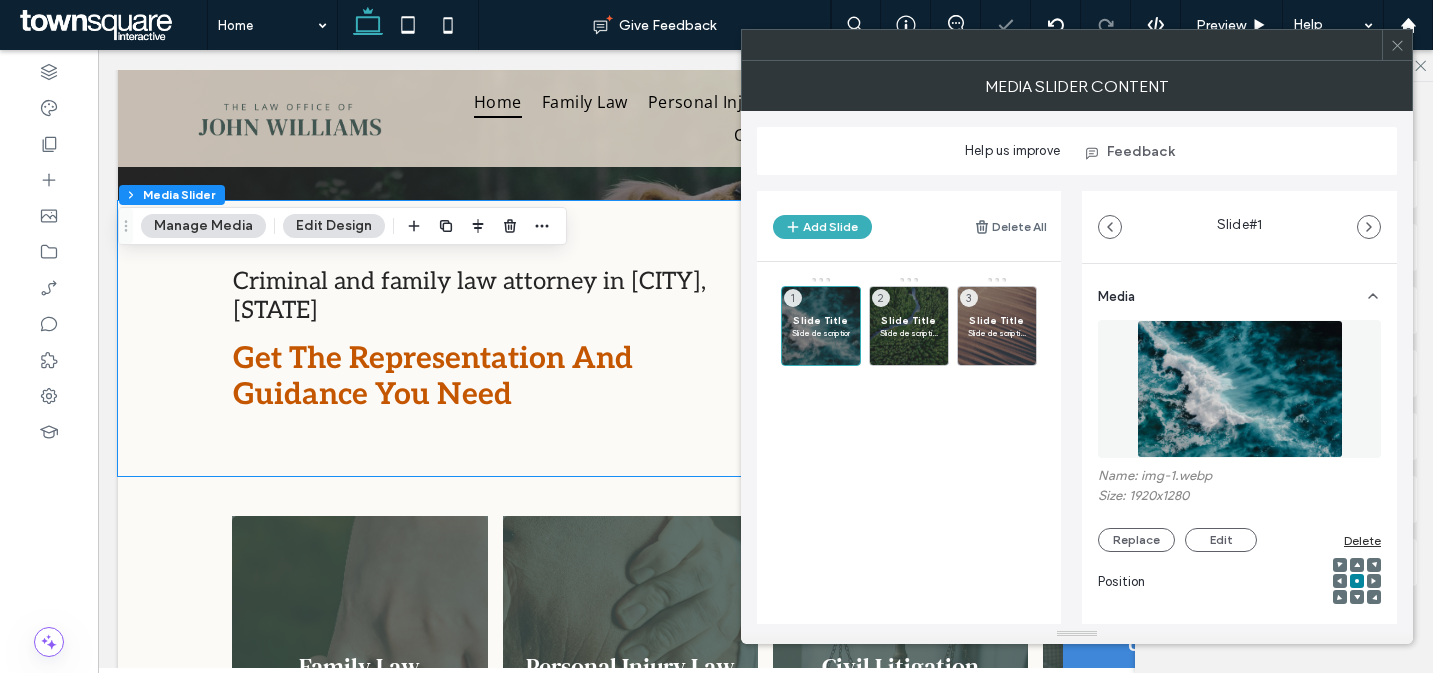 click at bounding box center [1340, 581] 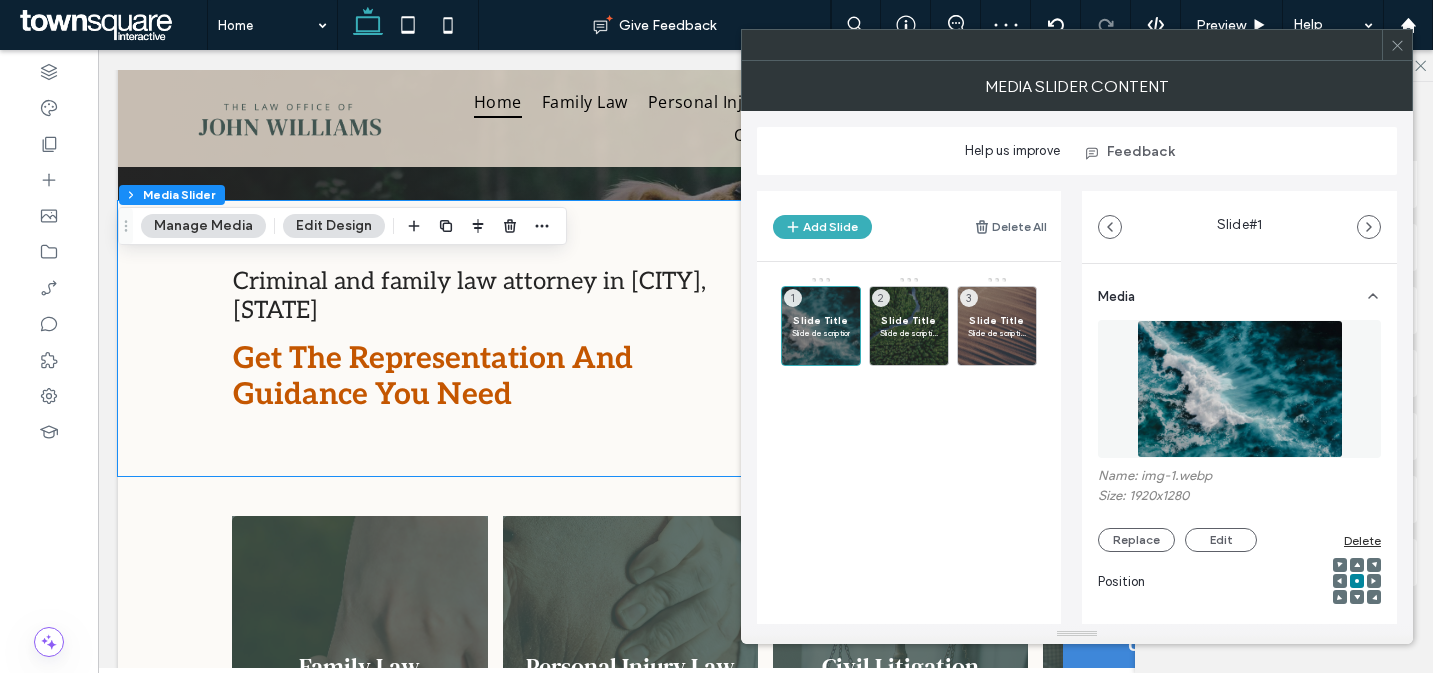 click 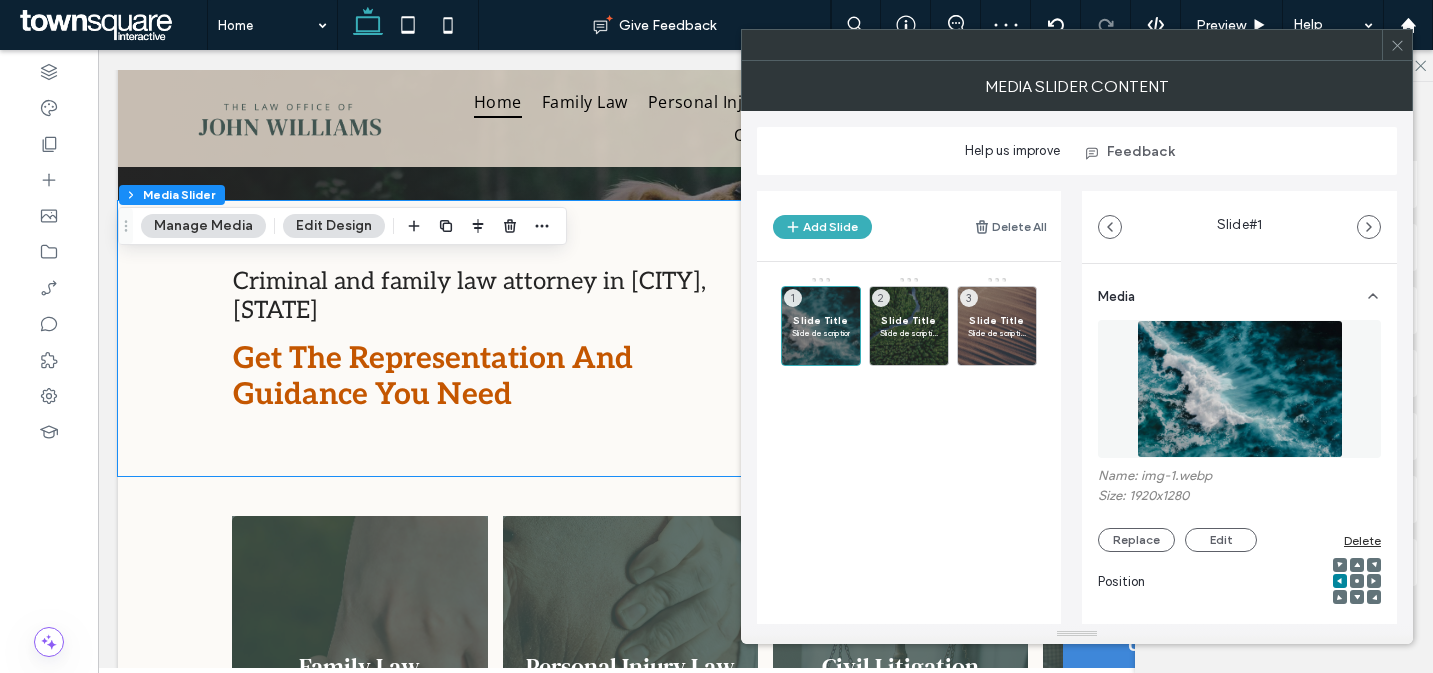click at bounding box center (1374, 581) 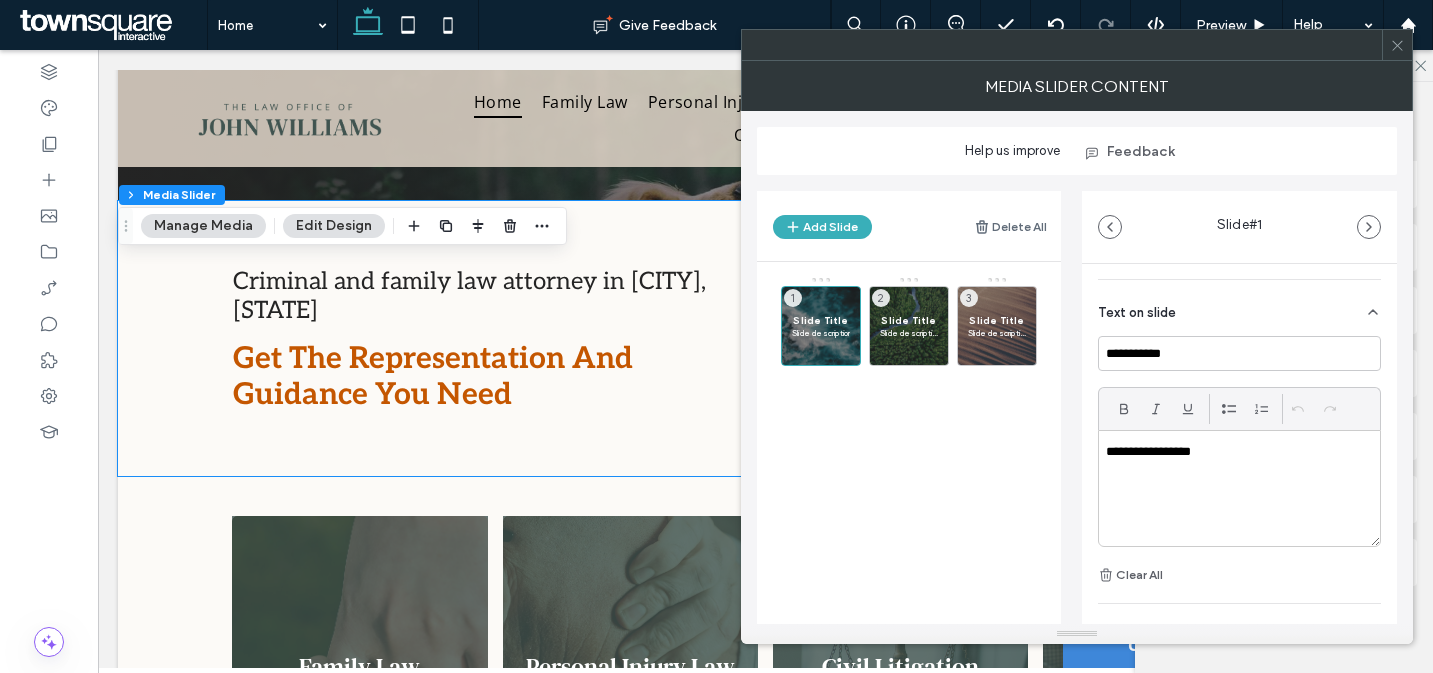 scroll, scrollTop: 459, scrollLeft: 0, axis: vertical 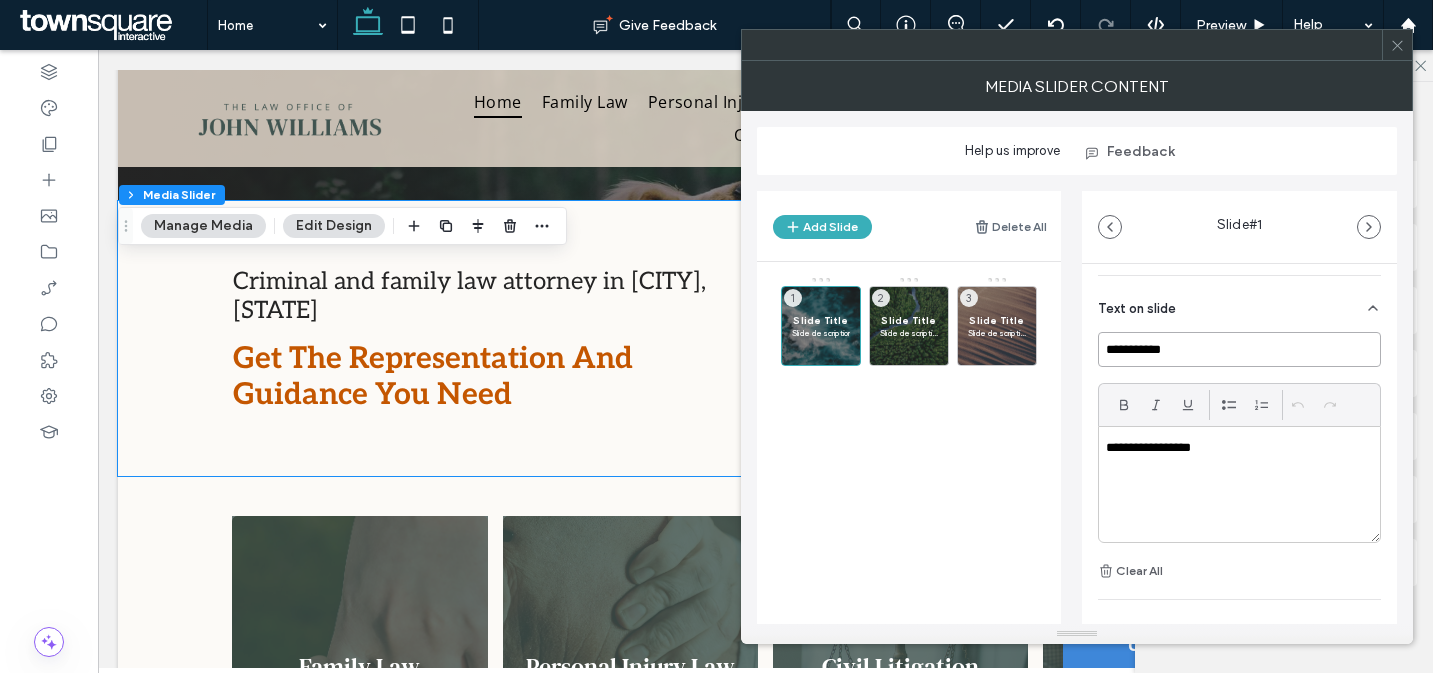 click on "**********" at bounding box center (1239, 349) 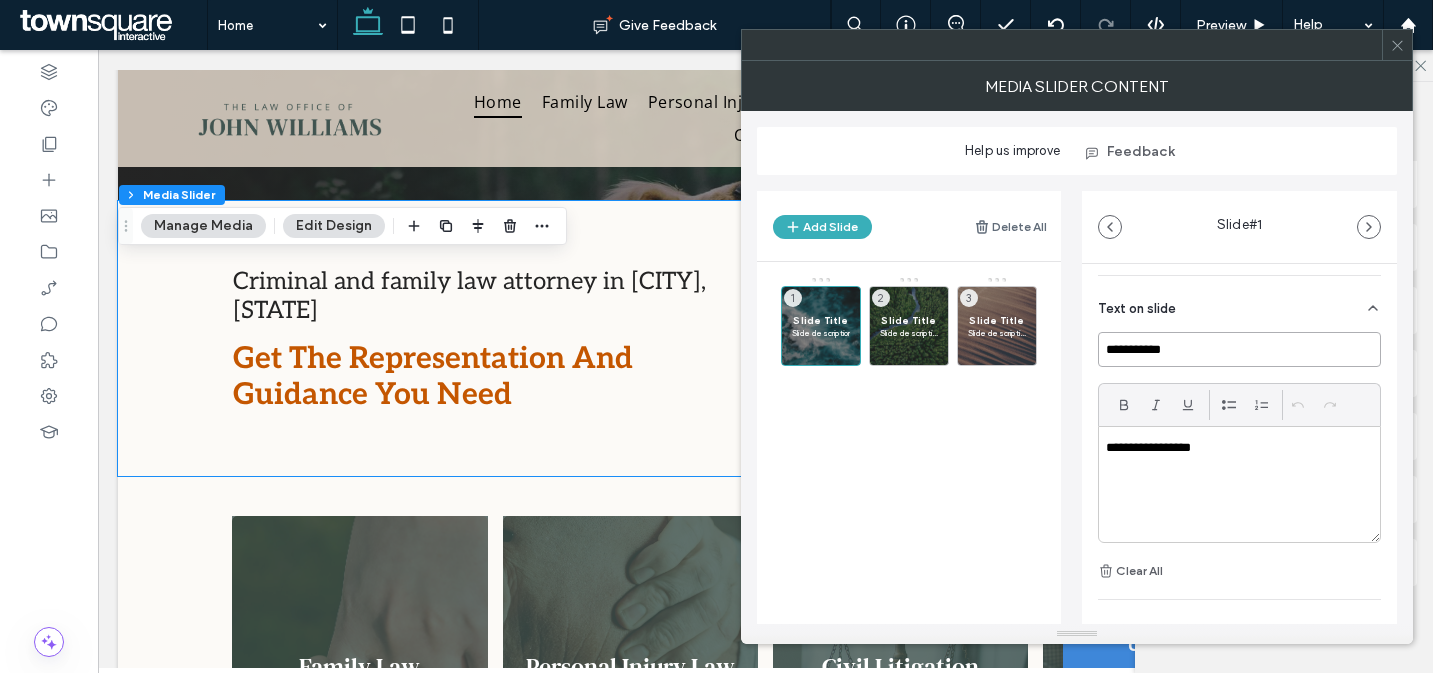 click on "**********" at bounding box center [1239, 349] 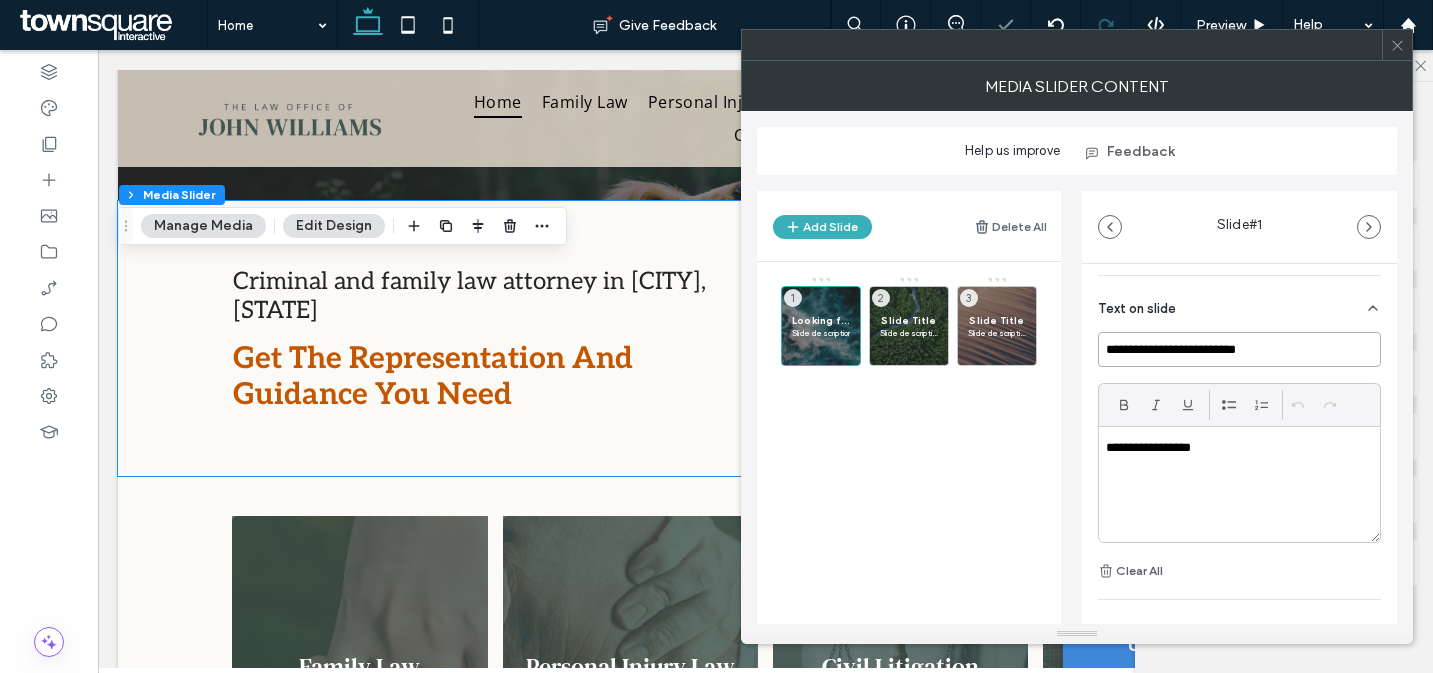 type on "**********" 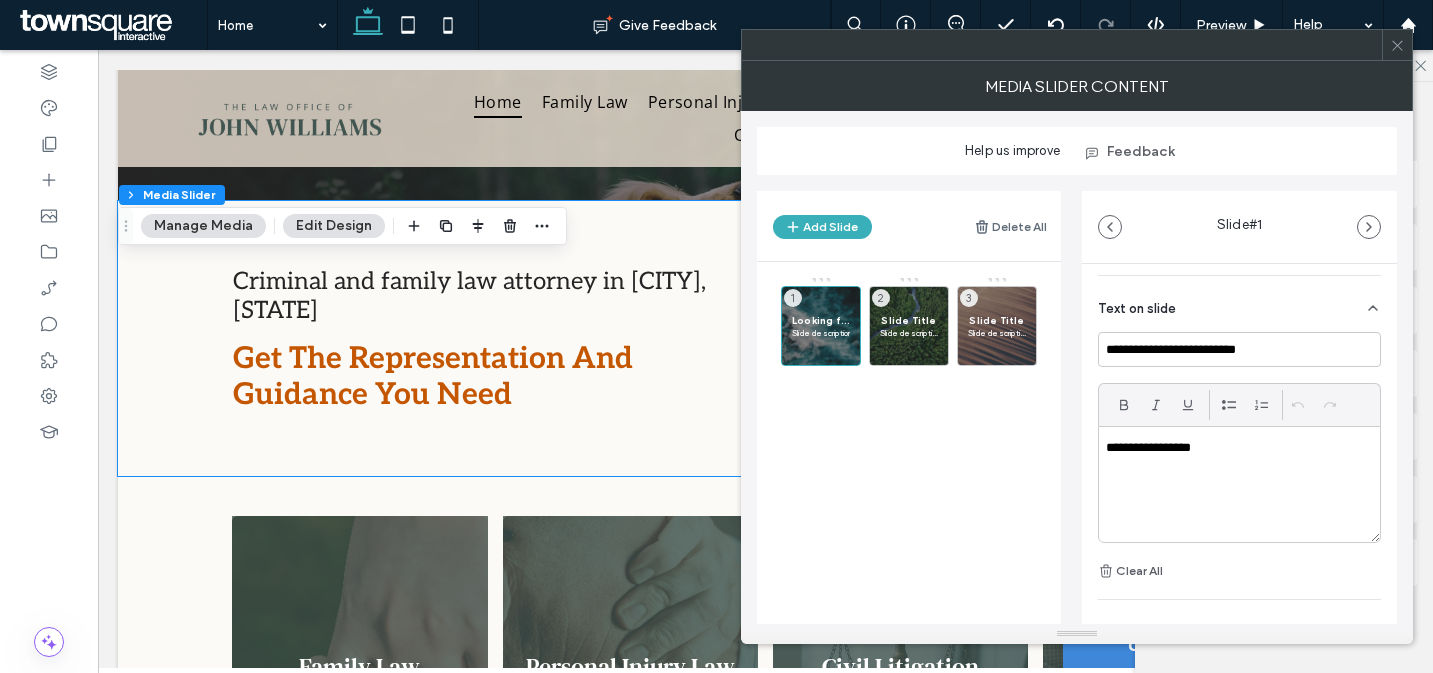 click on "**********" at bounding box center (1239, 484) 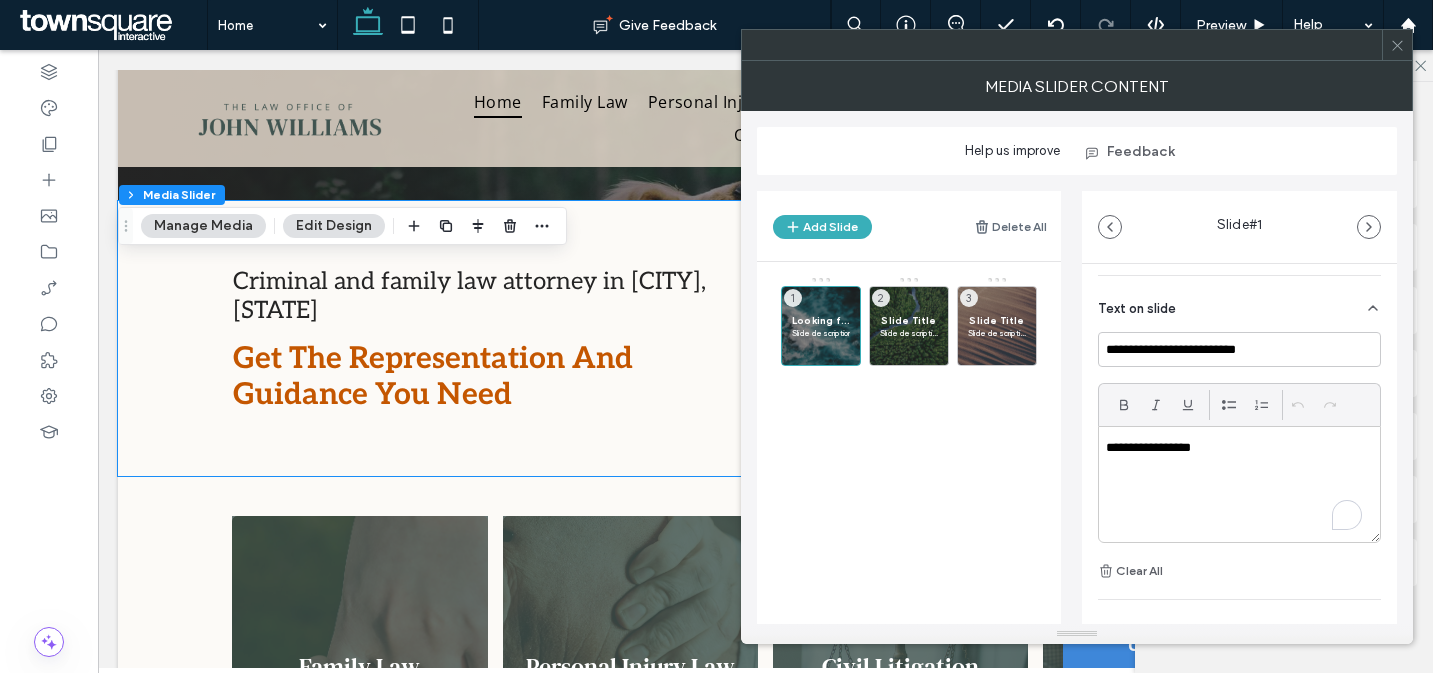 click on "**********" at bounding box center [1239, 484] 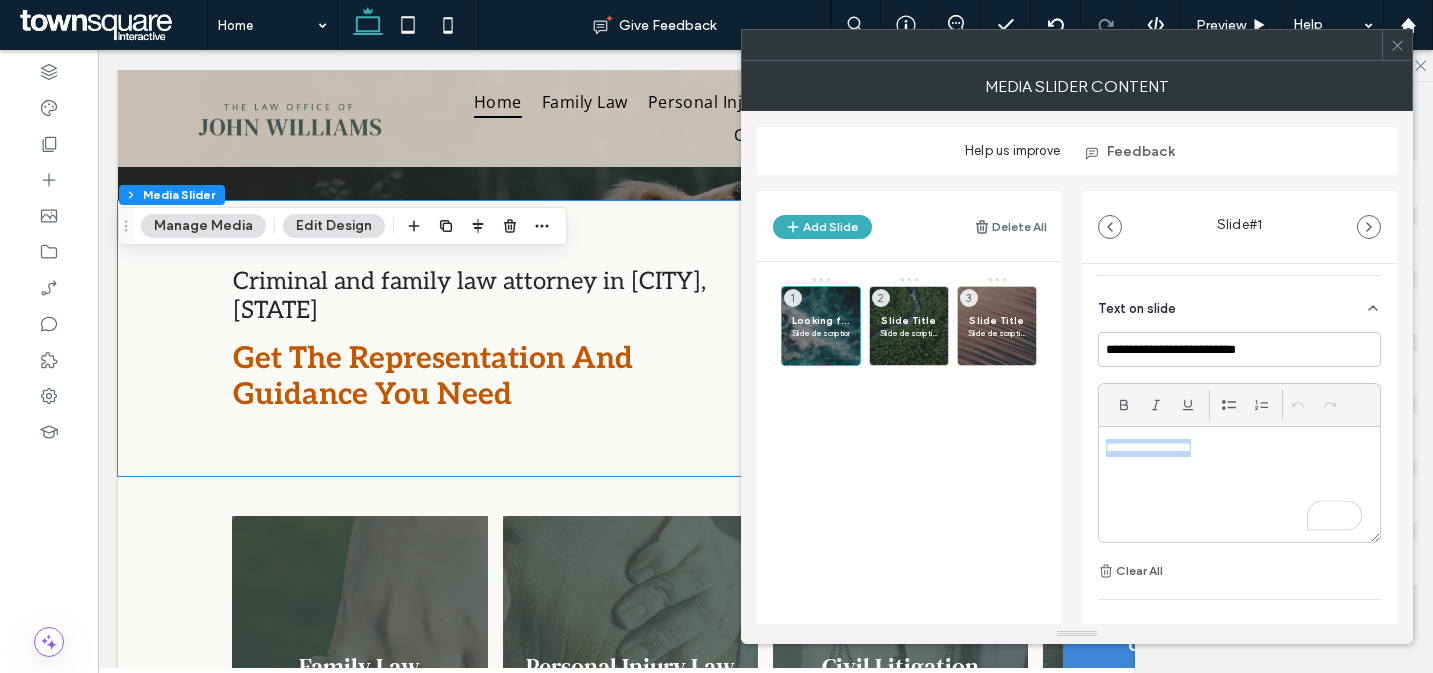 paste 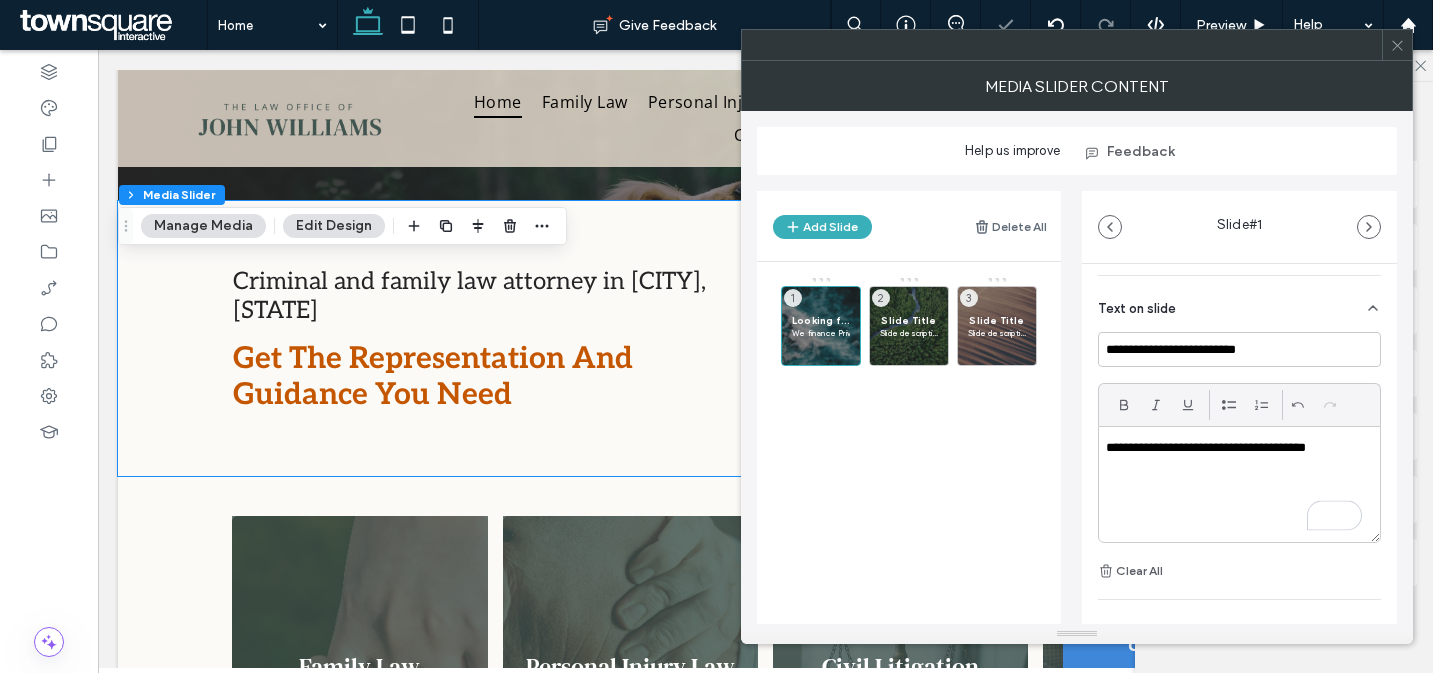 scroll, scrollTop: 459, scrollLeft: 0, axis: vertical 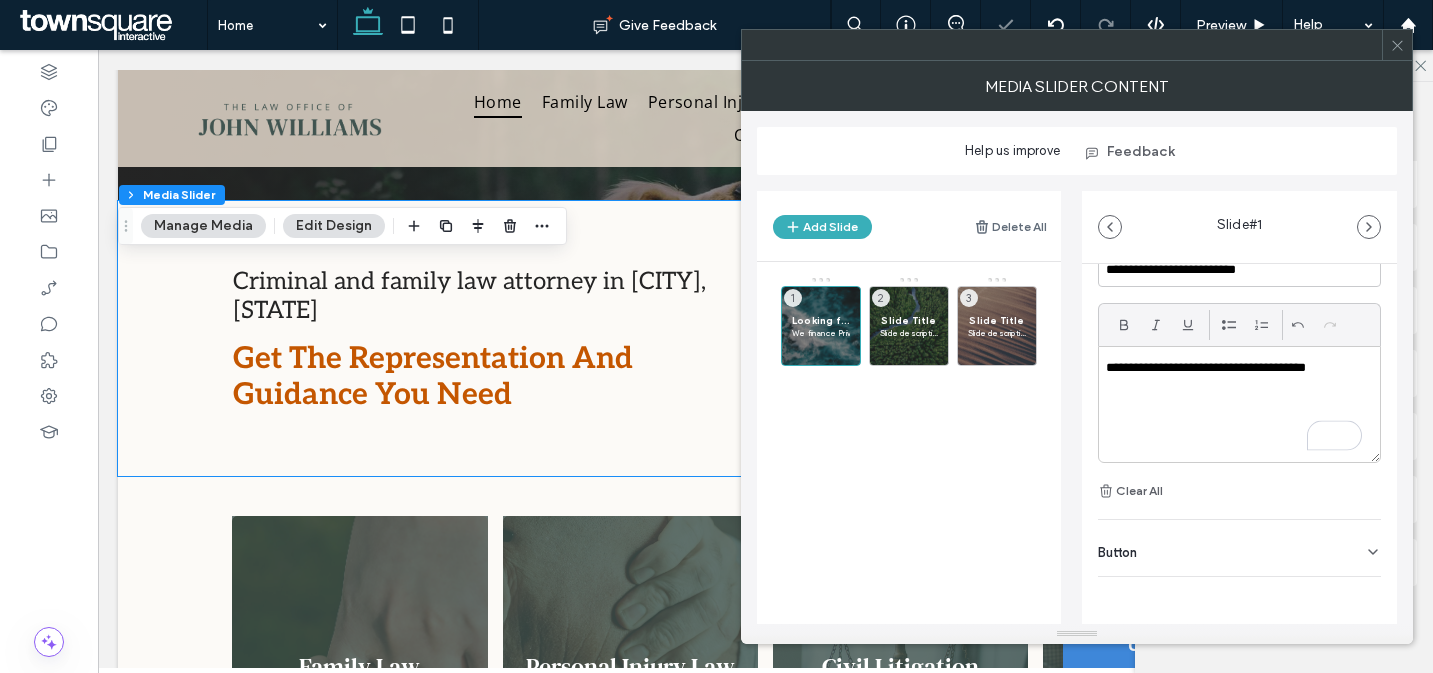 click on "Button" at bounding box center [1239, 548] 